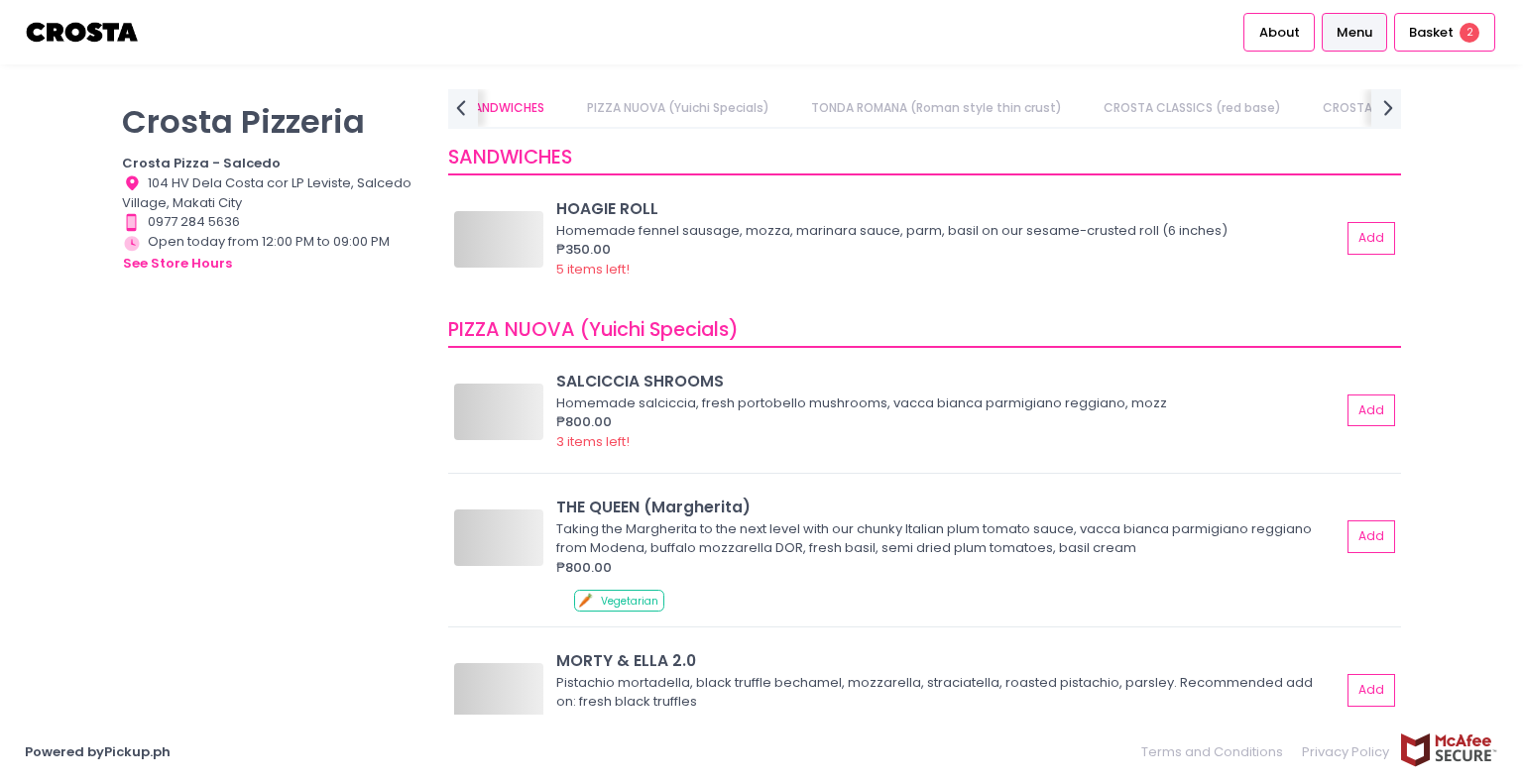 scroll, scrollTop: 0, scrollLeft: 0, axis: both 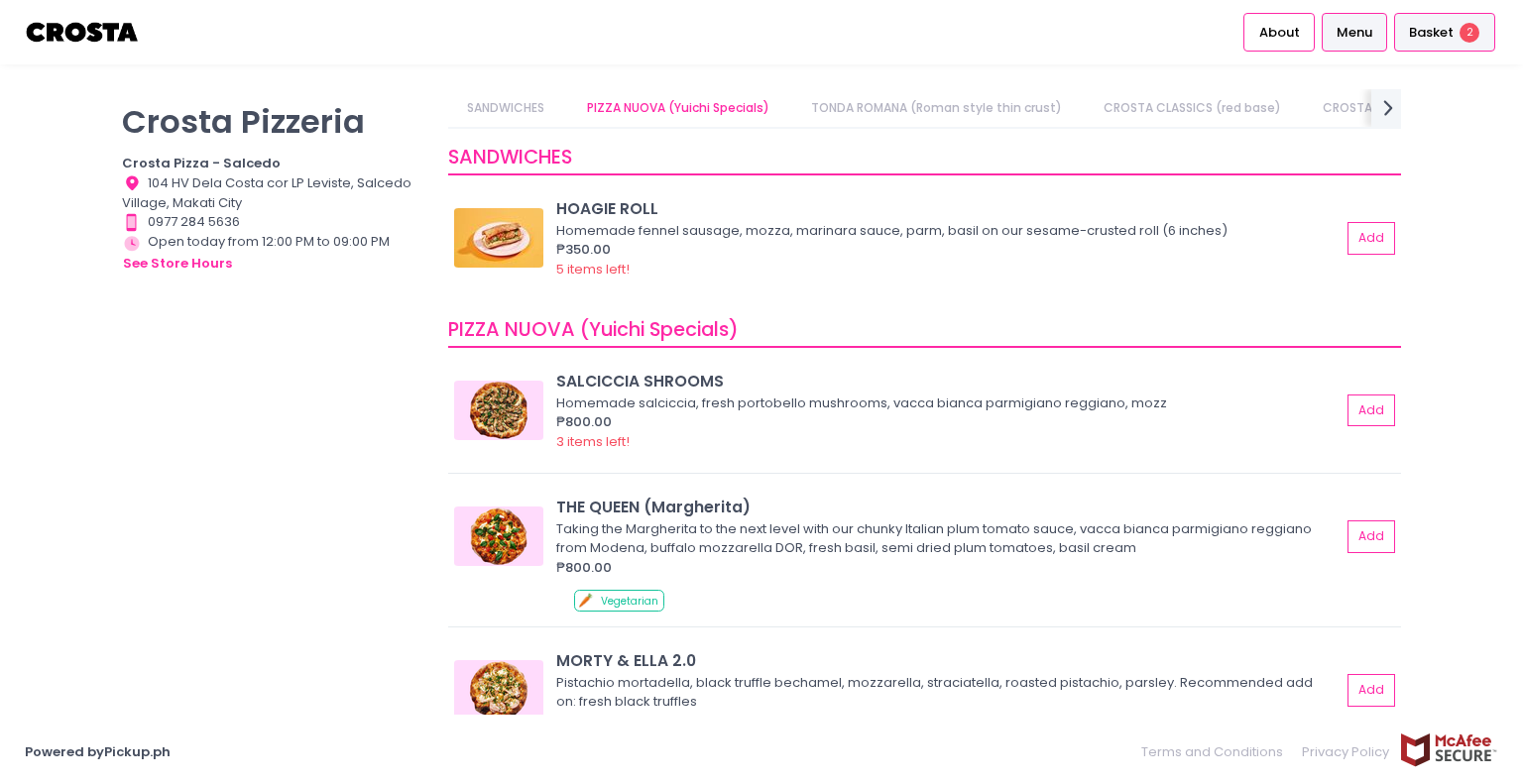 click on "Basket 2" at bounding box center (1445, 32) 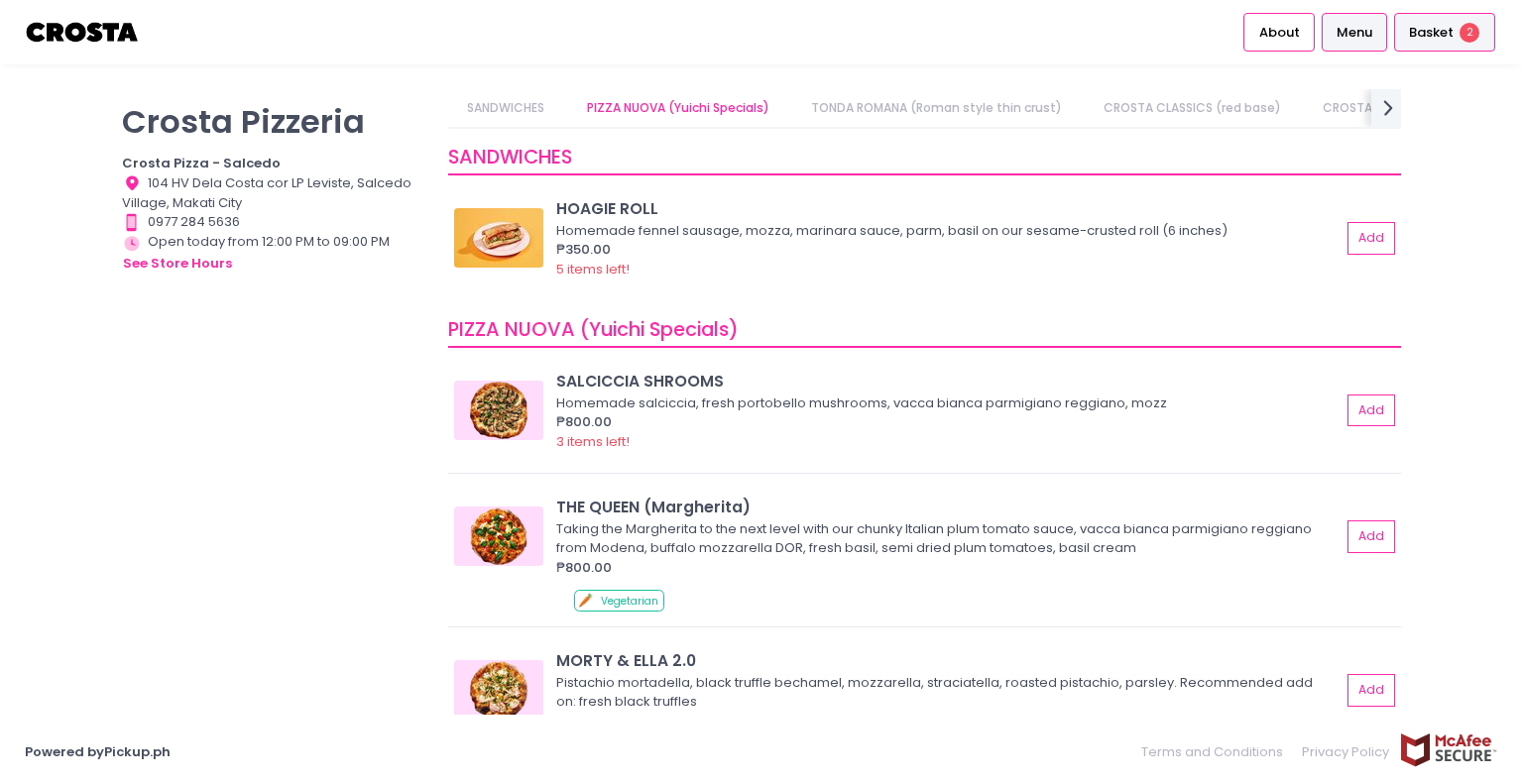 click on "Basket" at bounding box center [1431, 33] 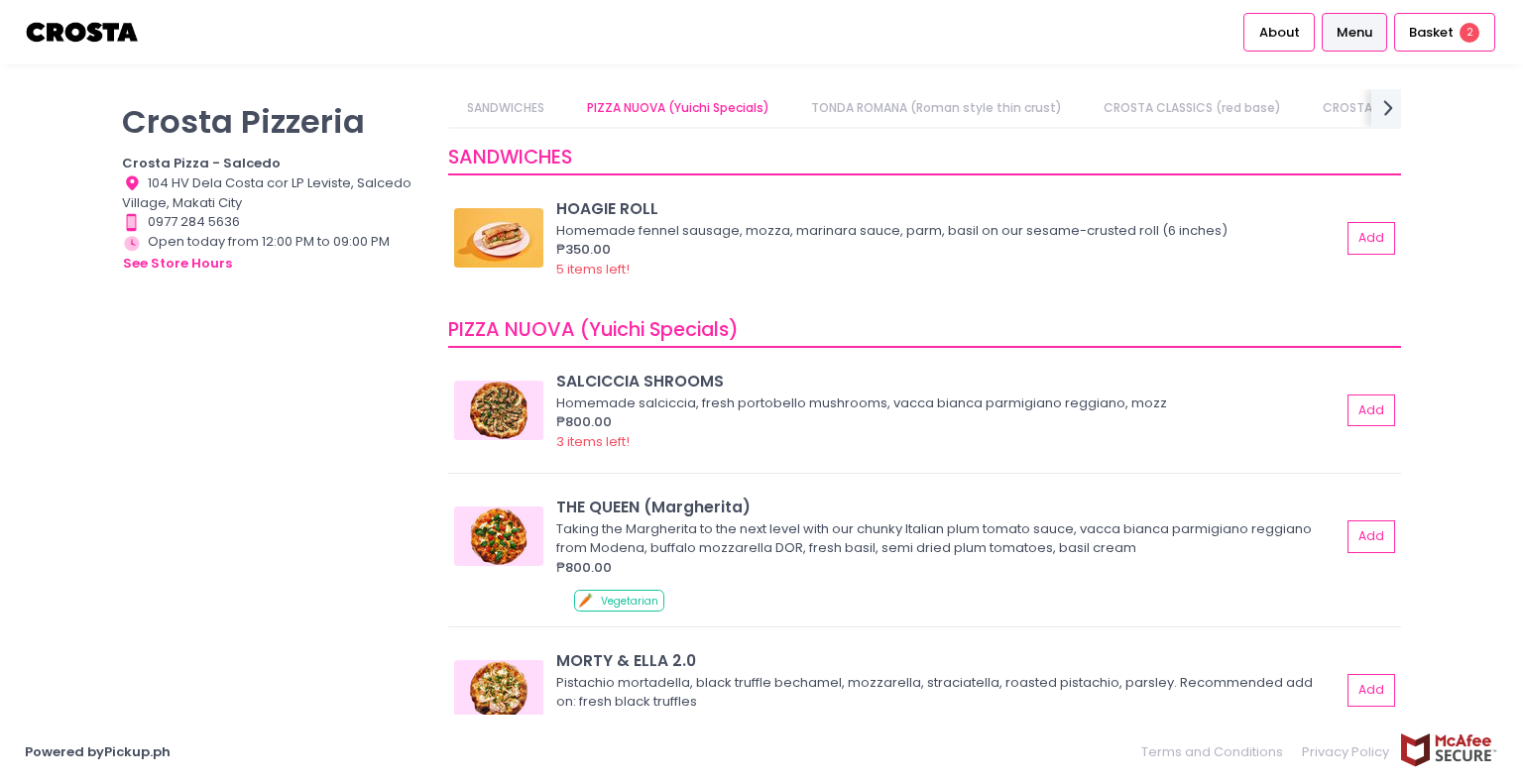 drag, startPoint x: 1522, startPoint y: 106, endPoint x: 1517, endPoint y: 126, distance: 20.615528 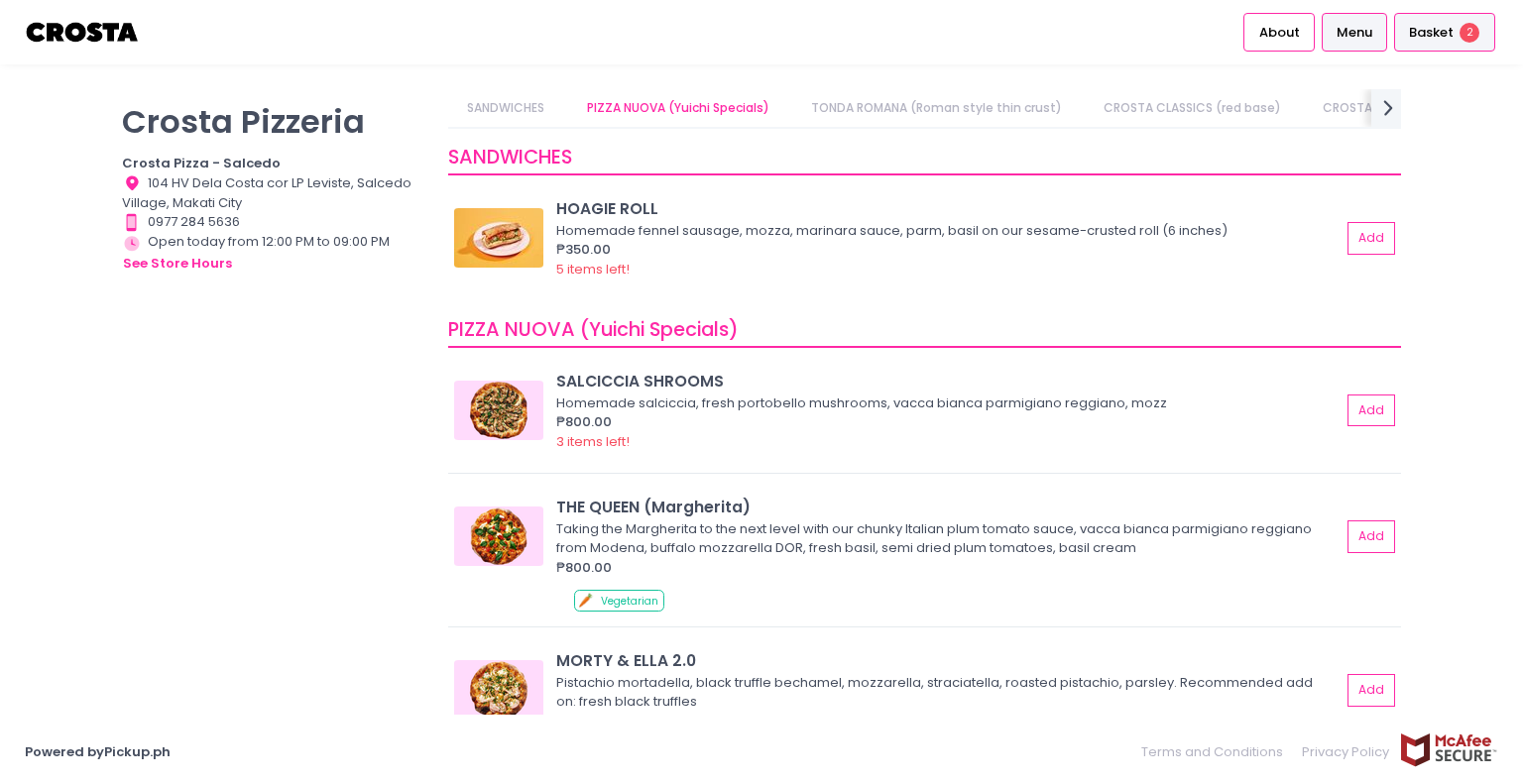 click on "Basket 2" at bounding box center (1445, 32) 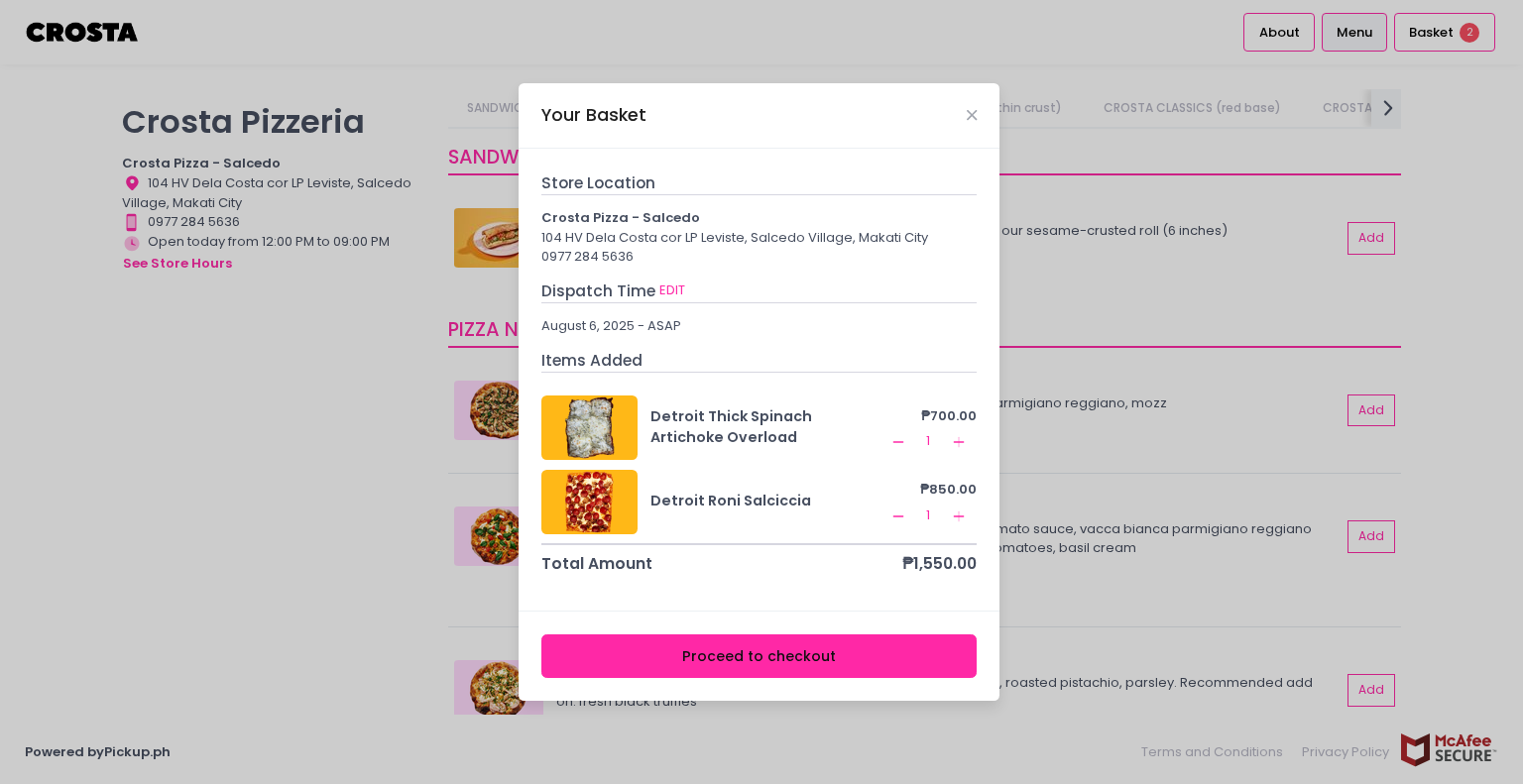 click on "Proceed to checkout" at bounding box center (760, 656) 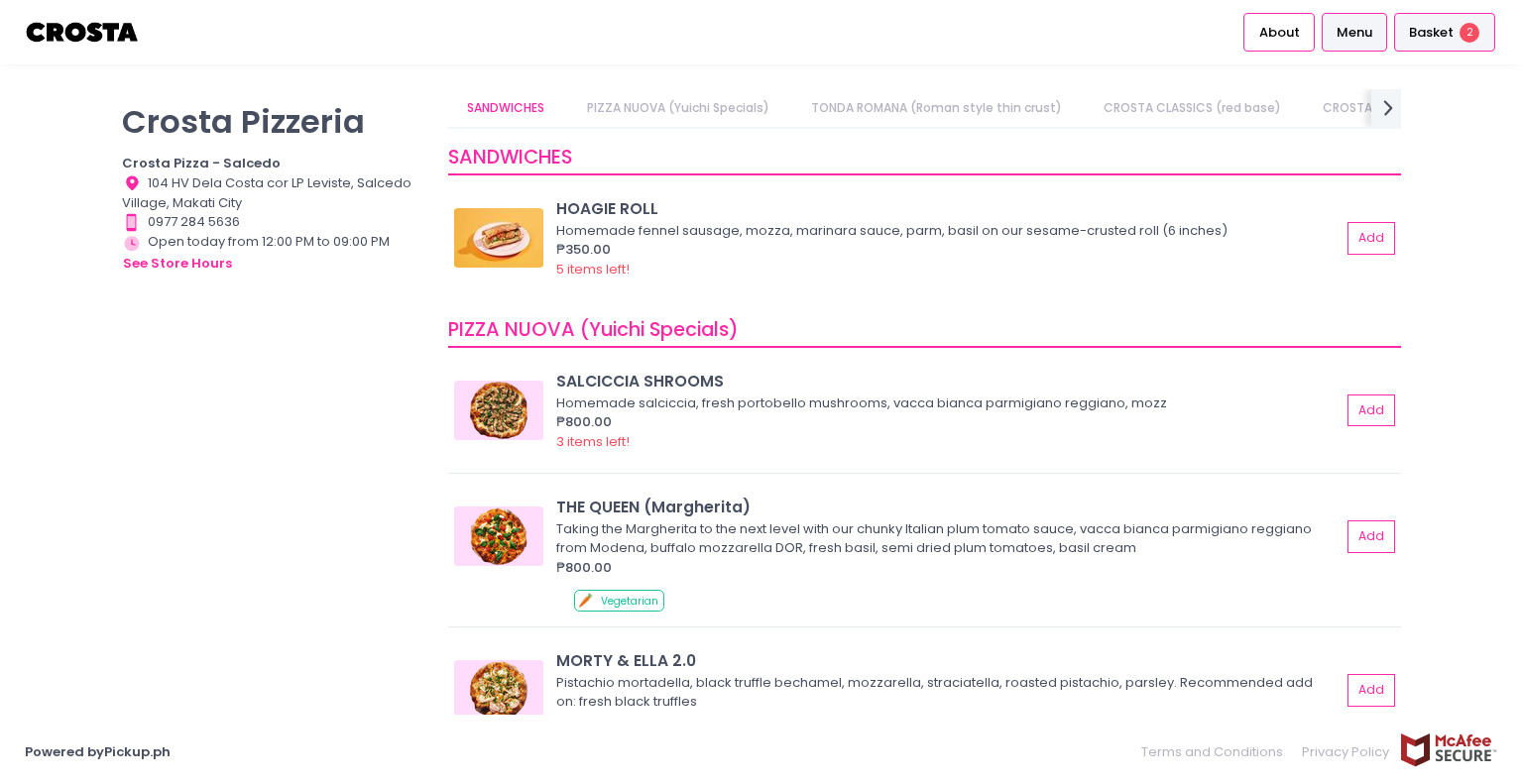 click on "Basket" at bounding box center [1431, 33] 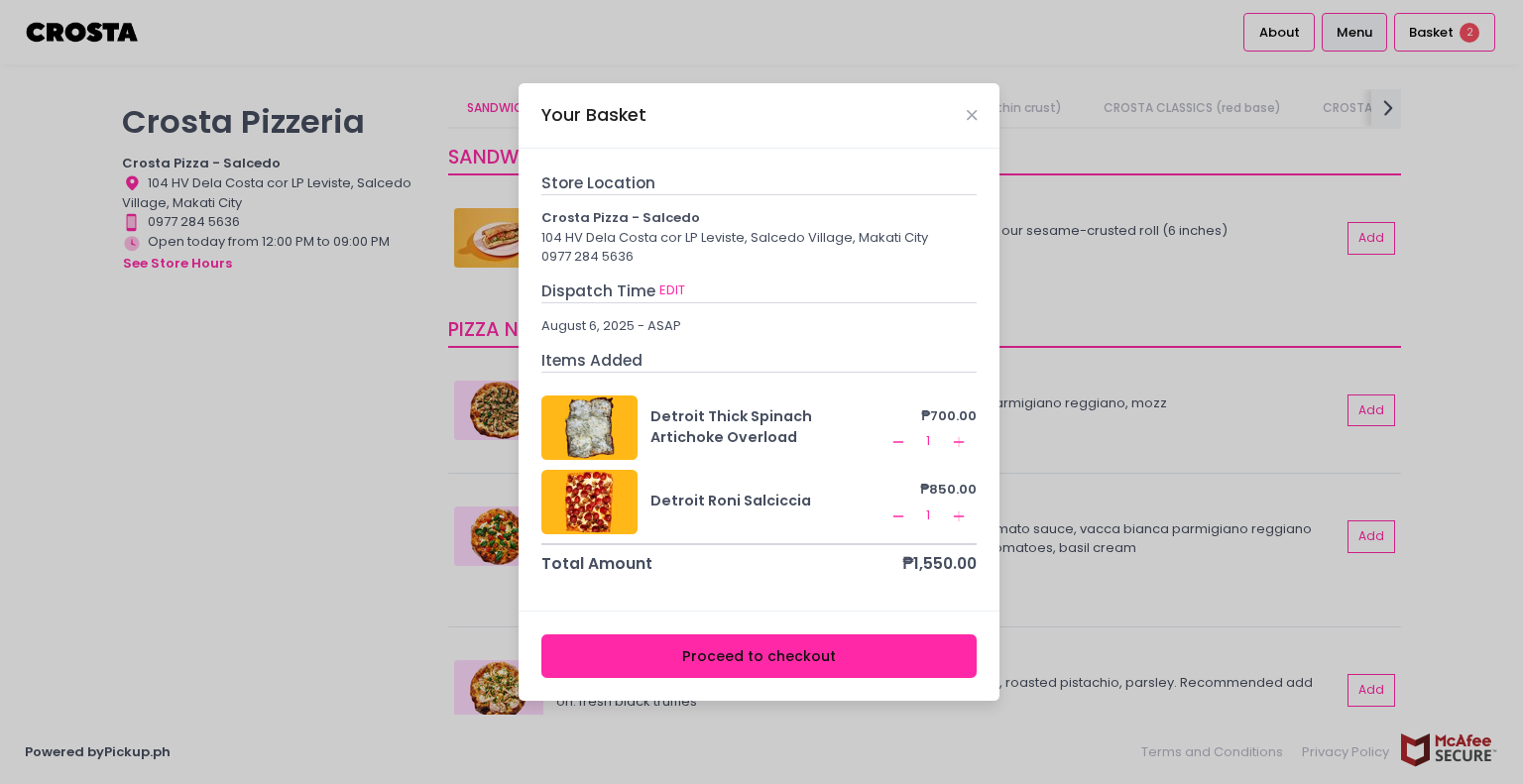 click on "Your Basket Store Location Crosta Pizza - Salcedo 104 HV Dela Costa cor LP Leviste, Salcedo Village, Makati City 0977 284 5636 Dispatch Time EDIT   August 6, 2025    - ASAP        Items Added Detroit Thick Spinach Artichoke Overload   ₱700.00 Remove Created with Sketch. 1 Add Created with Sketch. Detroit Roni Salciccia   ₱850.00 Remove Created with Sketch. 1 Add Created with Sketch. Total Amount ₱1,550.00 Proceed to checkout" at bounding box center (762, 392) 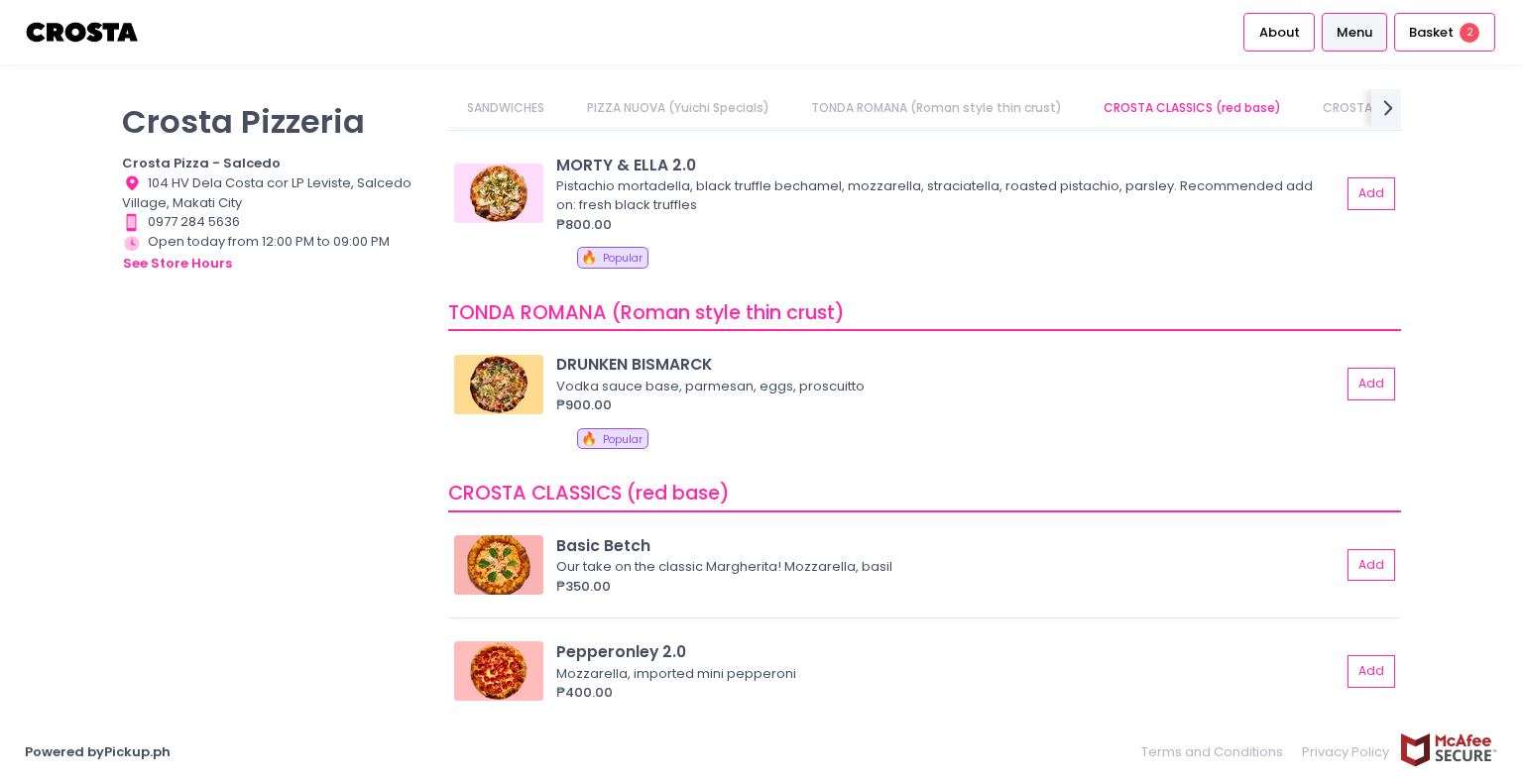 scroll, scrollTop: 788, scrollLeft: 0, axis: vertical 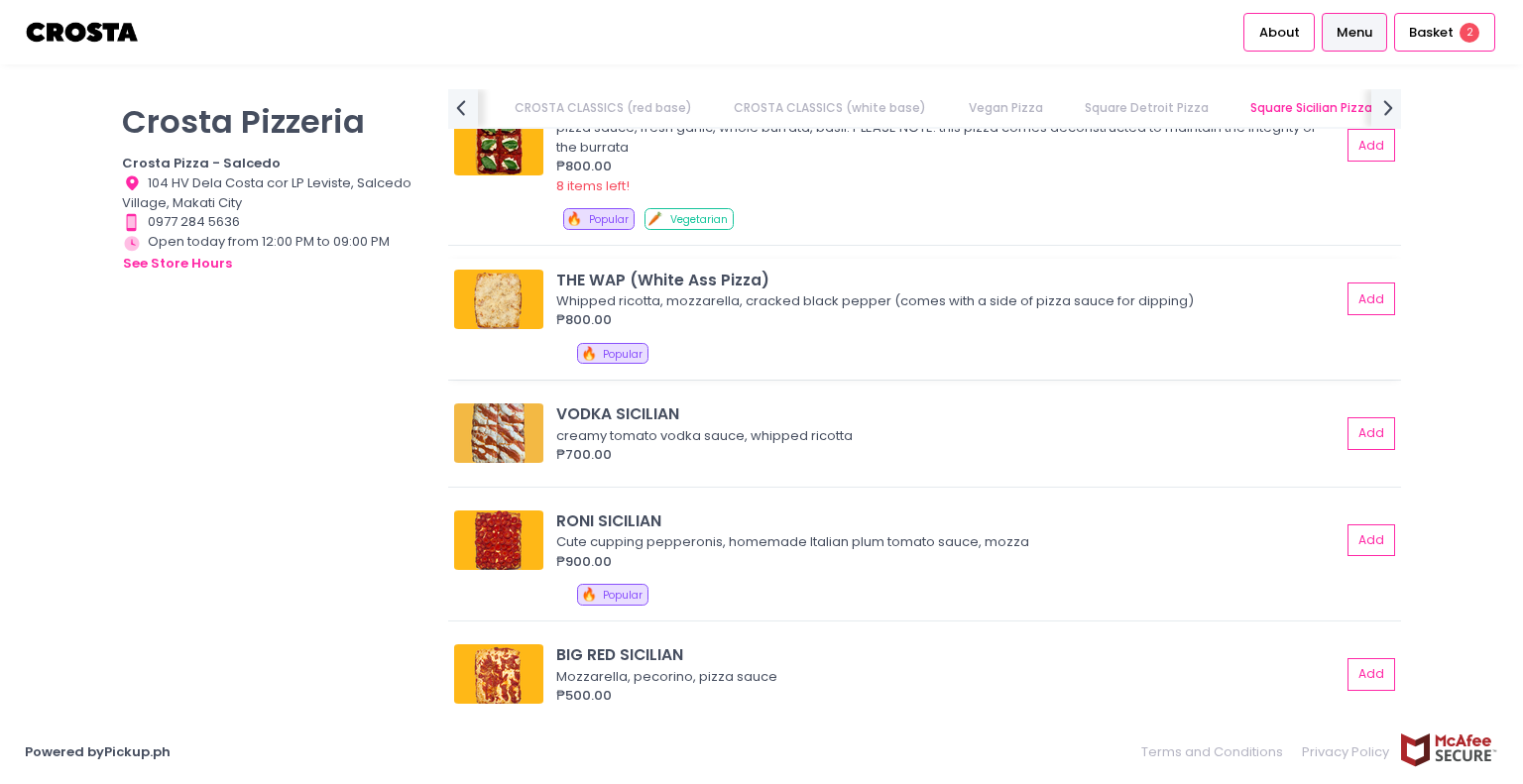 click at bounding box center [499, 299] 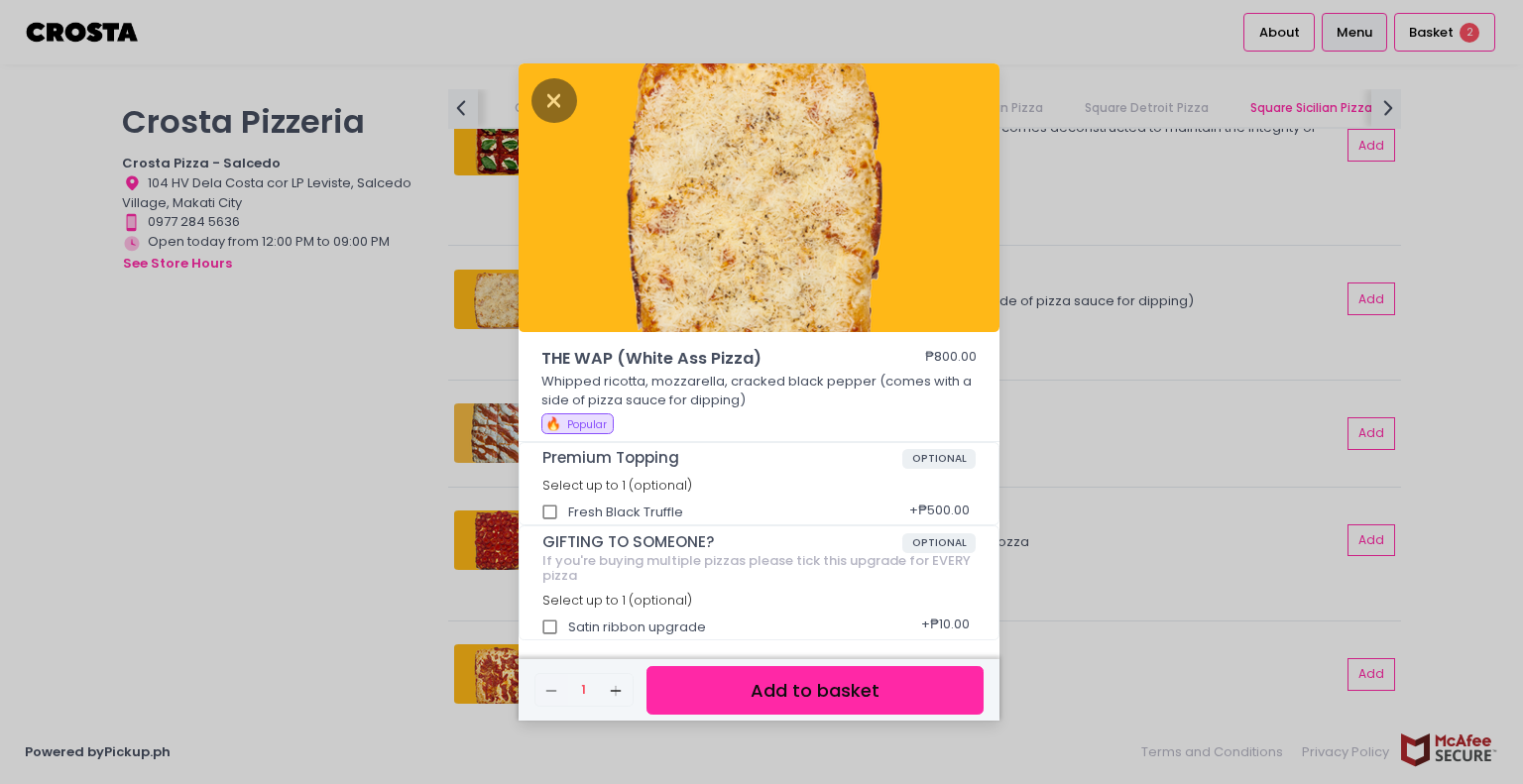 click on "THE WAP (White Ass Pizza)    ₱800.00 Whipped ricotta, mozzarella, cracked black pepper (comes with a side of pizza sauce for dipping) 🔥 Popular Premium Topping OPTIONAL   Select up to    1 (optional) Fresh Black Truffle   +  ₱500.00 GIFTING TO SOMEONE? OPTIONAL If you're buying multiple pizzas please tick this upgrade for EVERY pizza  Select up to    1 (optional) Satin ribbon upgrade    +  ₱10.00 Remove Created with Sketch. 1 Add Created with Sketch. Add to basket" at bounding box center (762, 392) 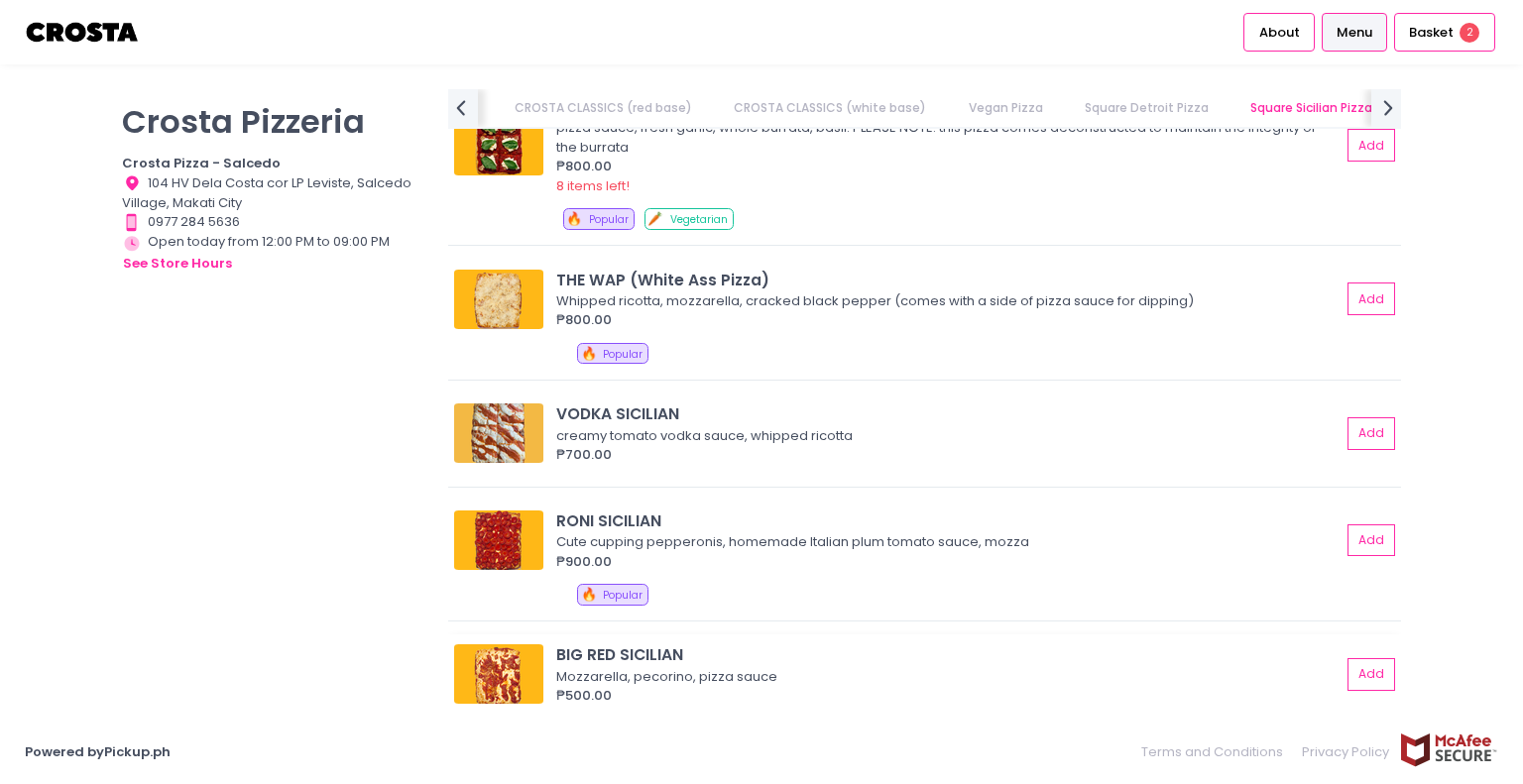 scroll, scrollTop: 3087, scrollLeft: 0, axis: vertical 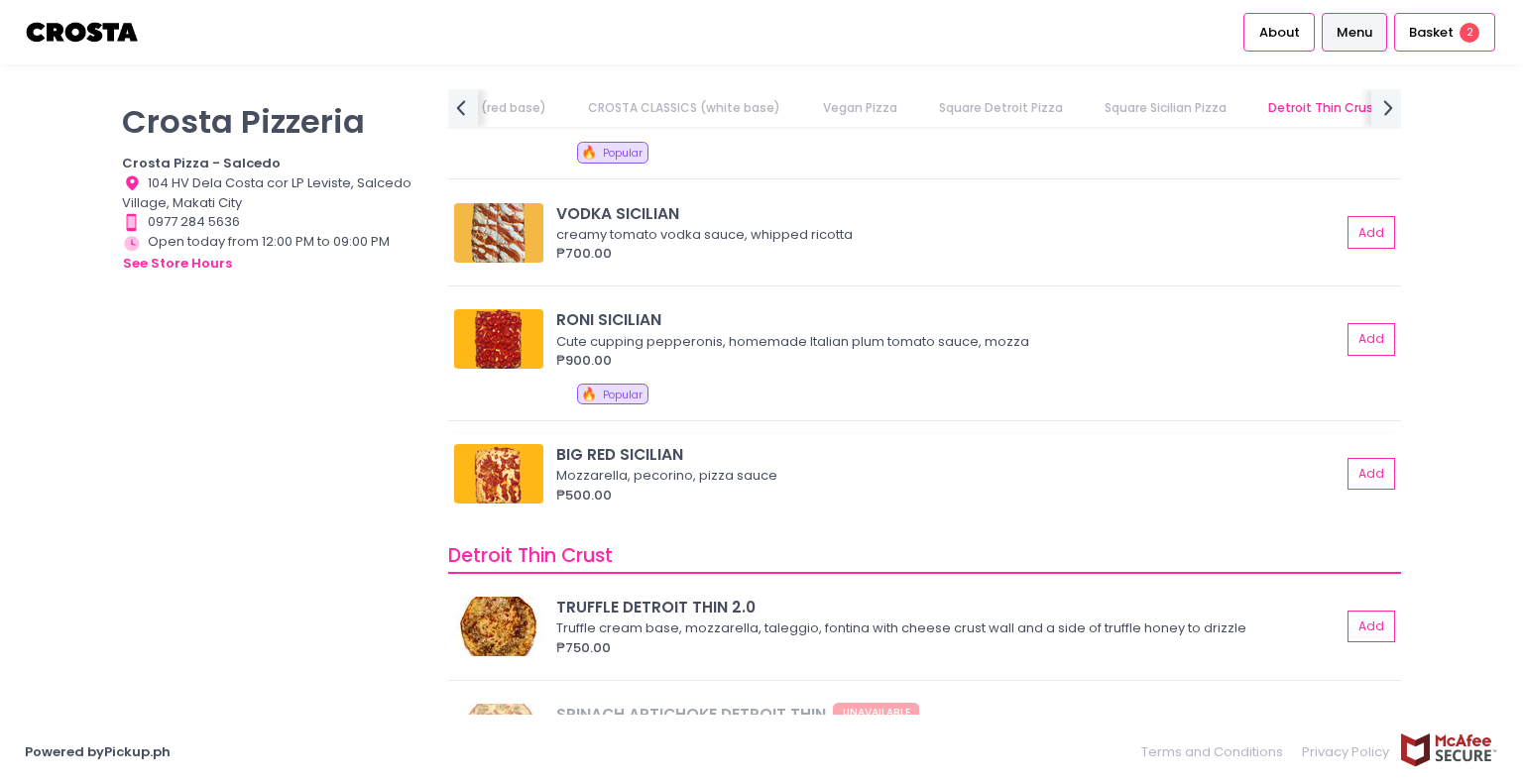 click at bounding box center (499, 474) 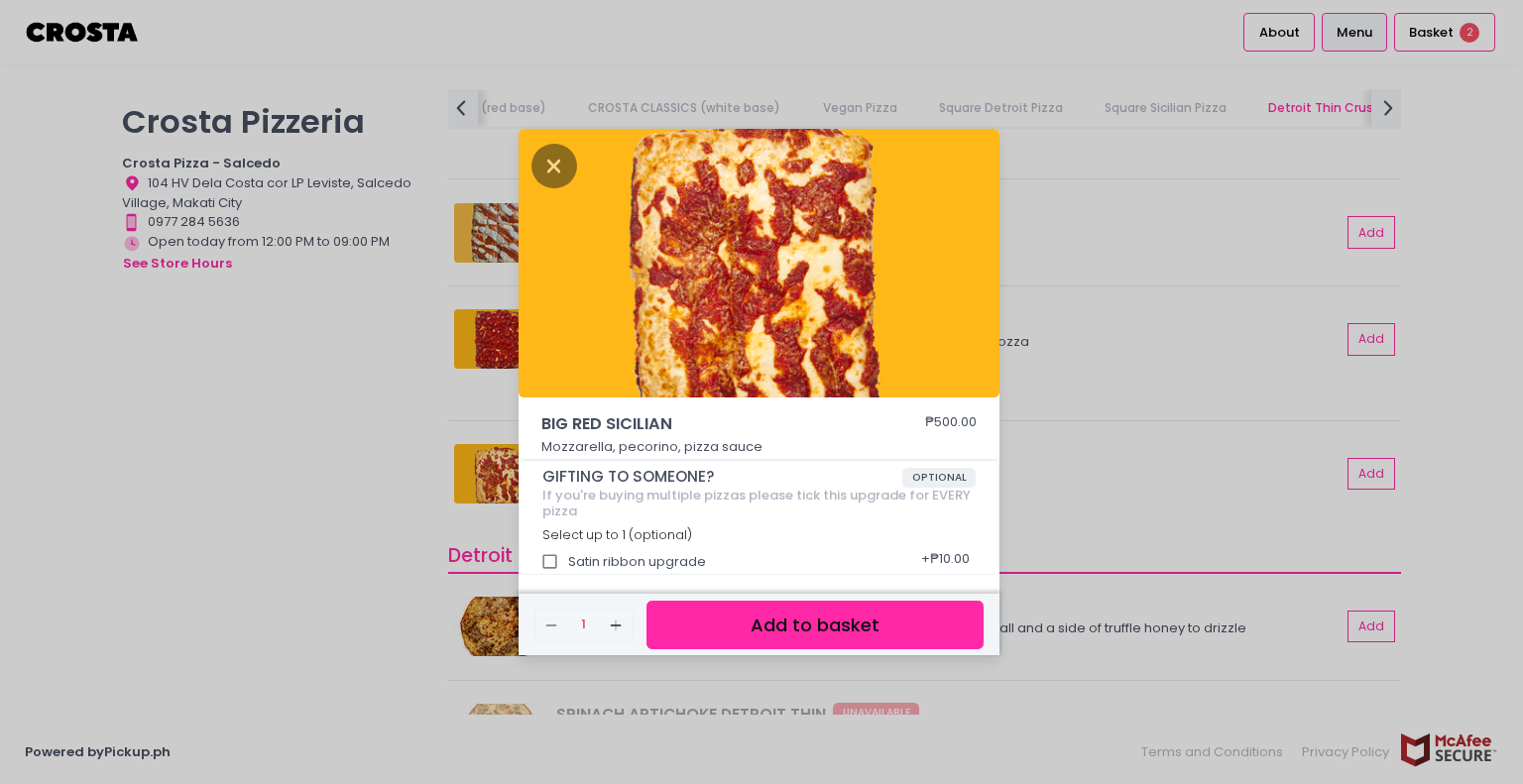 click on "BIG RED SICILIAN   ₱500.00 Mozzarella, pecorino, pizza sauce GIFTING TO SOMEONE? OPTIONAL If you're buying multiple pizzas please tick this upgrade for EVERY pizza  Select up to    1 (optional) Satin ribbon upgrade    +  ₱10.00 Remove Created with Sketch. 1 Add Created with Sketch. Add to basket" at bounding box center [762, 392] 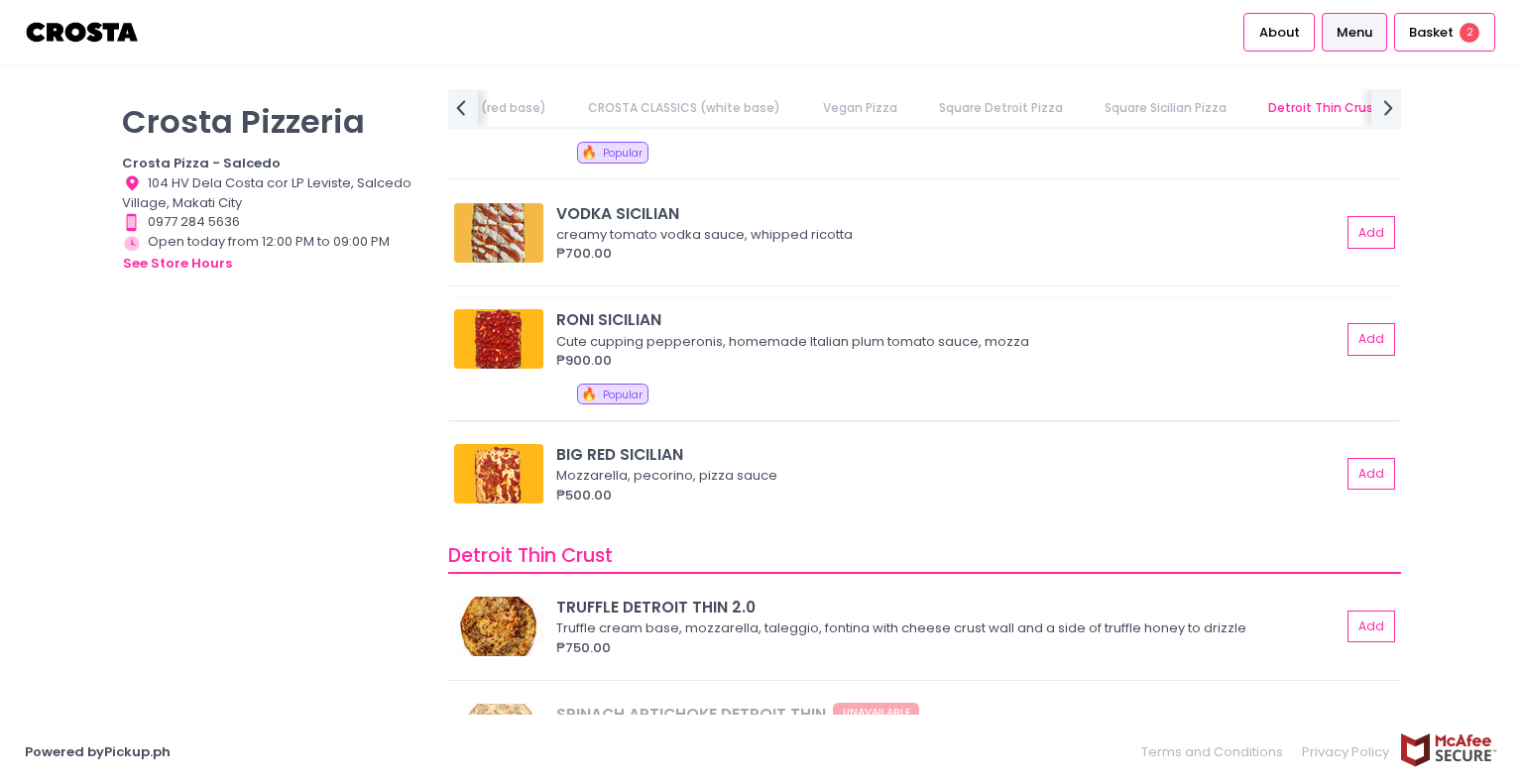 click at bounding box center (499, 339) 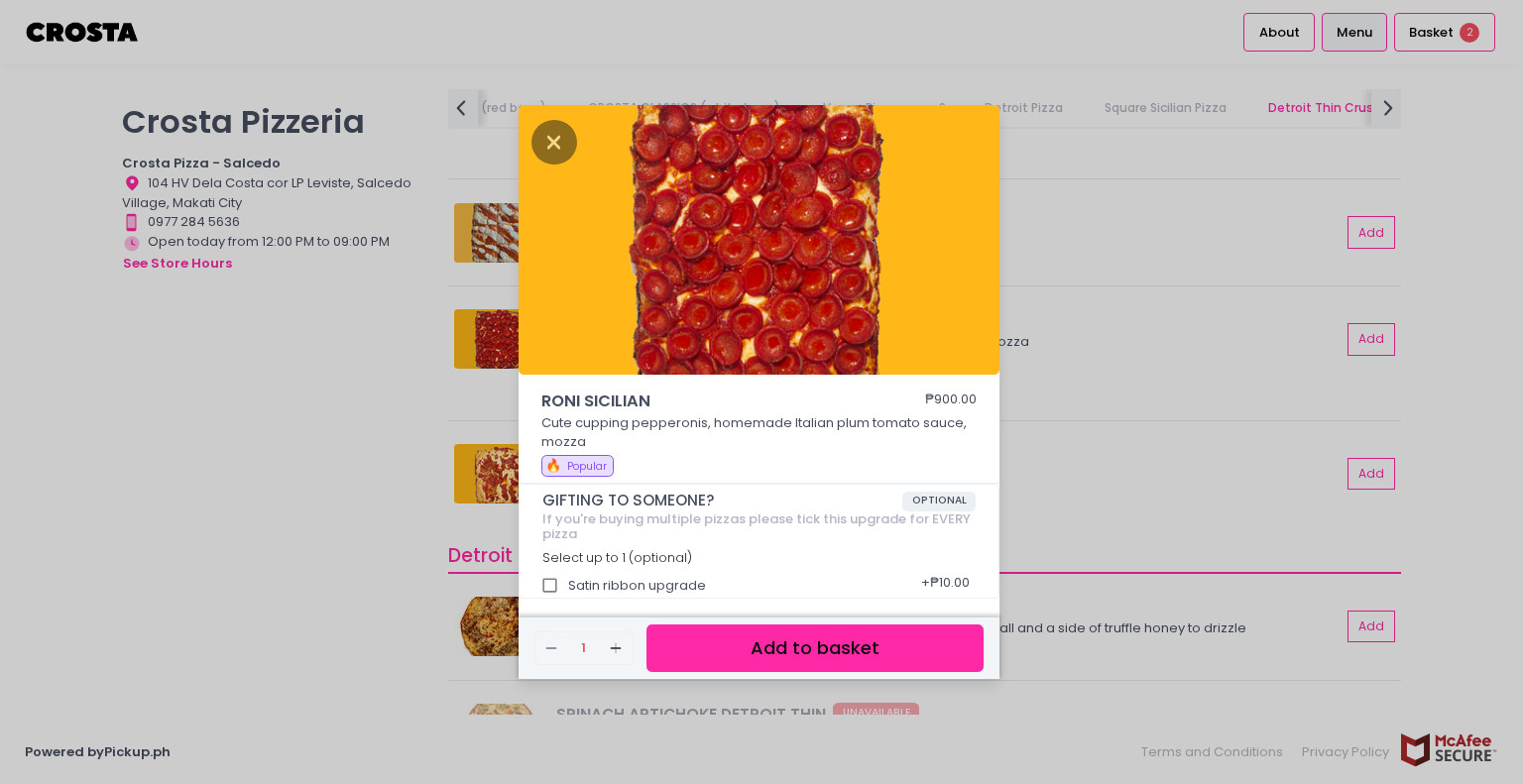 click on "RONI SICILIAN   ₱900.00 Cute cupping pepperonis, homemade Italian plum tomato sauce, mozza
🔥 Popular GIFTING TO SOMEONE? OPTIONAL If you're buying multiple pizzas please tick this upgrade for EVERY pizza  Select up to    1 (optional) Satin ribbon upgrade    +  ₱10.00 Remove Created with Sketch. 1 Add Created with Sketch. Add to basket" at bounding box center [762, 392] 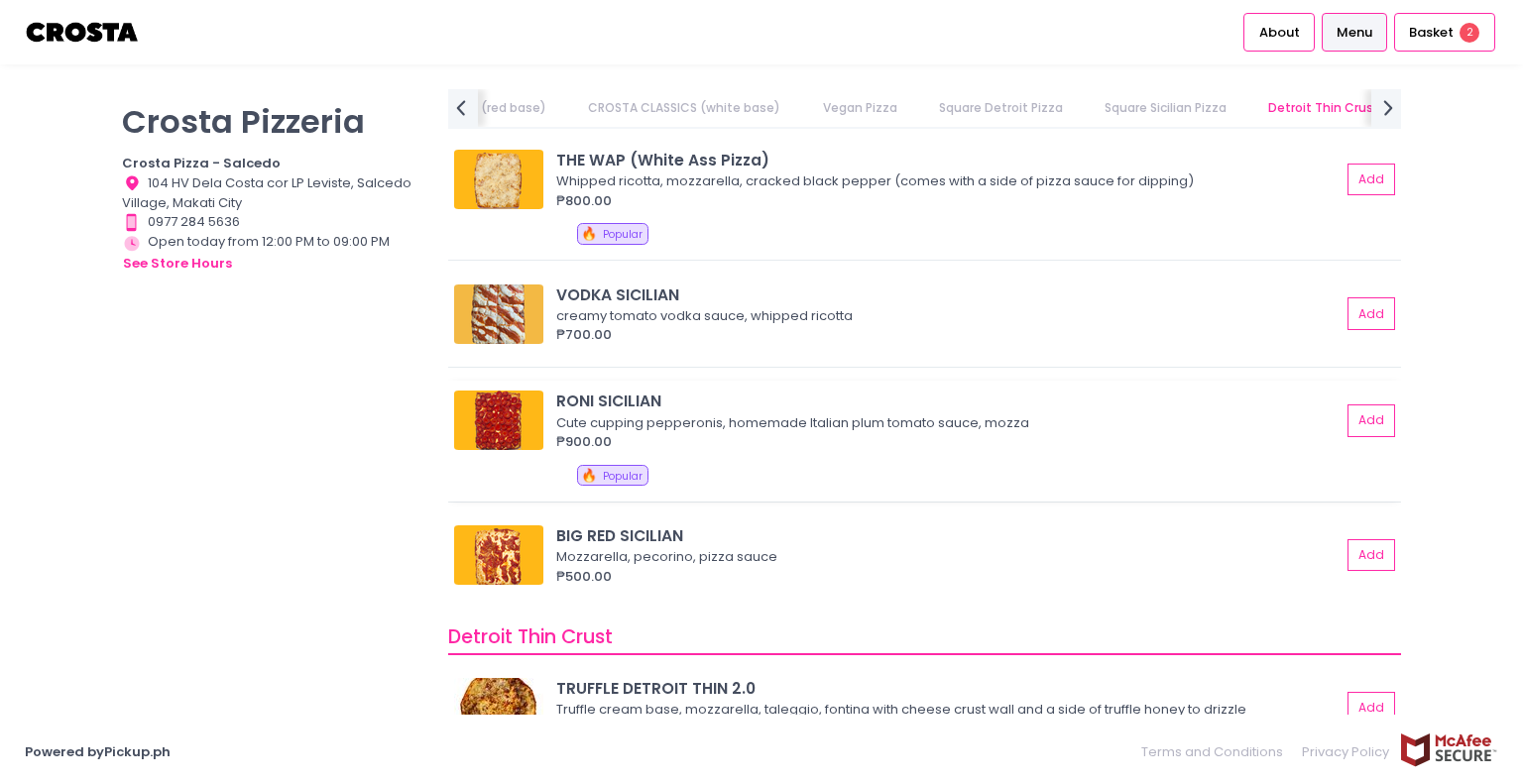 scroll, scrollTop: 2973, scrollLeft: 0, axis: vertical 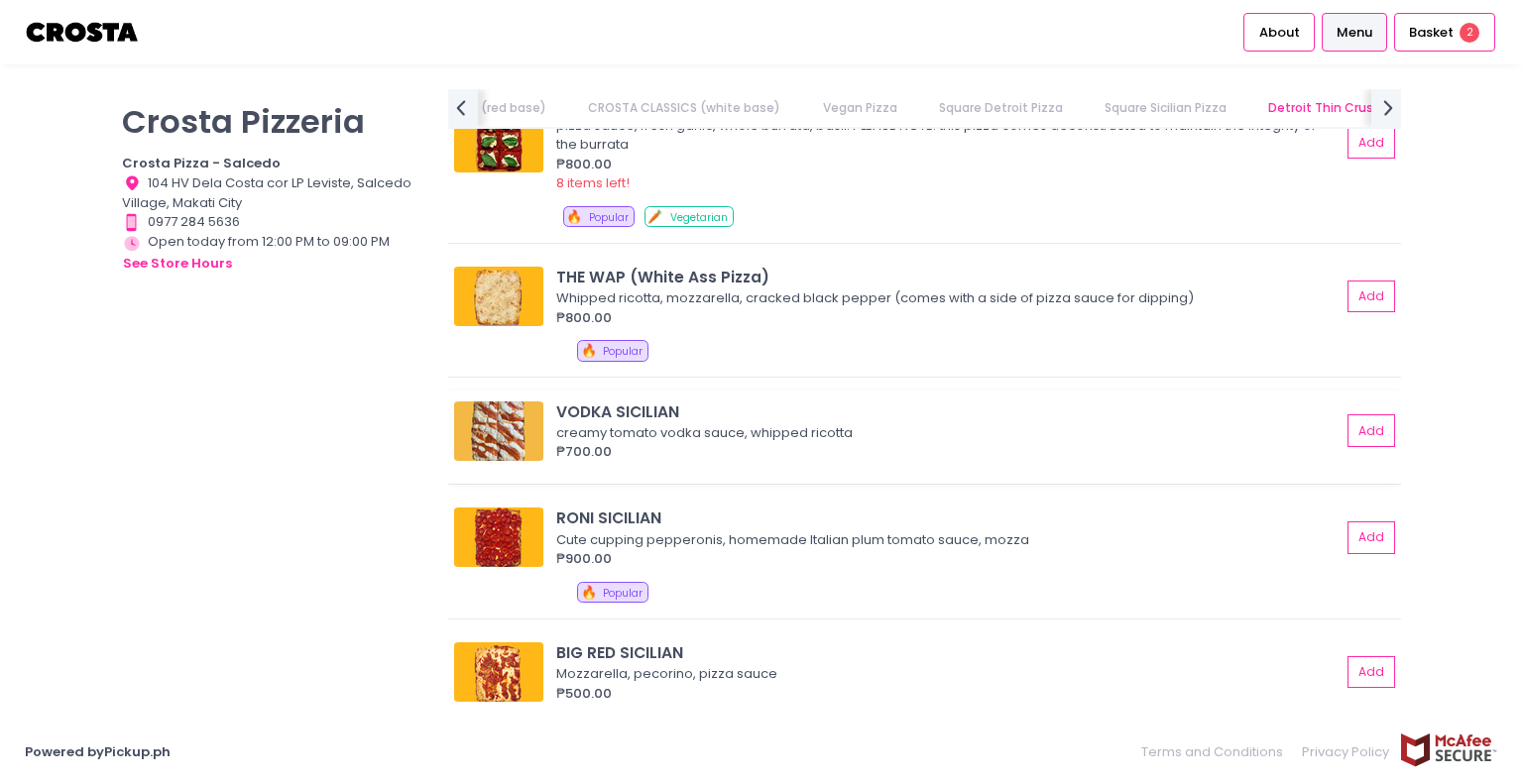 click at bounding box center [499, 431] 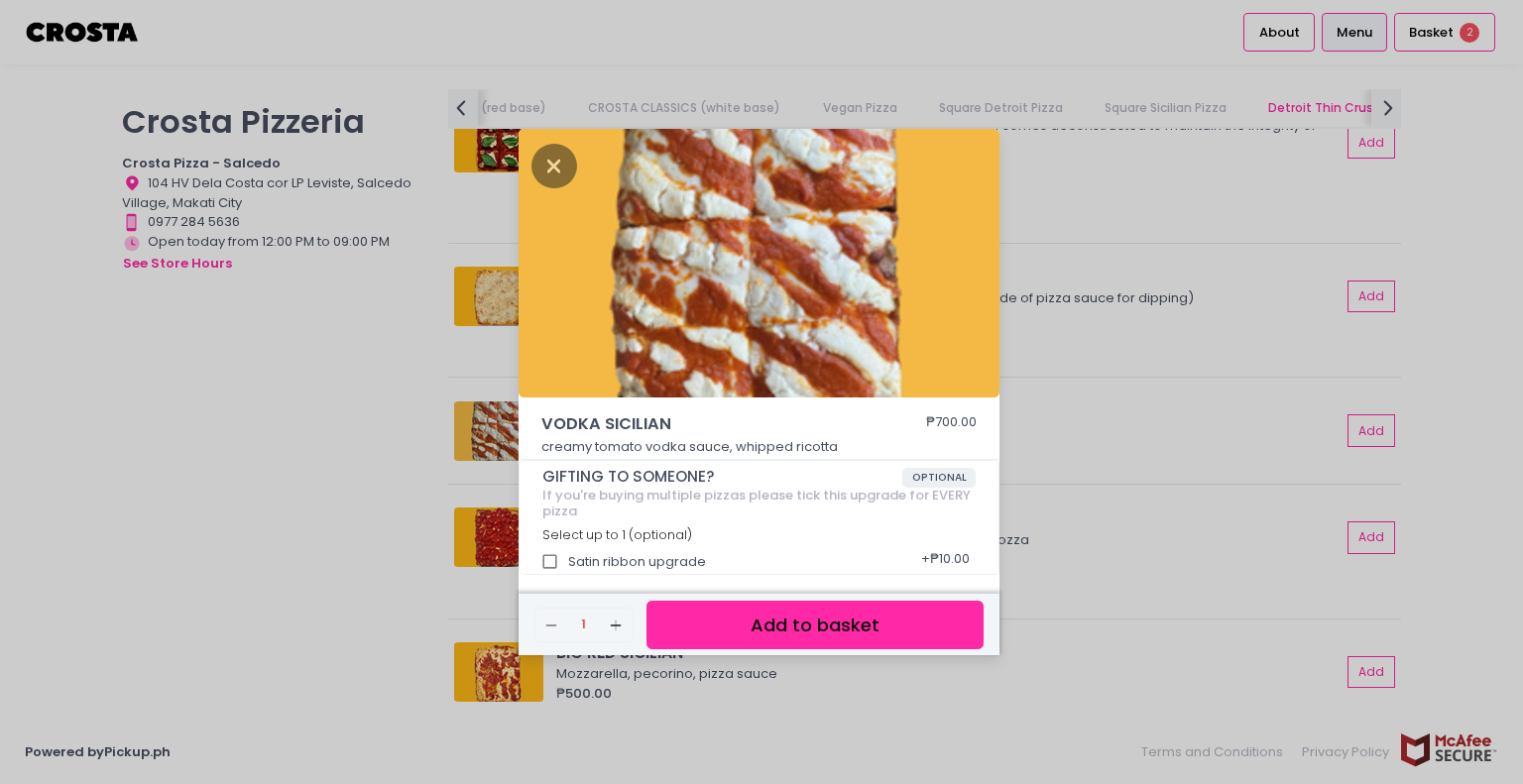 click on "VODKA SICILIAN   ₱700.00 creamy tomato vodka sauce, whipped ricotta GIFTING TO SOMEONE? OPTIONAL If you're buying multiple pizzas please tick this upgrade for EVERY pizza  Select up to    1 (optional) Satin ribbon upgrade    +  ₱10.00 Remove Created with Sketch. 1 Add Created with Sketch. Add to basket" at bounding box center [762, 392] 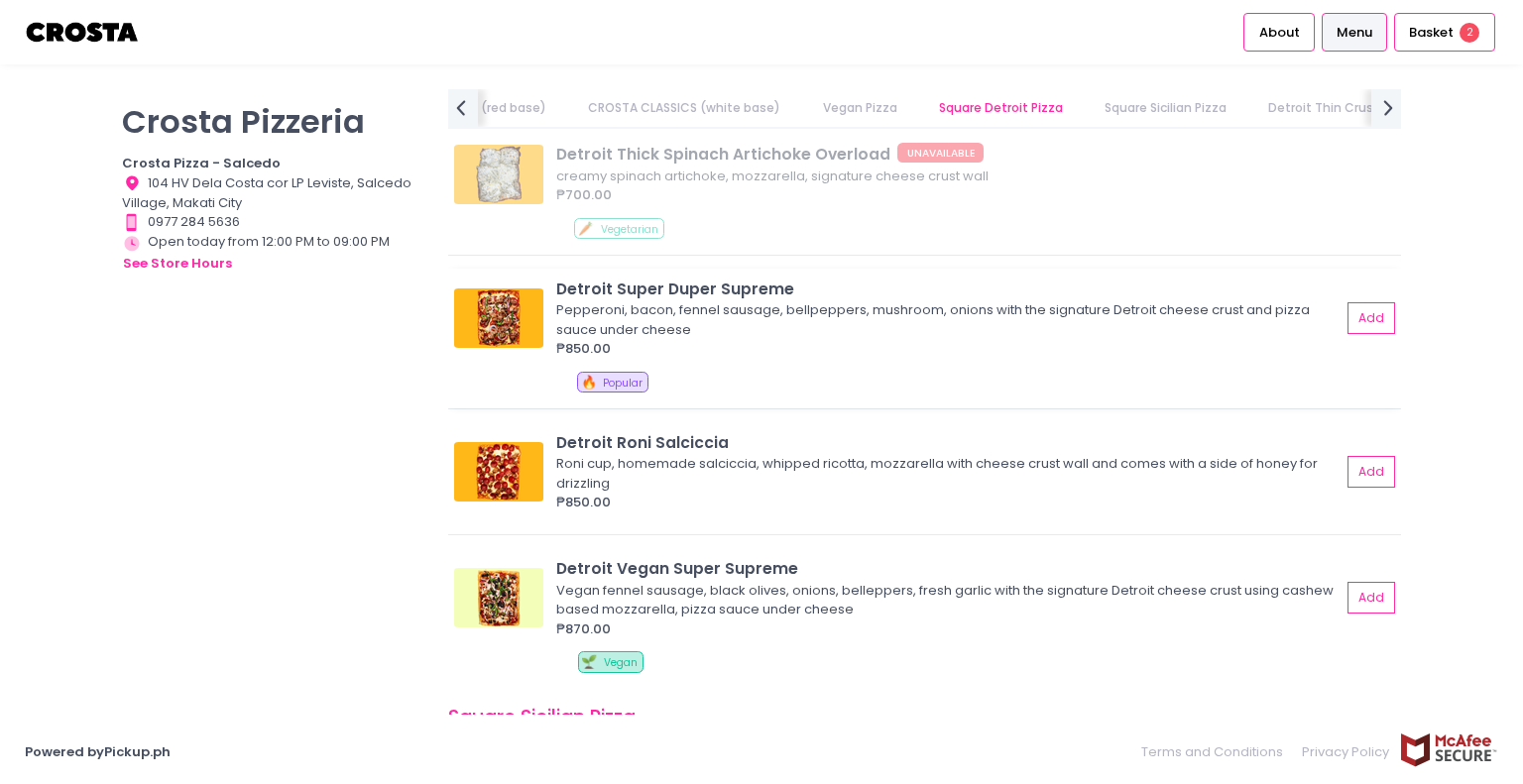 scroll, scrollTop: 2181, scrollLeft: 0, axis: vertical 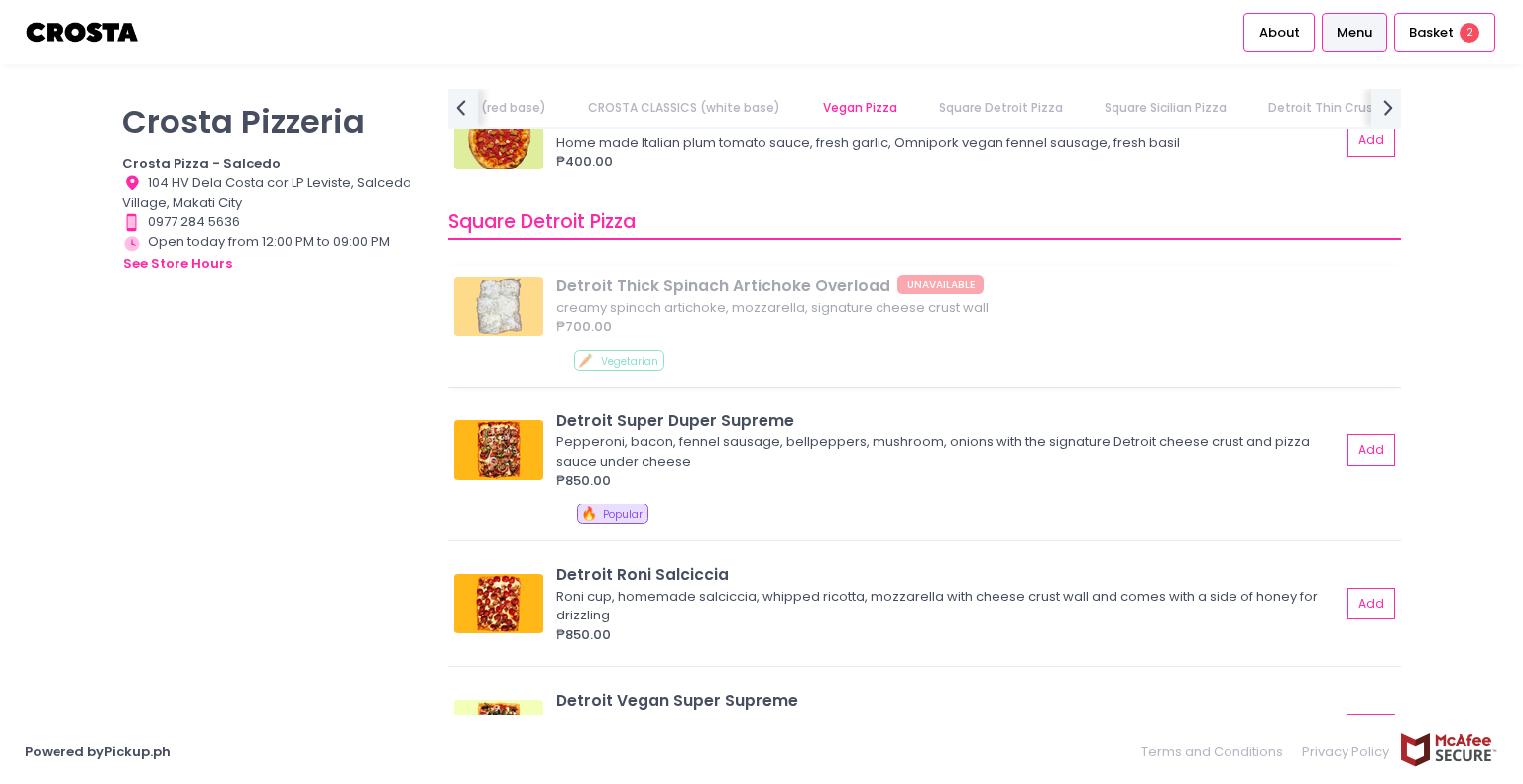 click on "Detroit Thick Spinach Artichoke Overload UNAVAILABLE creamy spinach artichoke, mozzarella, signature cheese crust wall ₱700.00 🥕 Vegetarian" at bounding box center (924, 326) 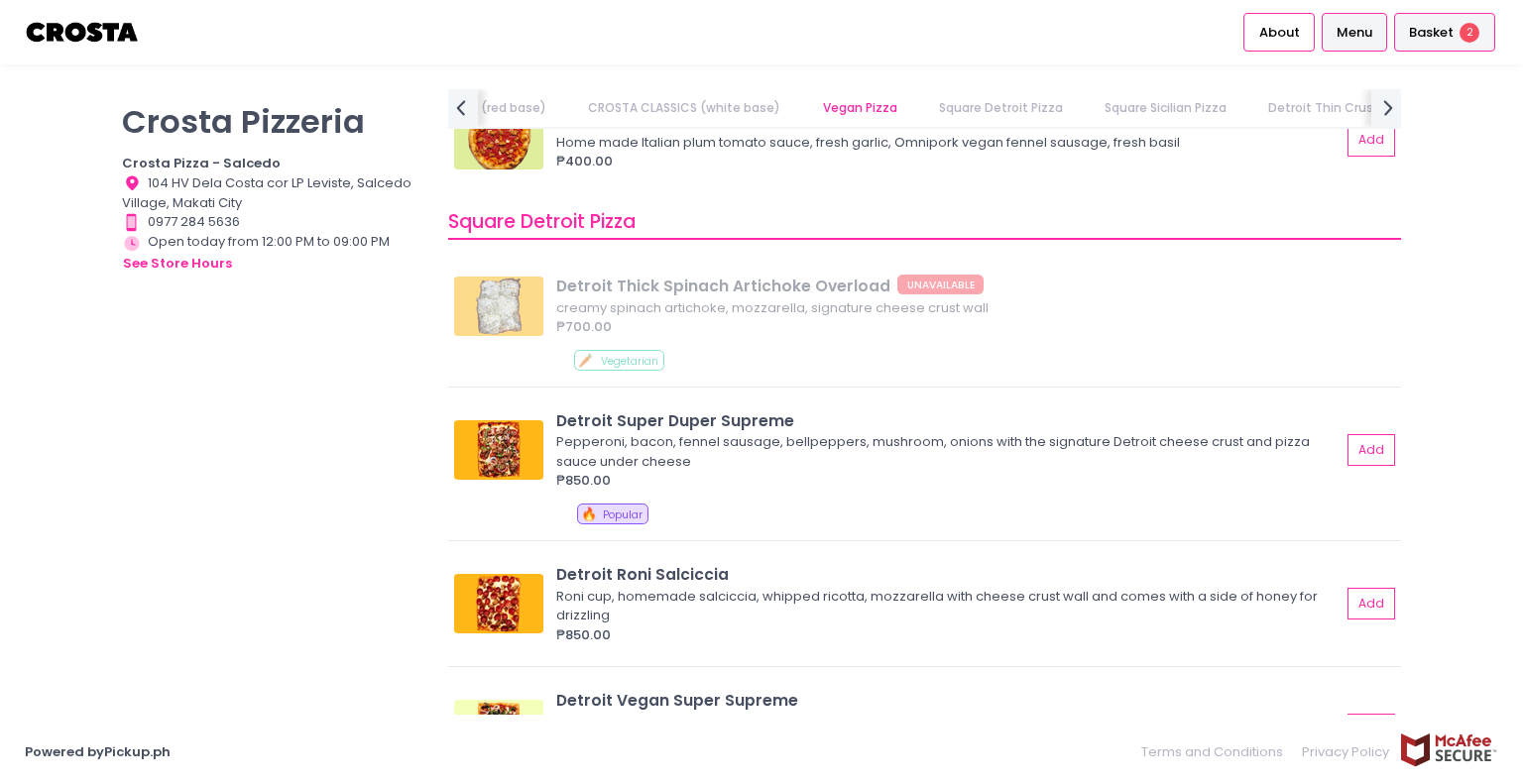 click on "Basket" at bounding box center (1431, 33) 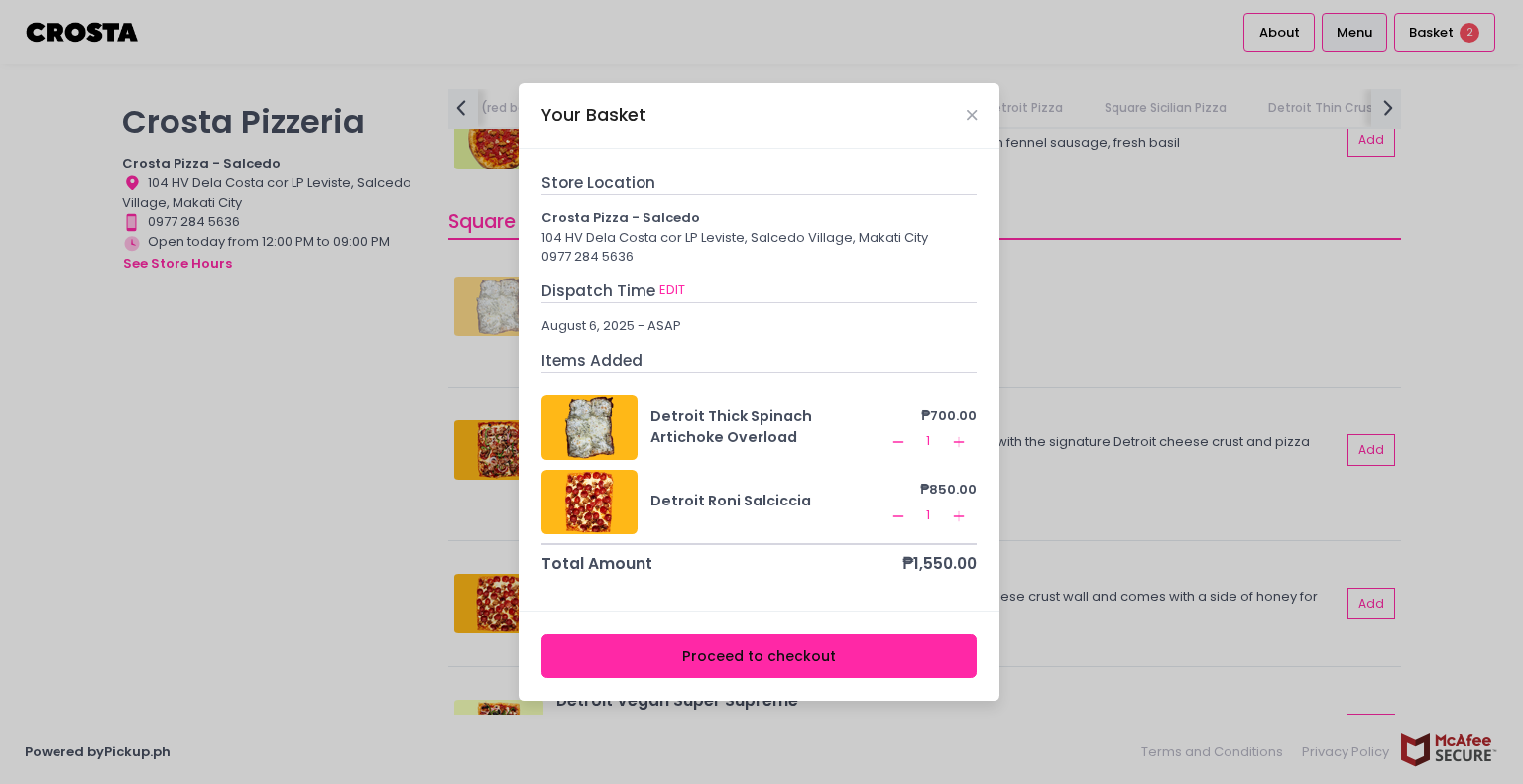 click on "Your Basket Store Location Crosta Pizza - Salcedo 104 HV Dela Costa cor LP Leviste, Salcedo Village, Makati City 0977 284 5636 Dispatch Time EDIT   August 6, 2025    - ASAP        Items Added Detroit Thick Spinach Artichoke Overload   ₱700.00 Remove Created with Sketch. 1 Add Created with Sketch. Detroit Roni Salciccia   ₱850.00 Remove Created with Sketch. 1 Add Created with Sketch. Total Amount ₱1,550.00 Proceed to checkout" at bounding box center [762, 392] 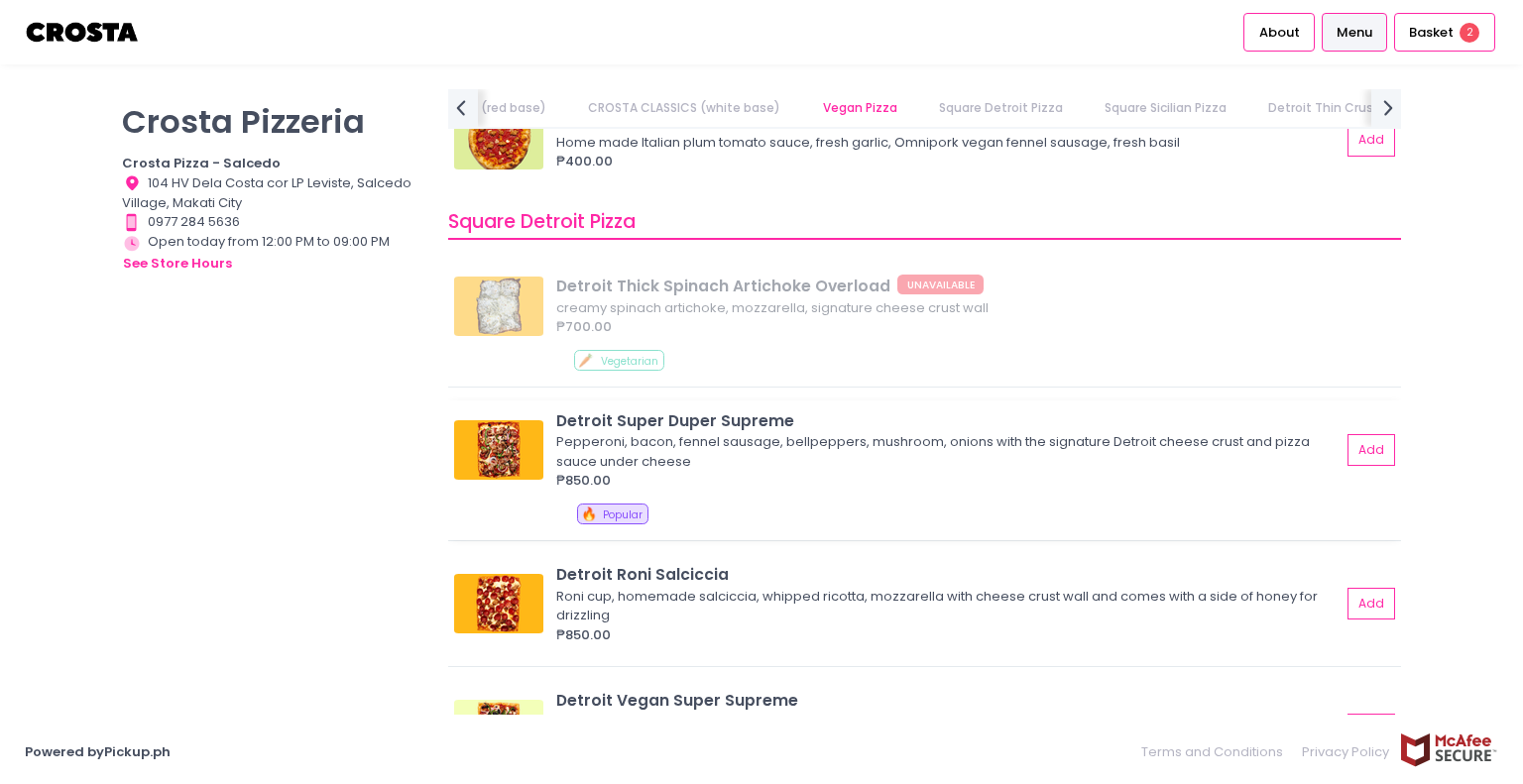 click at bounding box center (499, 450) 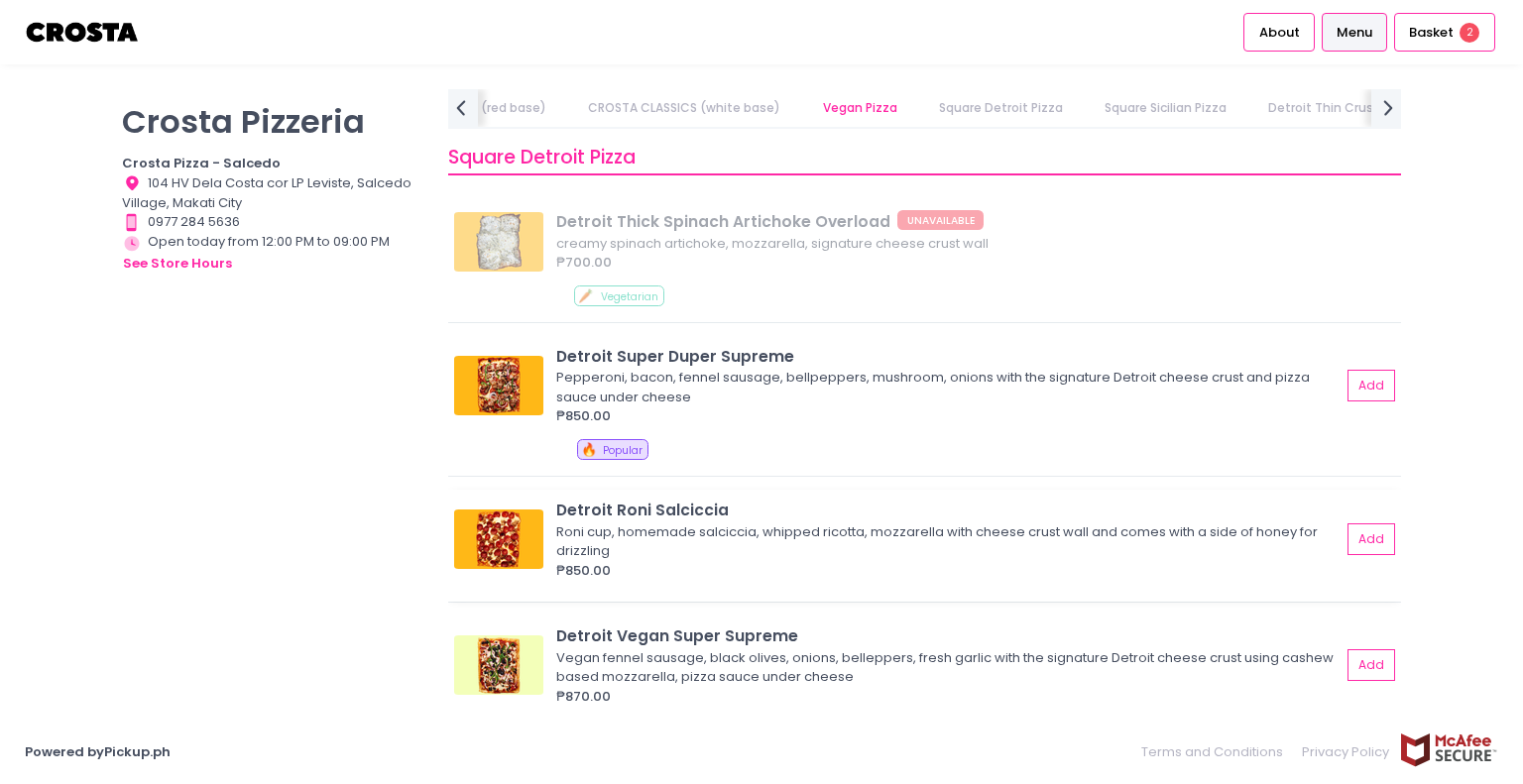 scroll, scrollTop: 2280, scrollLeft: 0, axis: vertical 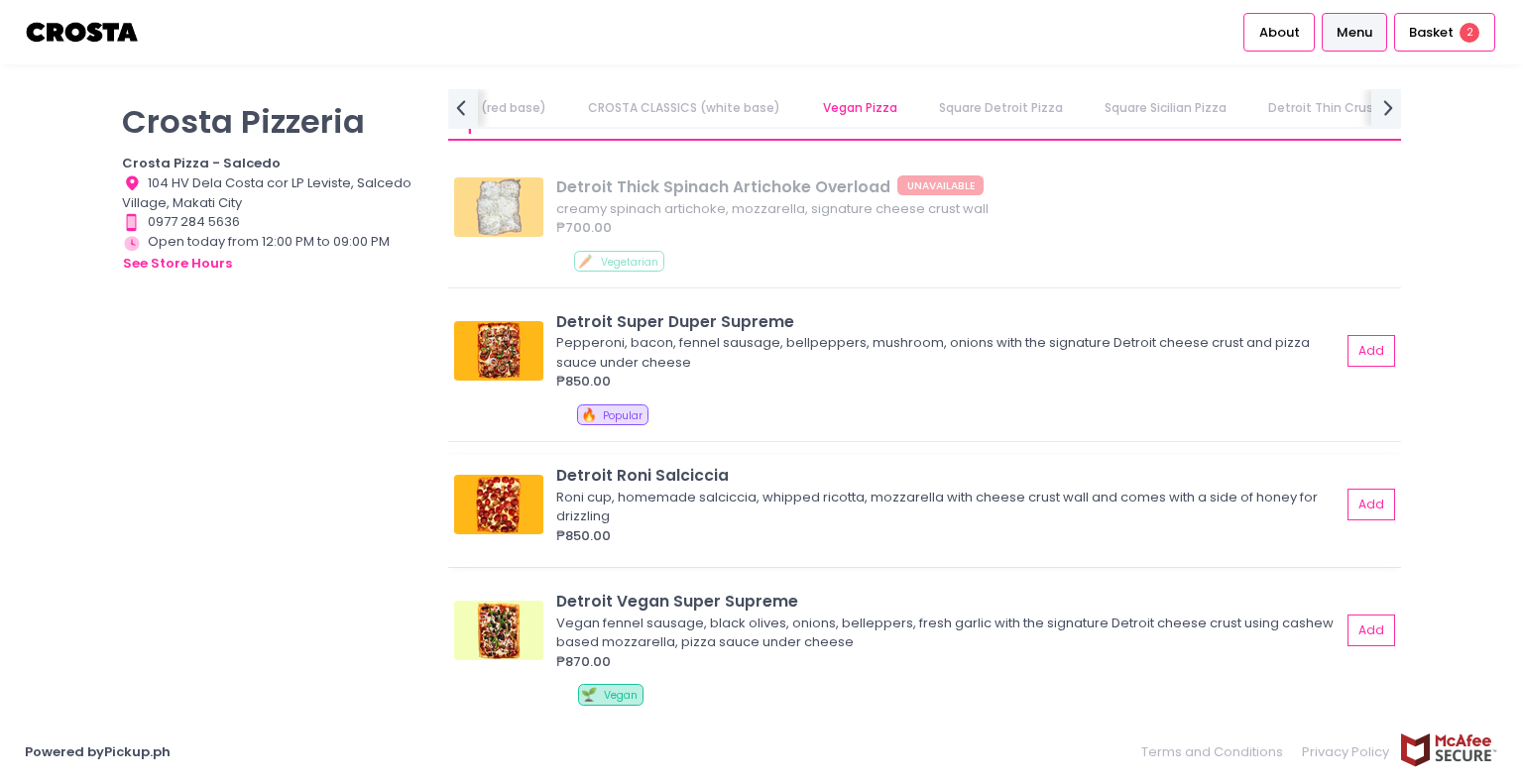 click at bounding box center [499, 504] 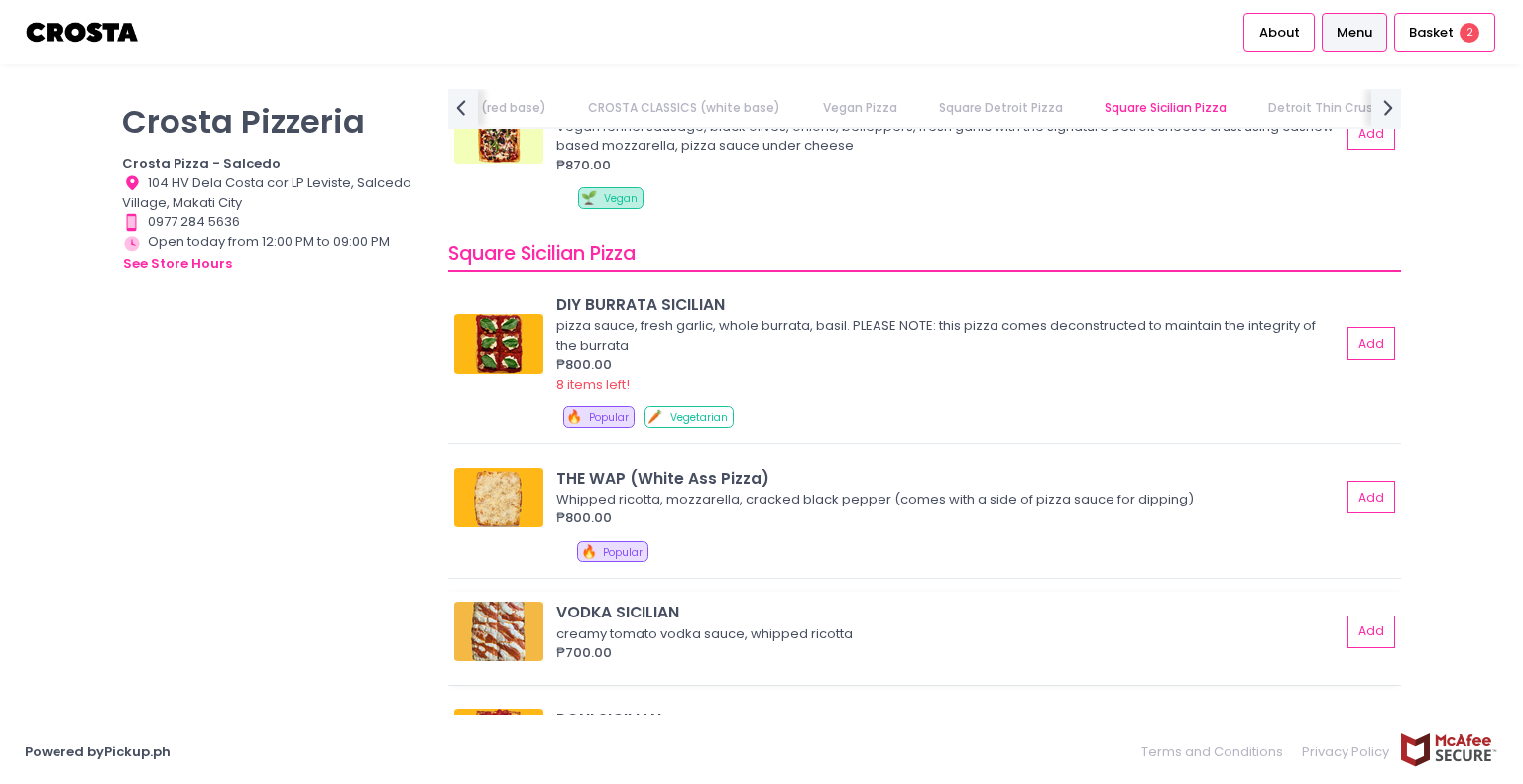 scroll, scrollTop: 2874, scrollLeft: 0, axis: vertical 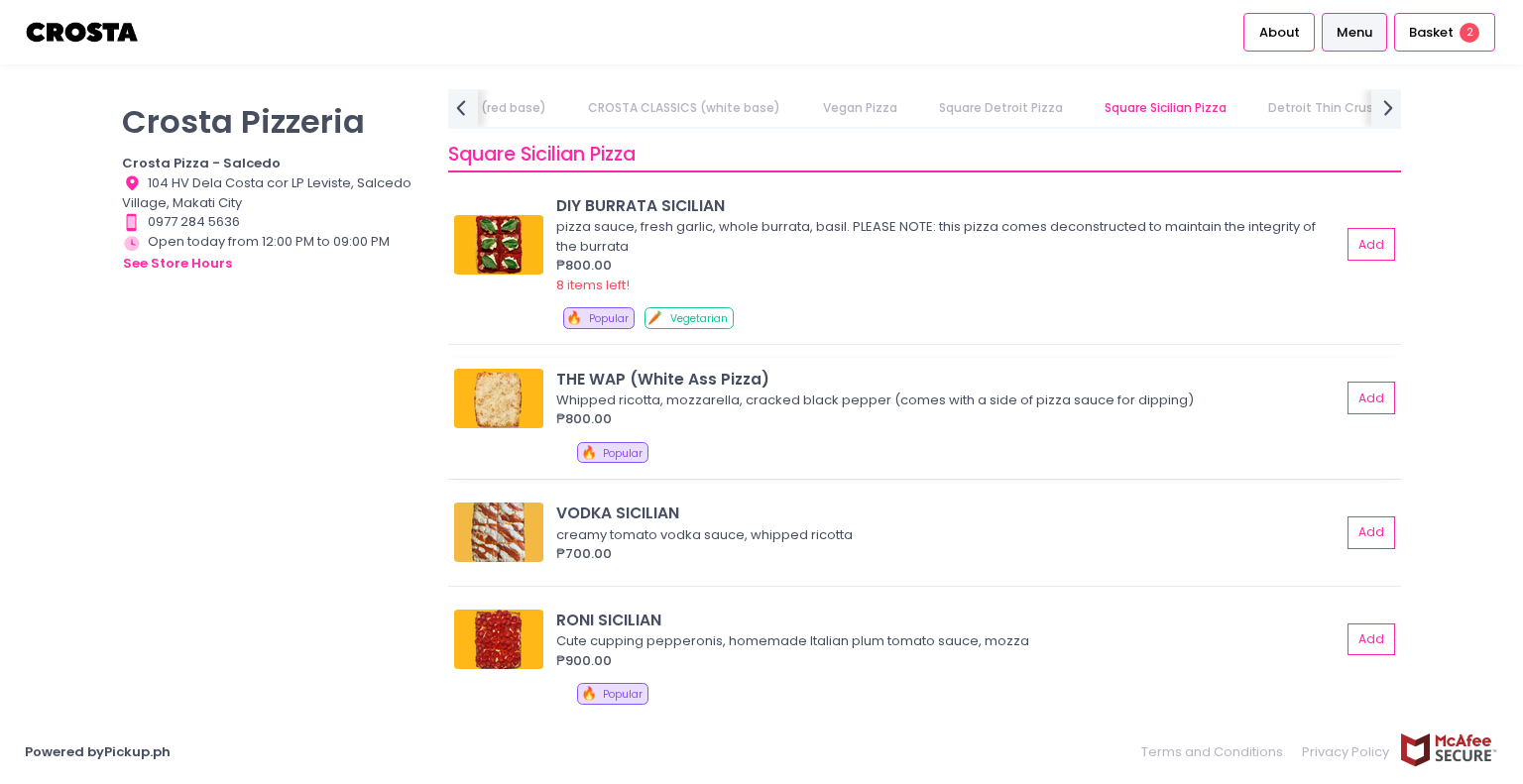 click at bounding box center (499, 398) 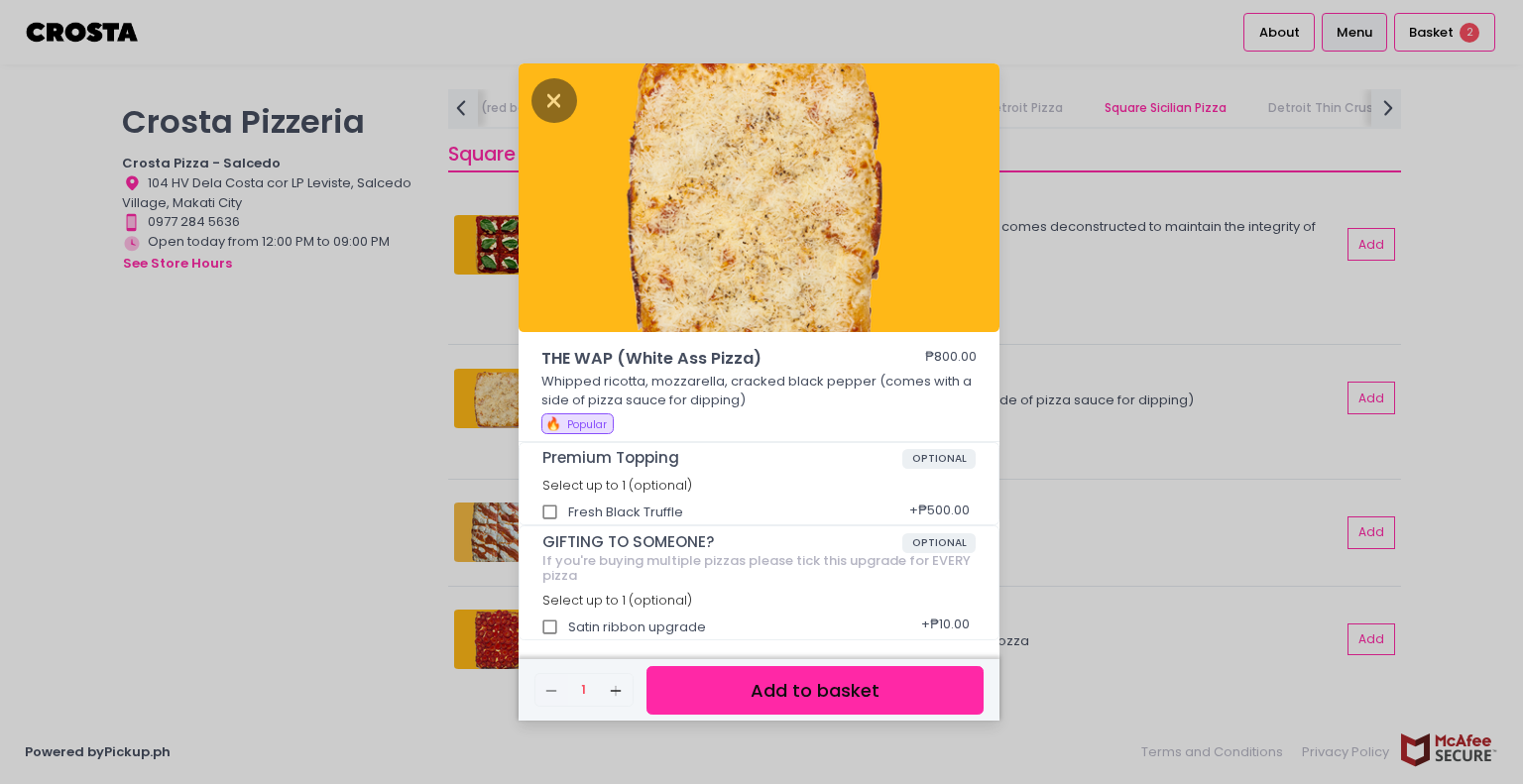 click on "Add to basket" at bounding box center (815, 690) 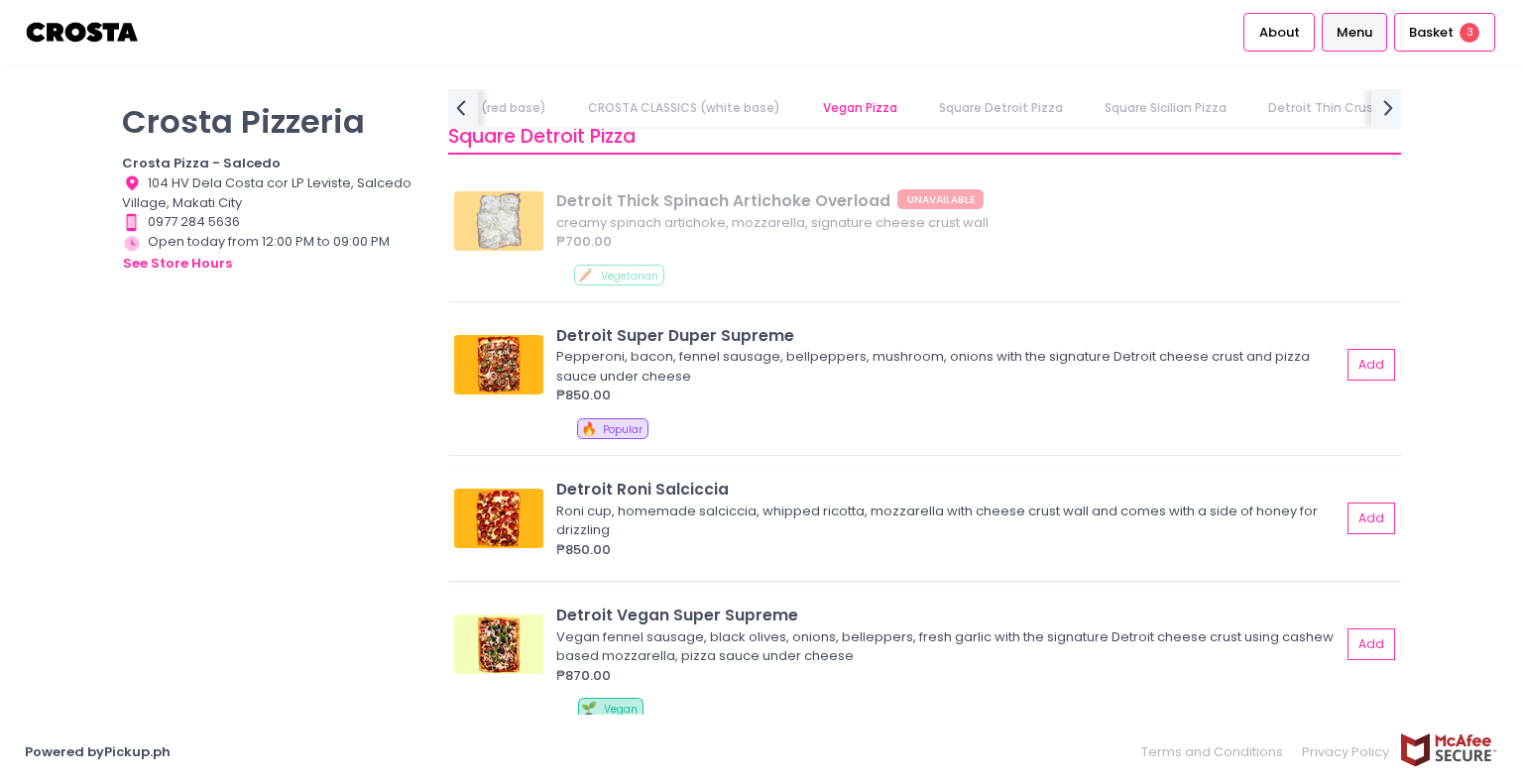 scroll, scrollTop: 2181, scrollLeft: 0, axis: vertical 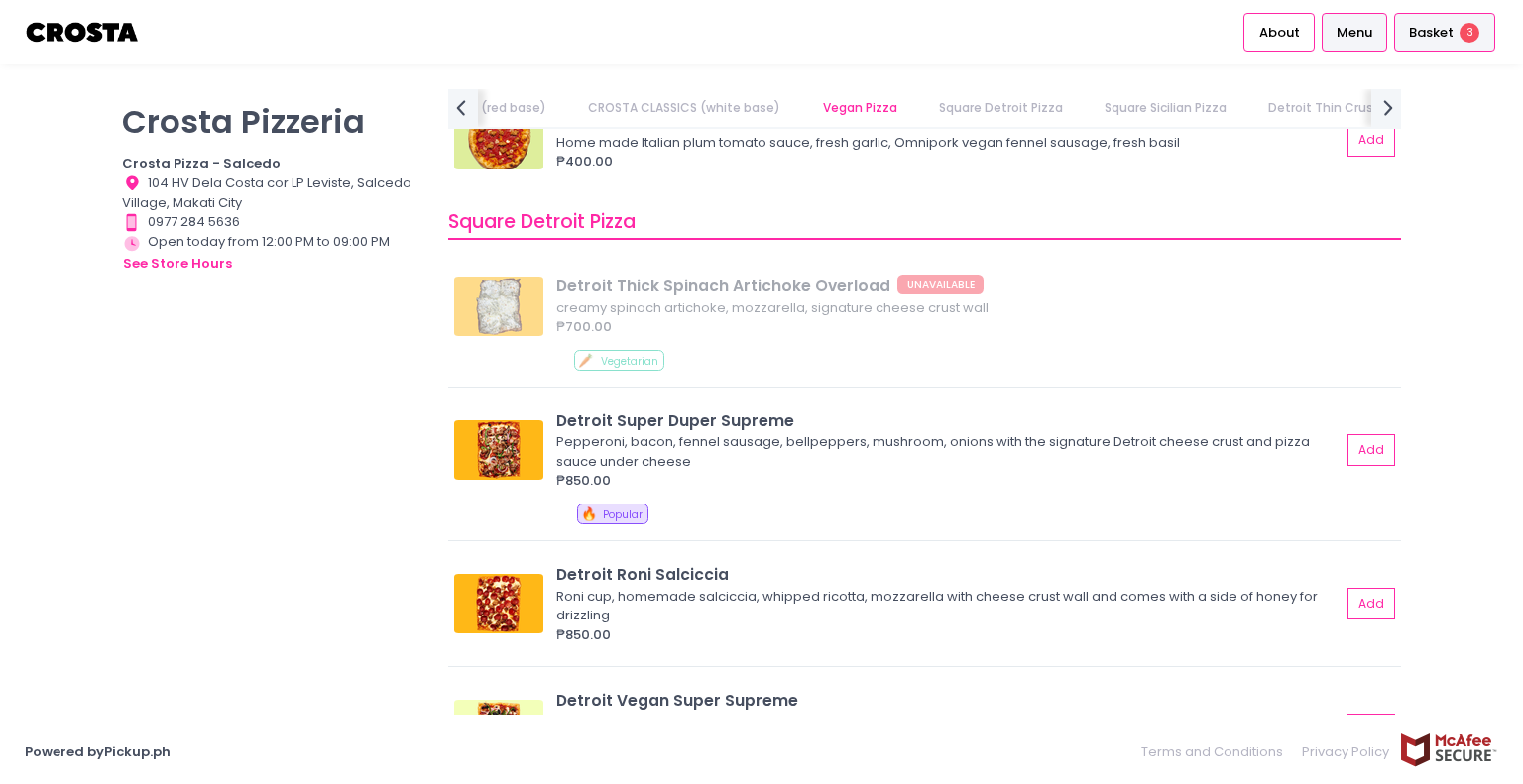 click on "Basket" at bounding box center (1431, 33) 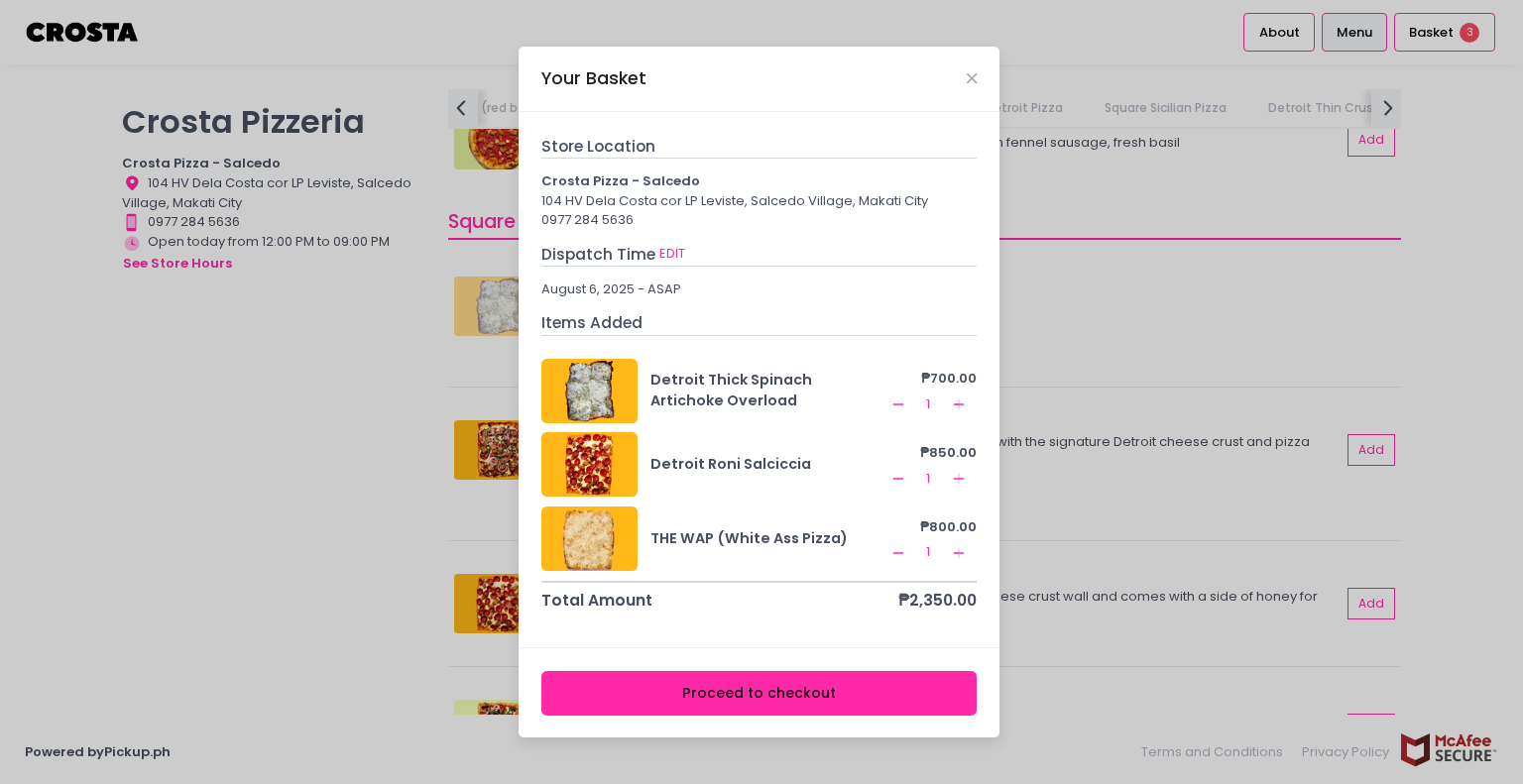 click on "Remove Created with Sketch." 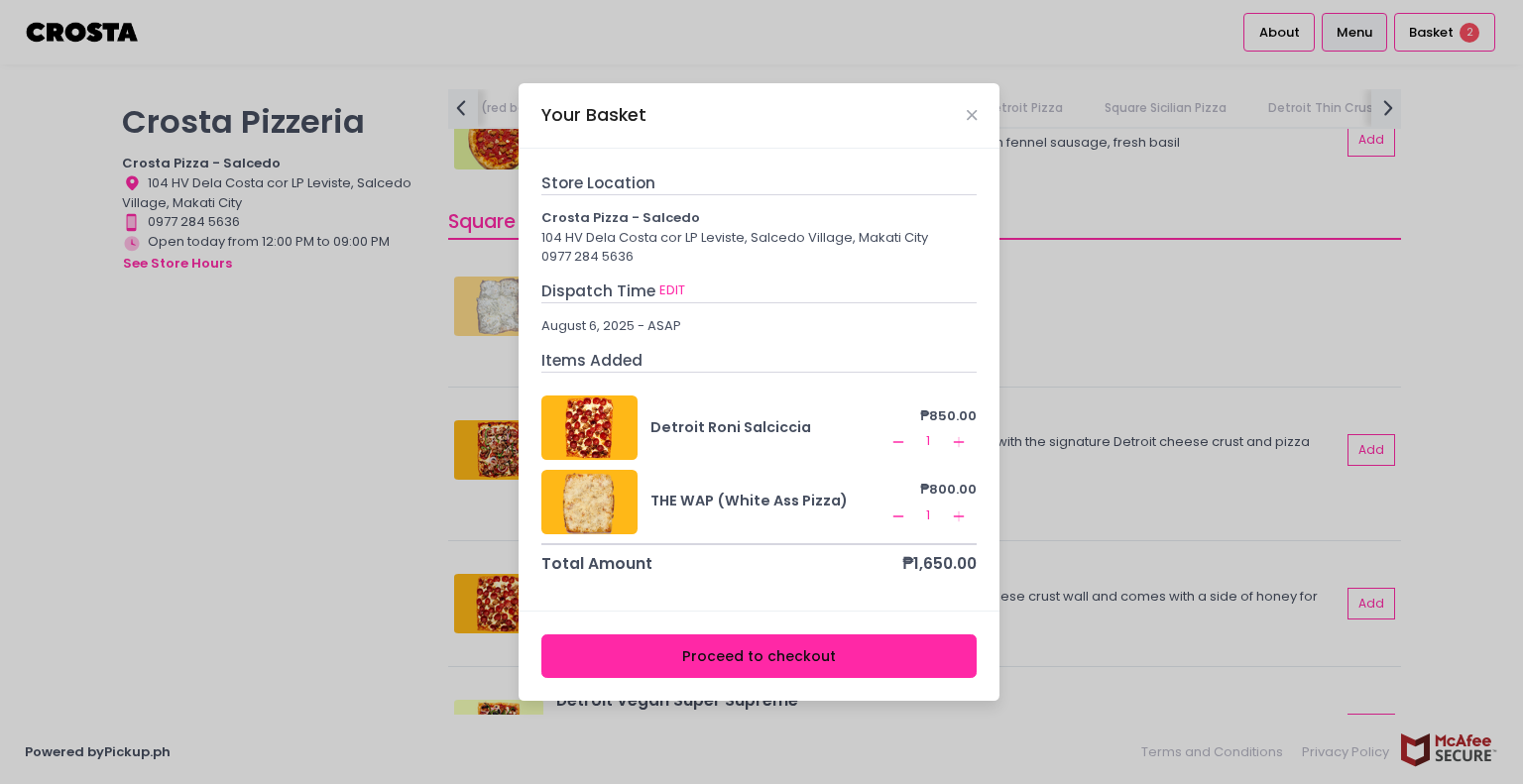 click on "Your Basket" at bounding box center [759, 116] 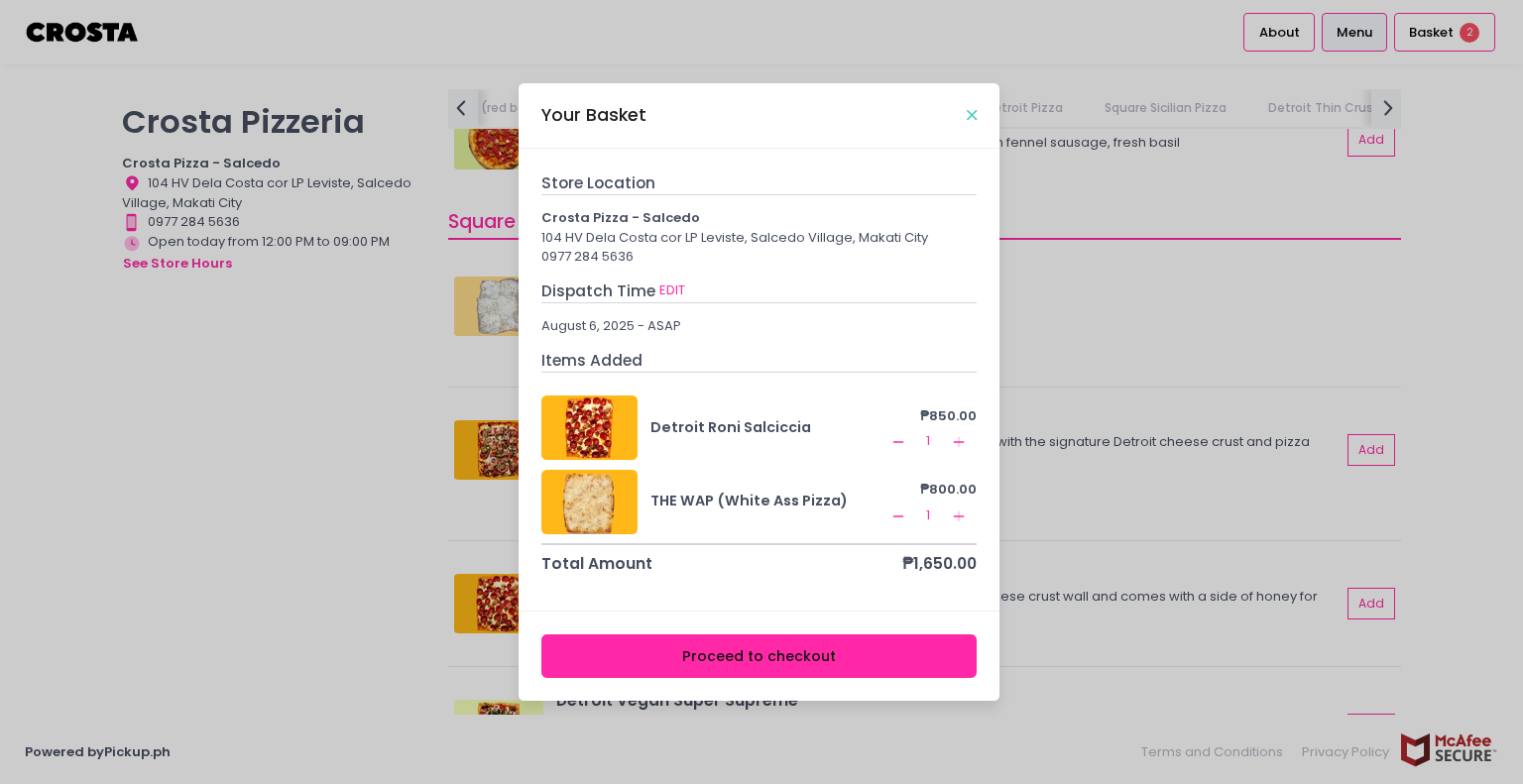click at bounding box center [972, 115] 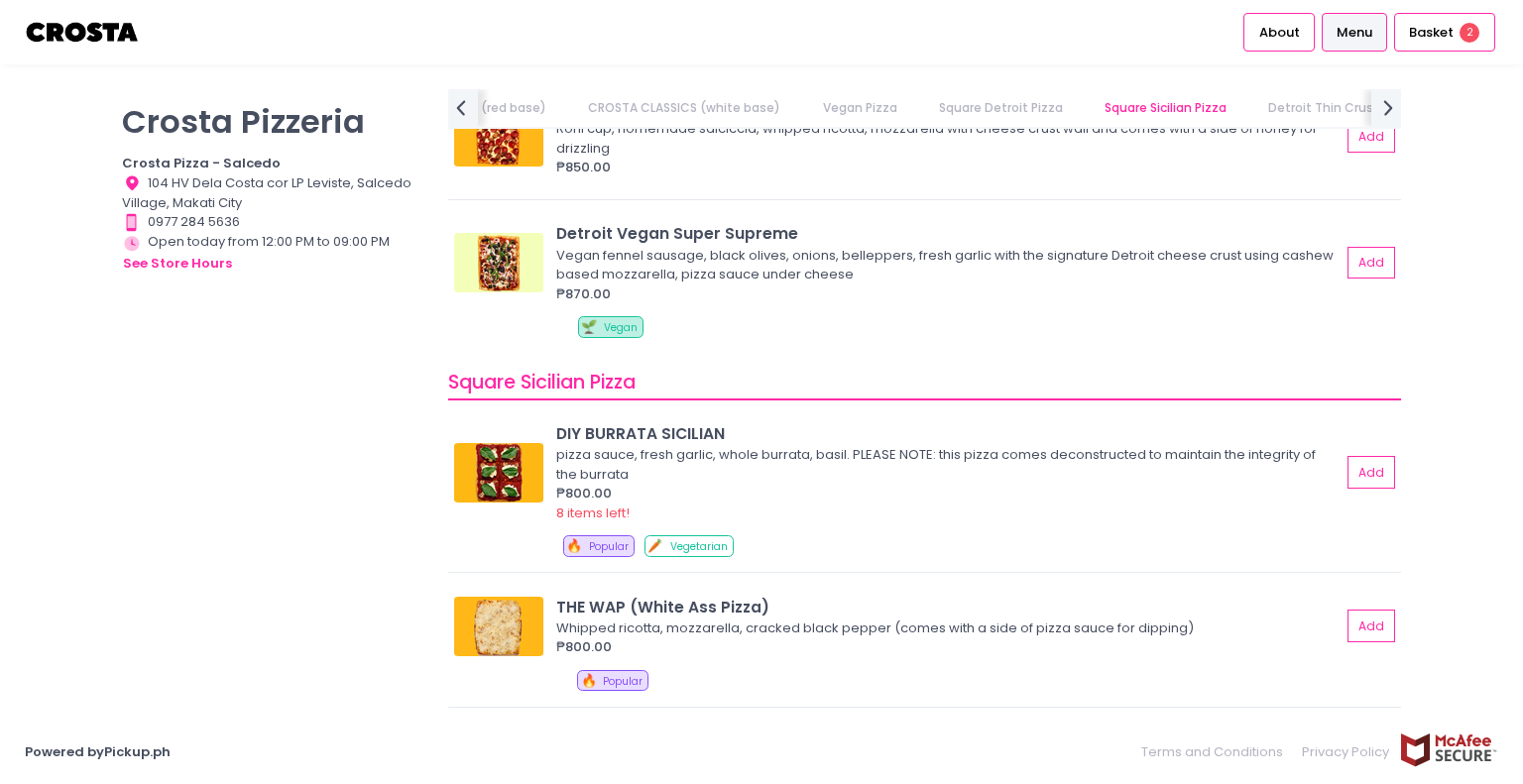 scroll, scrollTop: 2973, scrollLeft: 0, axis: vertical 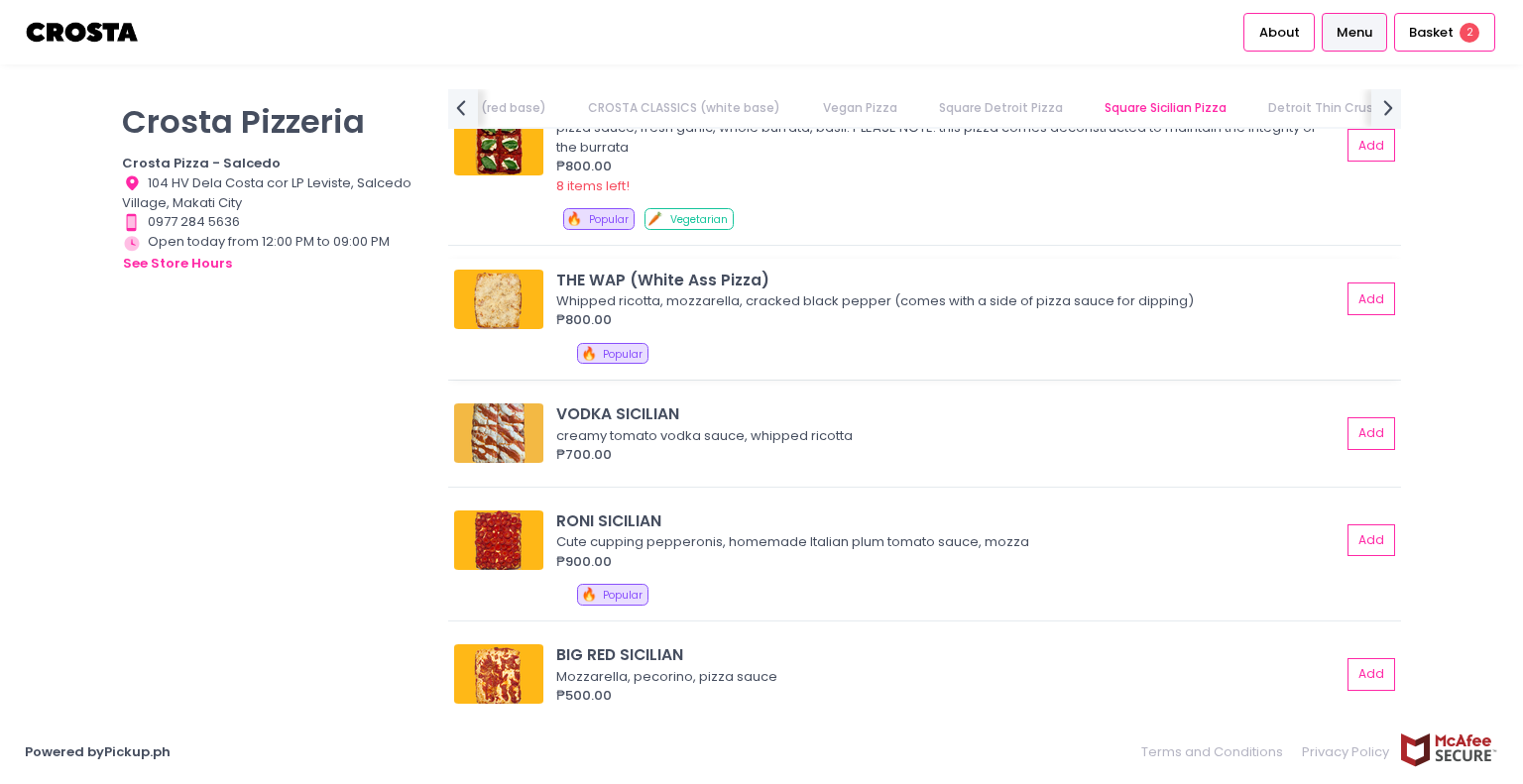 click on "₱800.00" at bounding box center (948, 320) 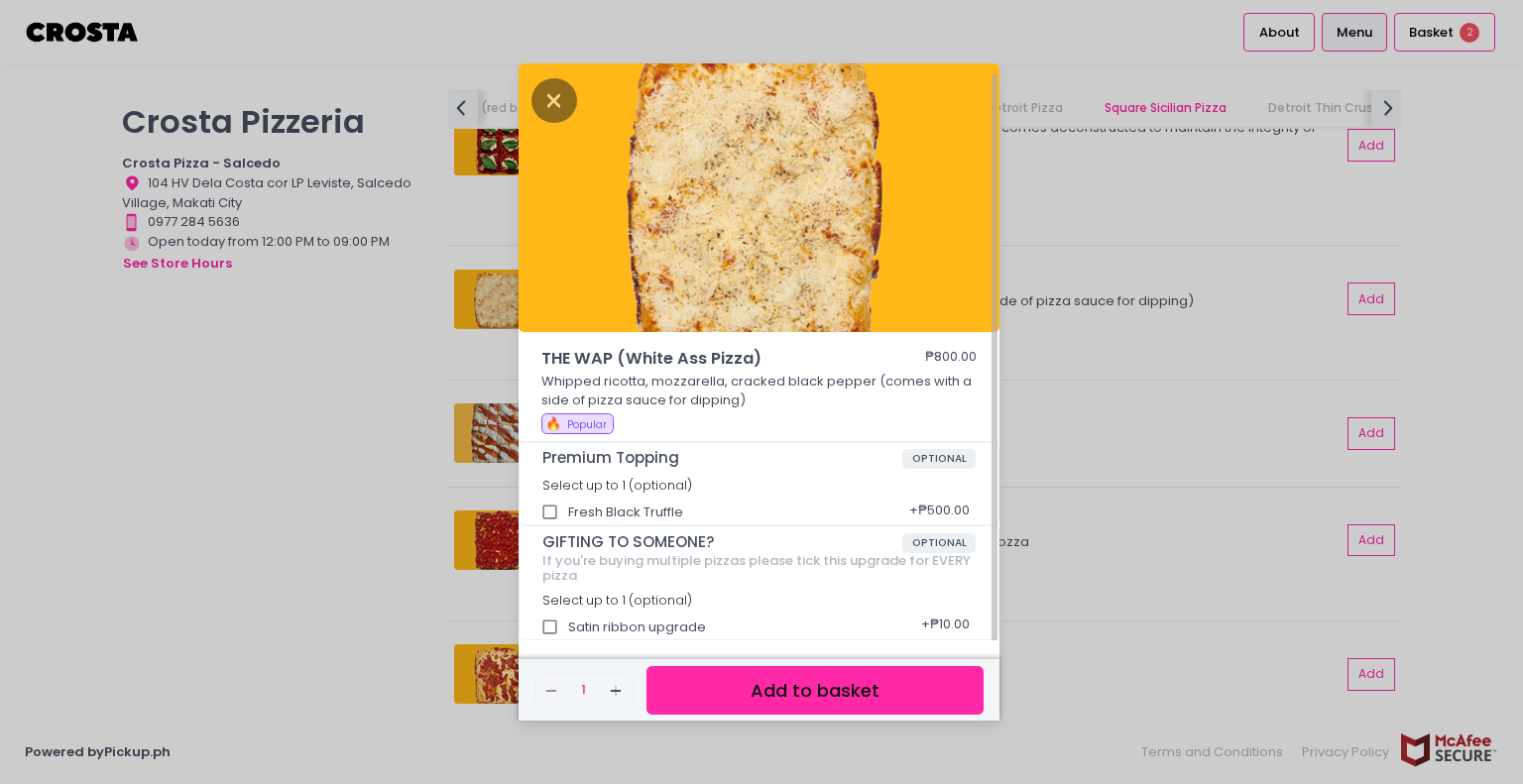 scroll, scrollTop: 5, scrollLeft: 0, axis: vertical 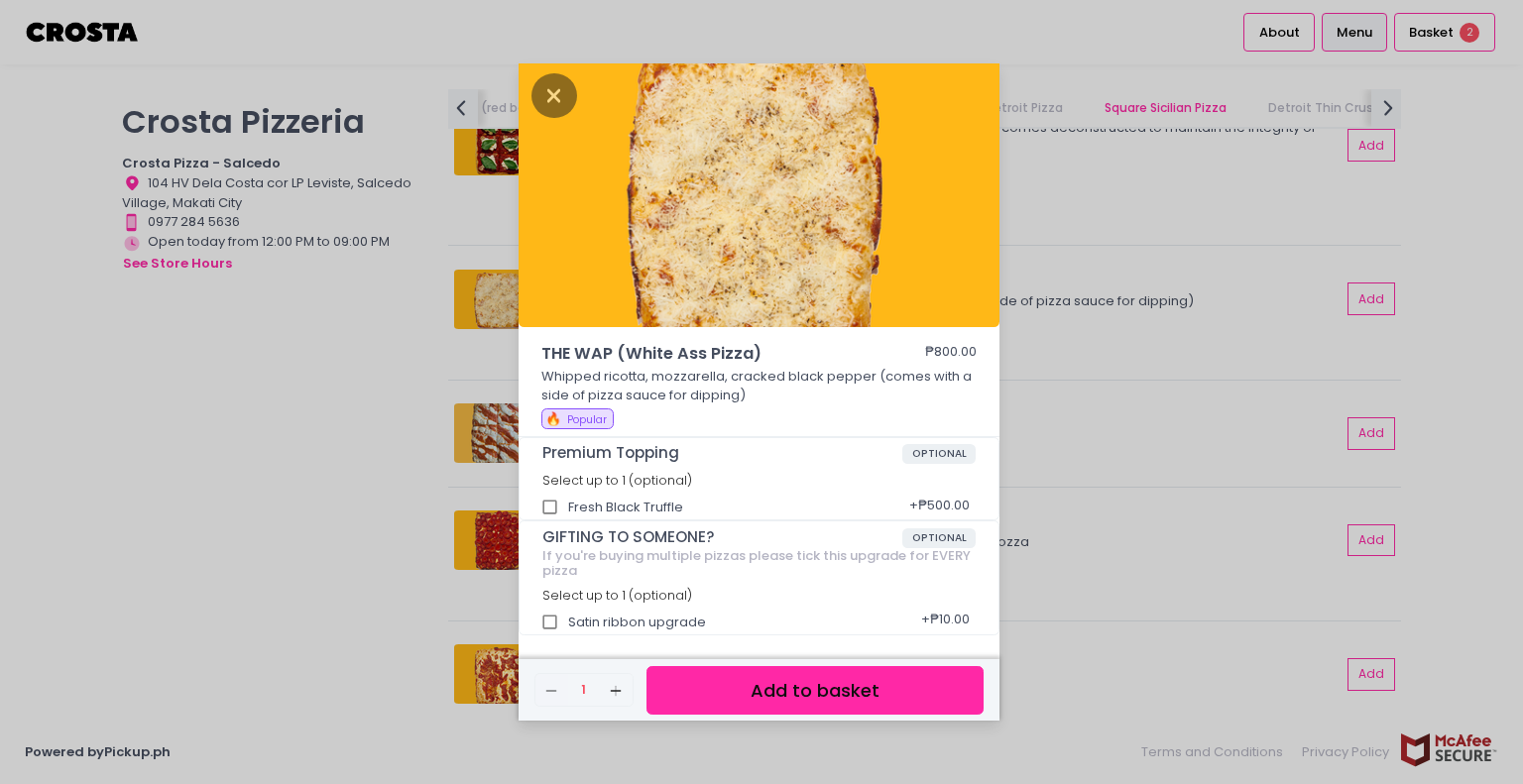 click on "Add to basket" at bounding box center (815, 690) 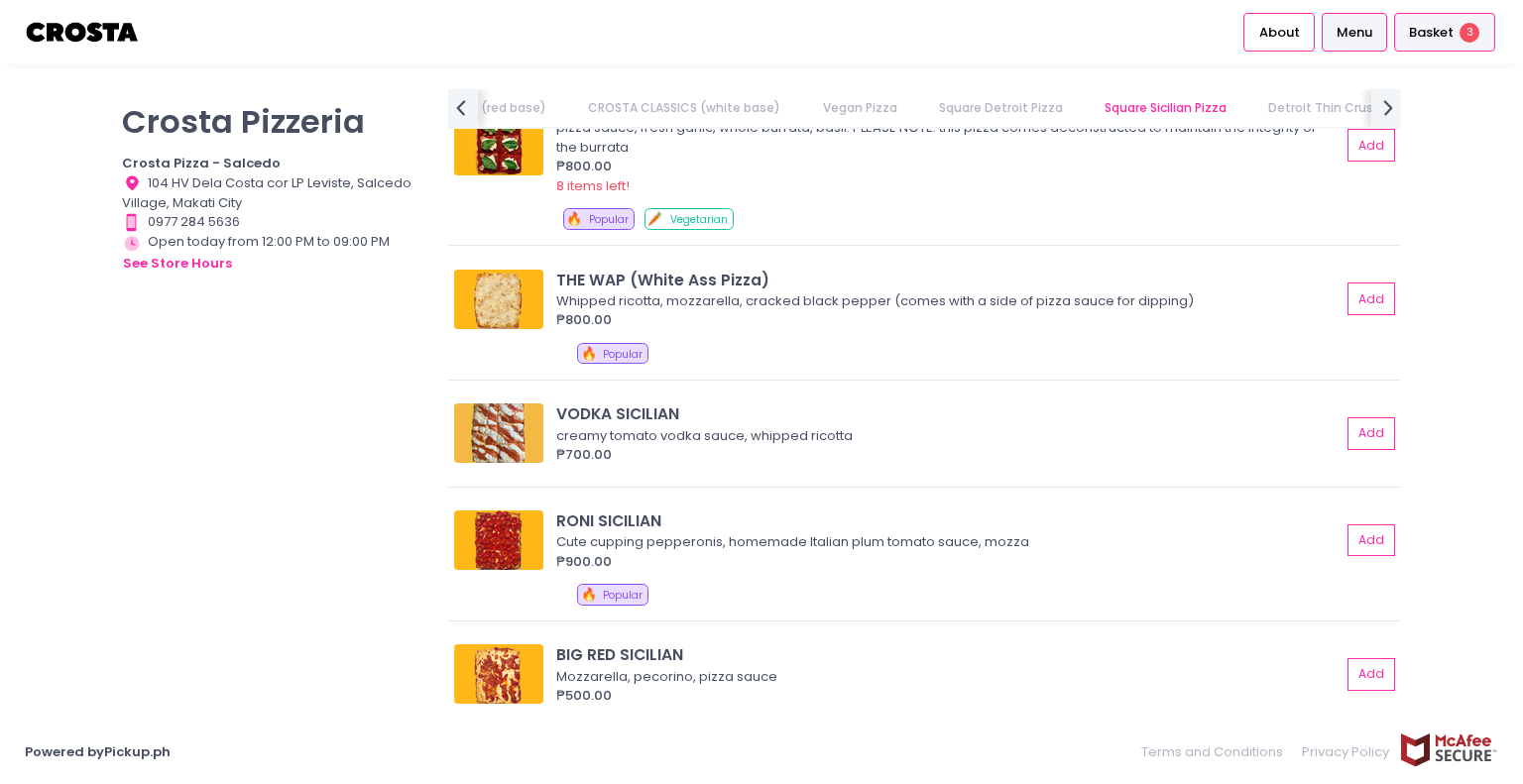 click on "Basket 3" at bounding box center (1445, 32) 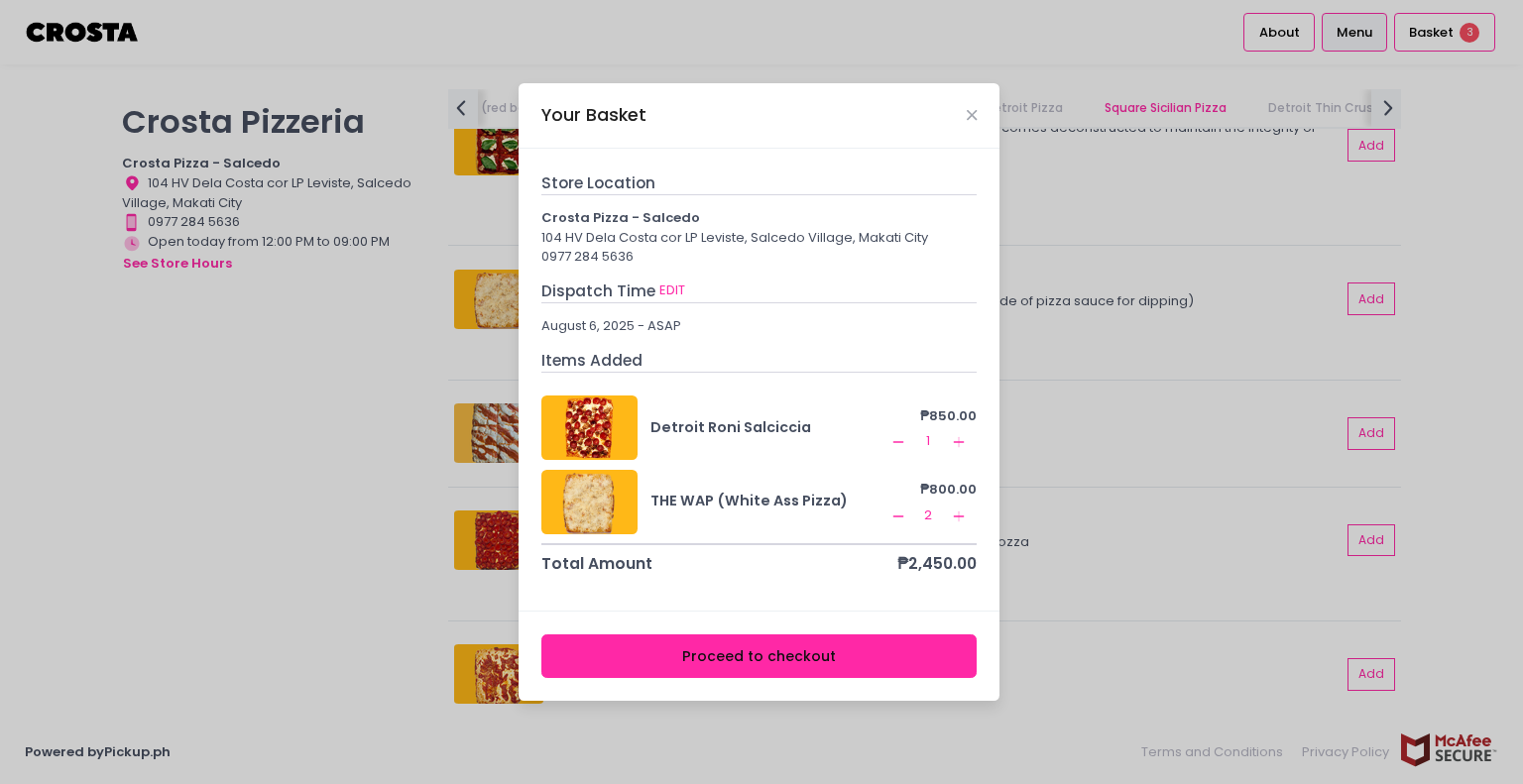 click on "Your Basket" at bounding box center (759, 116) 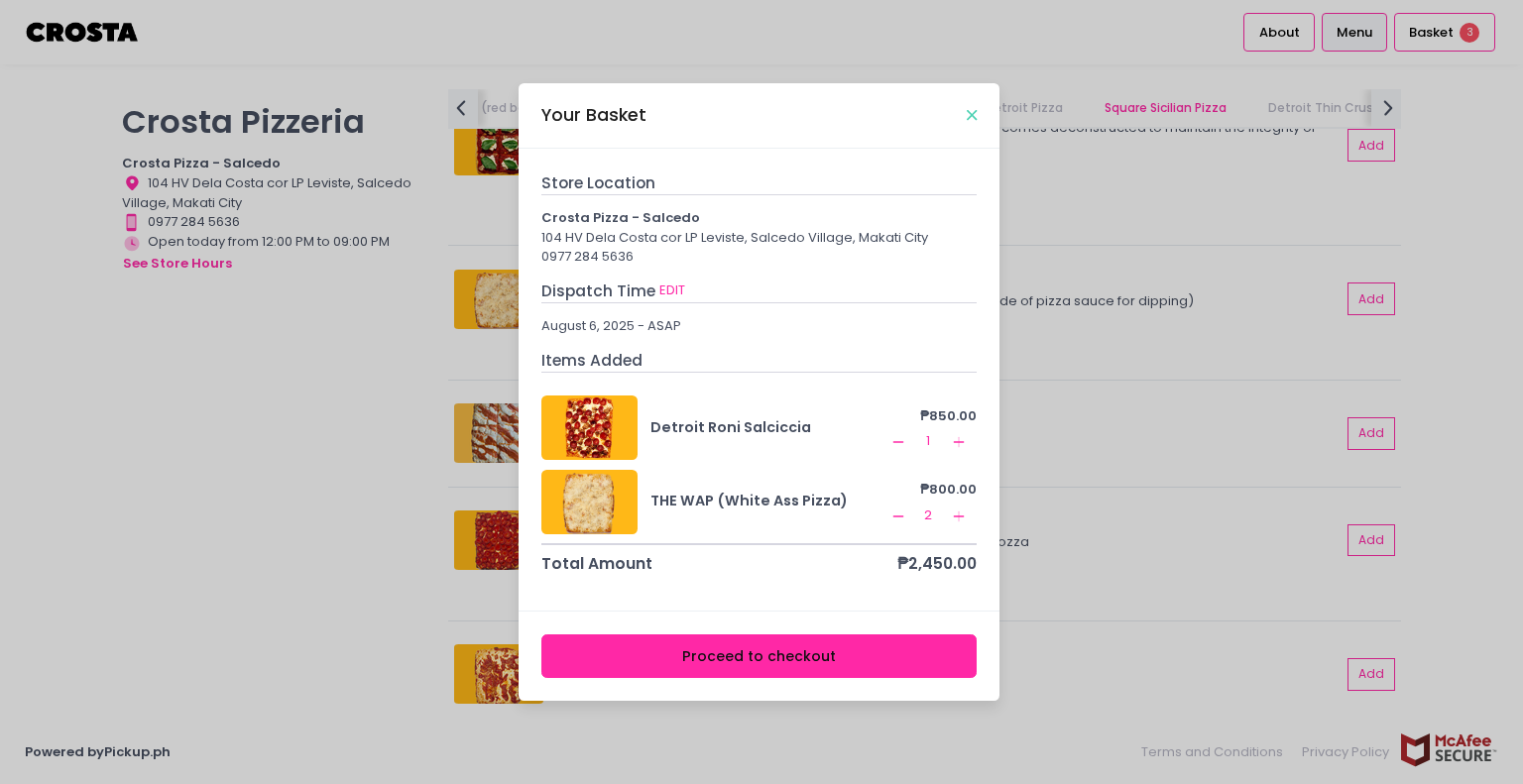 click at bounding box center (972, 115) 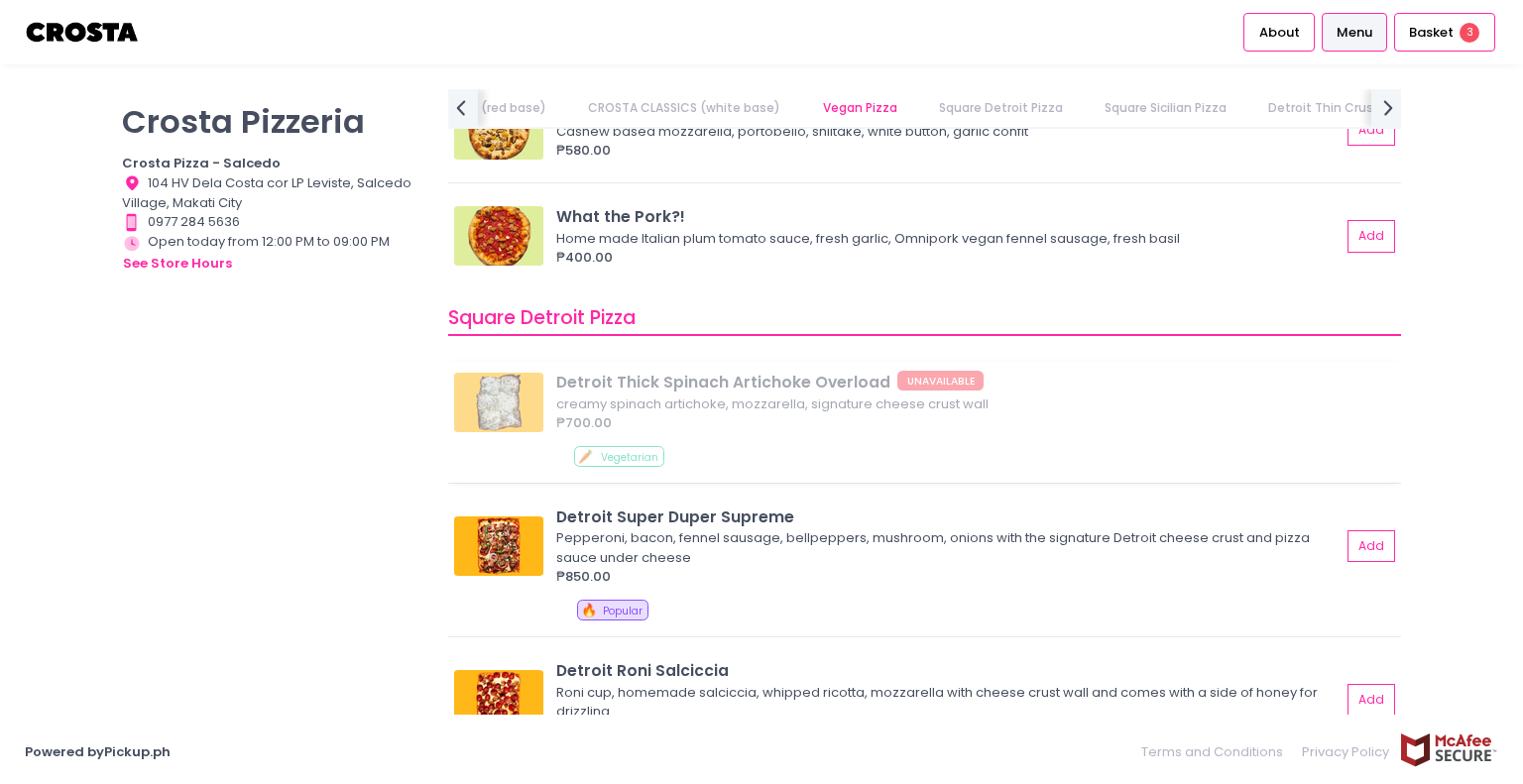 scroll, scrollTop: 2081, scrollLeft: 0, axis: vertical 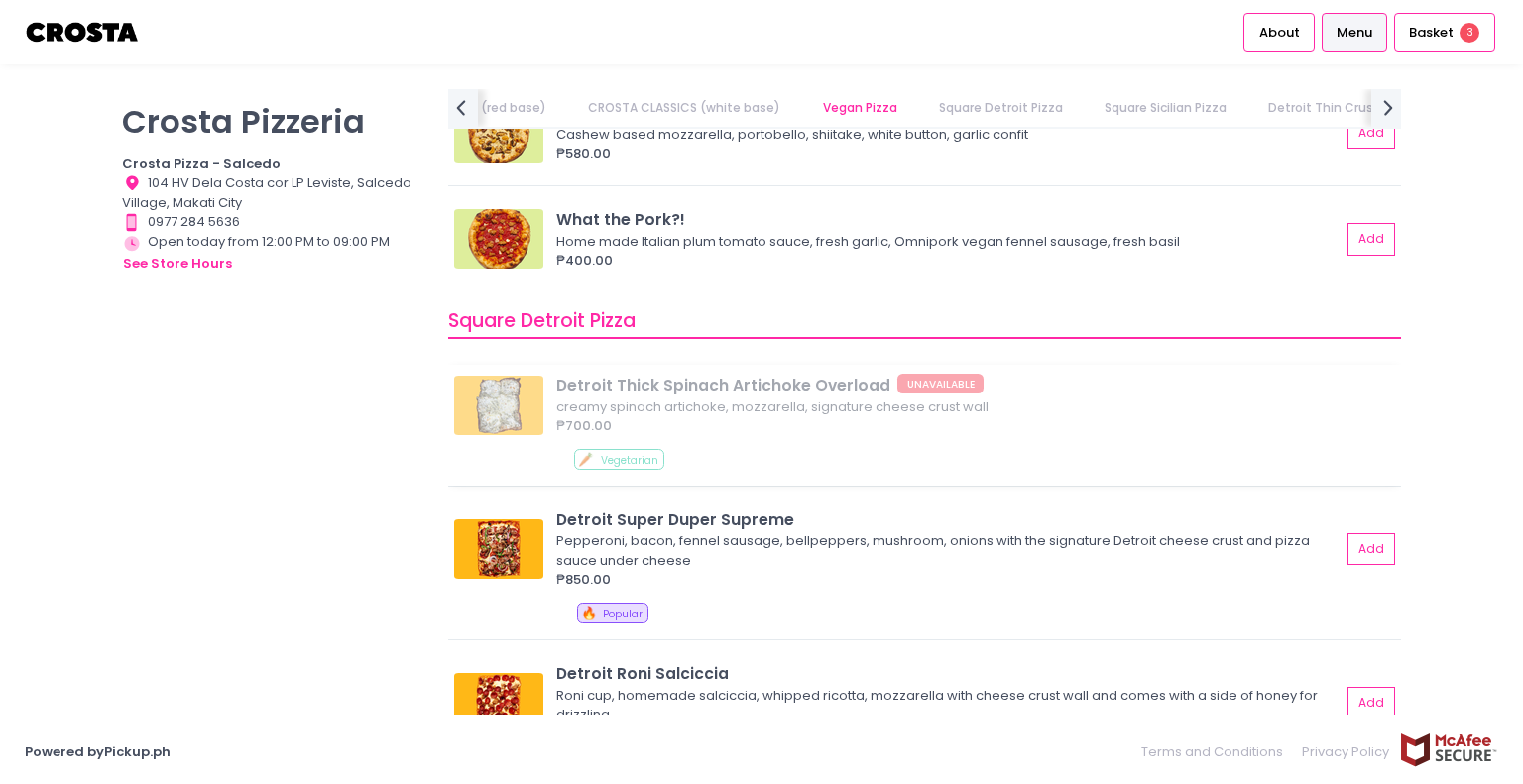 click on "Detroit Thick Spinach Artichoke Overload UNAVAILABLE creamy spinach artichoke, mozzarella, signature cheese crust wall ₱700.00 🥕 Vegetarian" at bounding box center (924, 425) 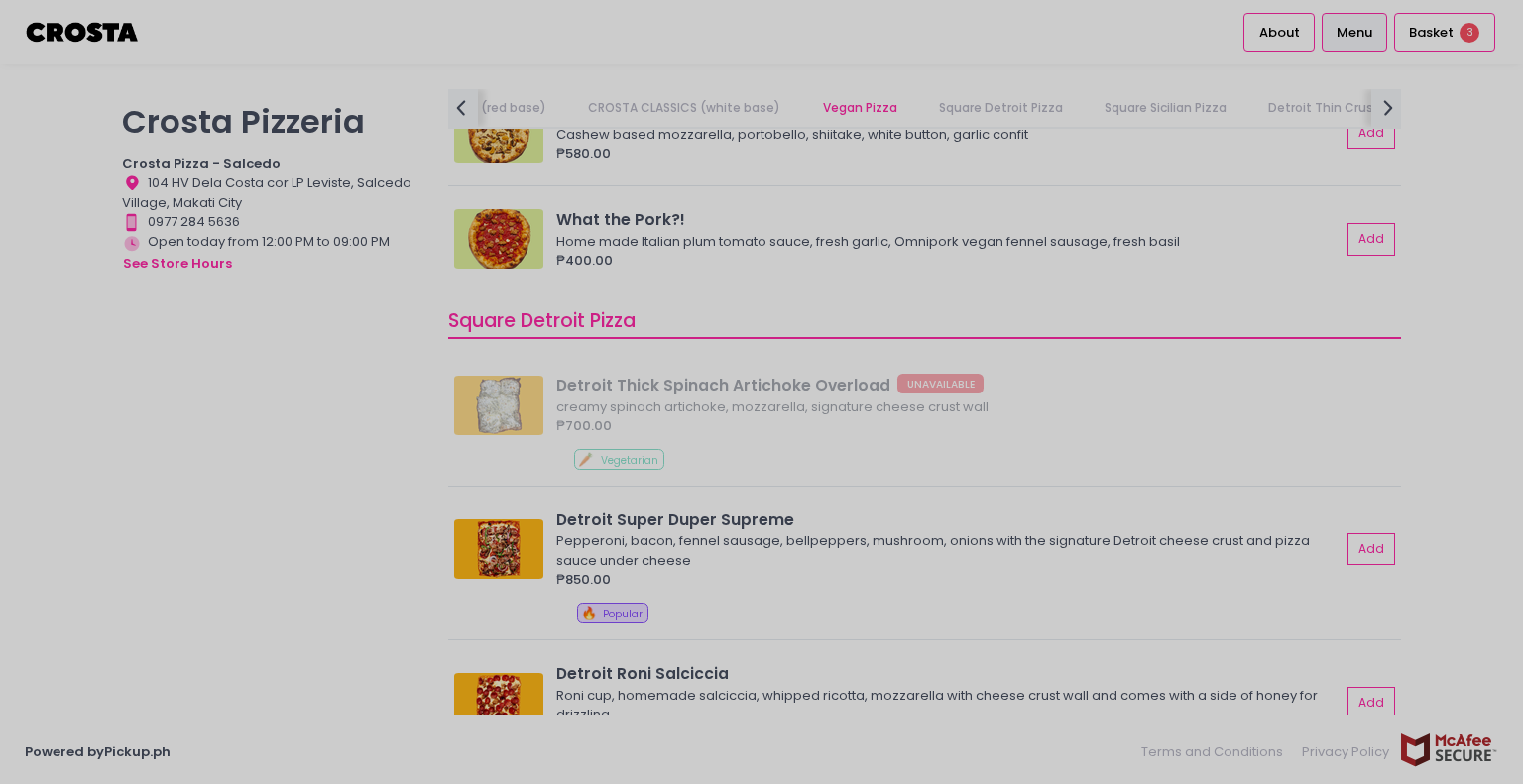 click at bounding box center [762, 392] 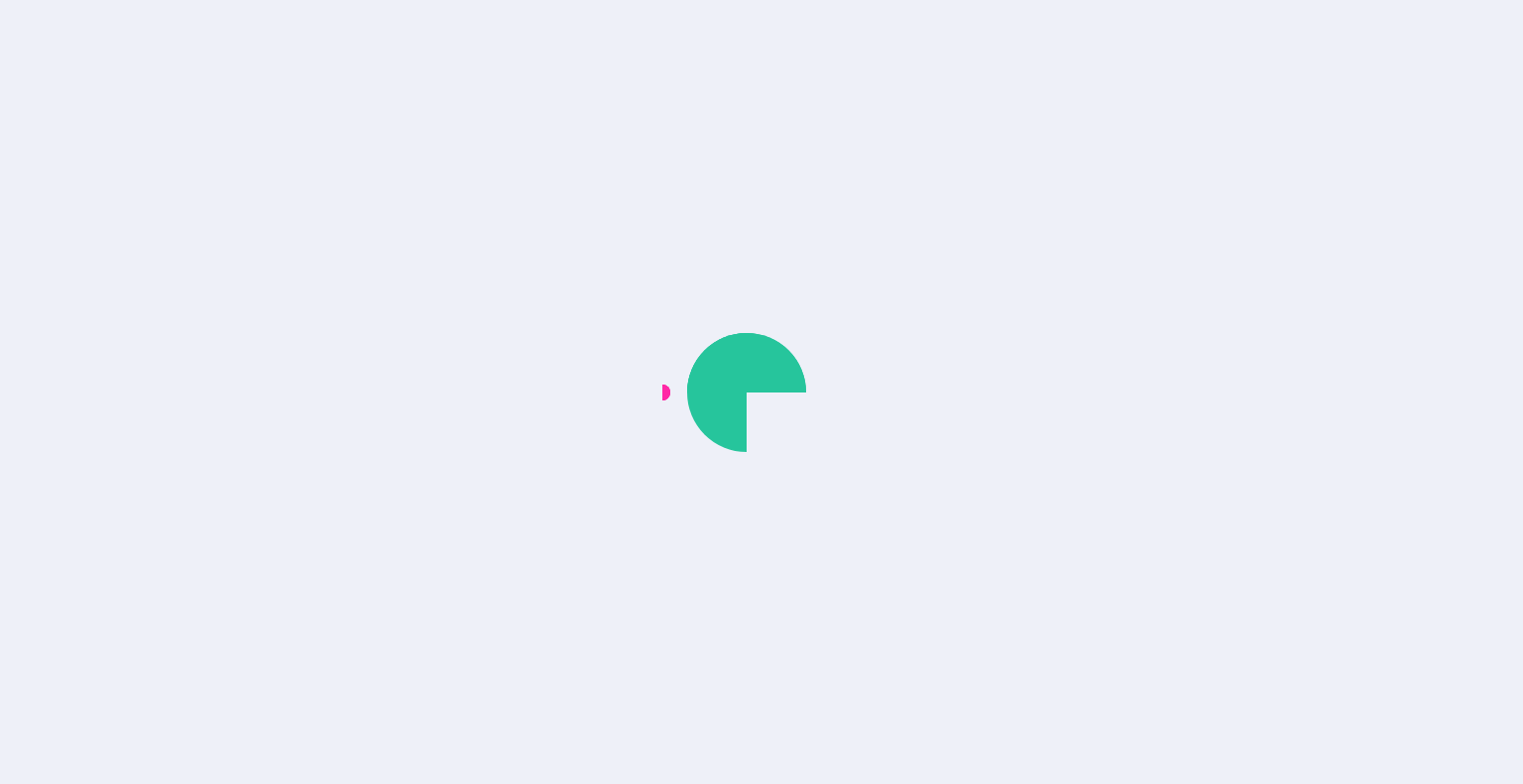 scroll, scrollTop: 0, scrollLeft: 0, axis: both 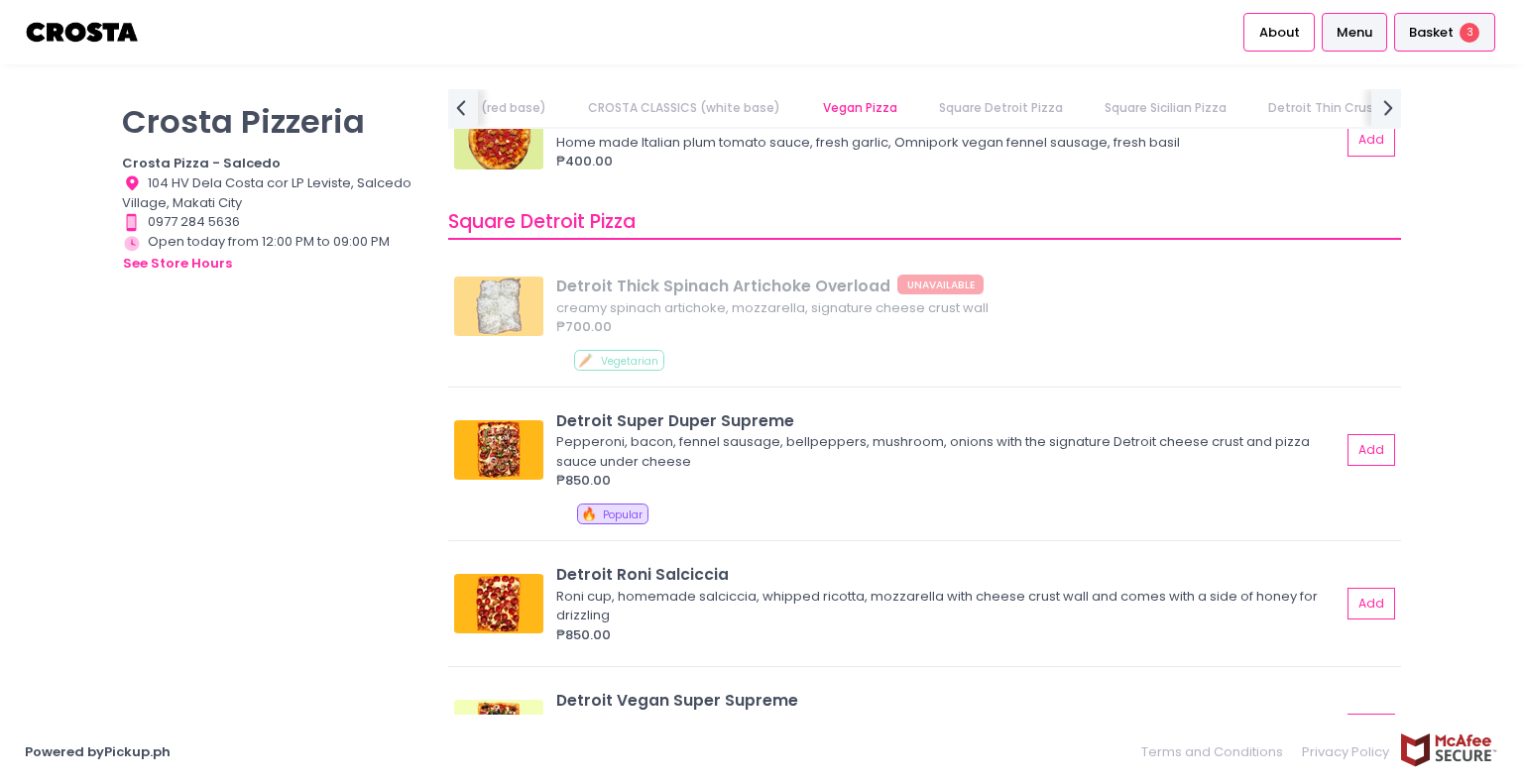 click on "Basket" at bounding box center [1431, 33] 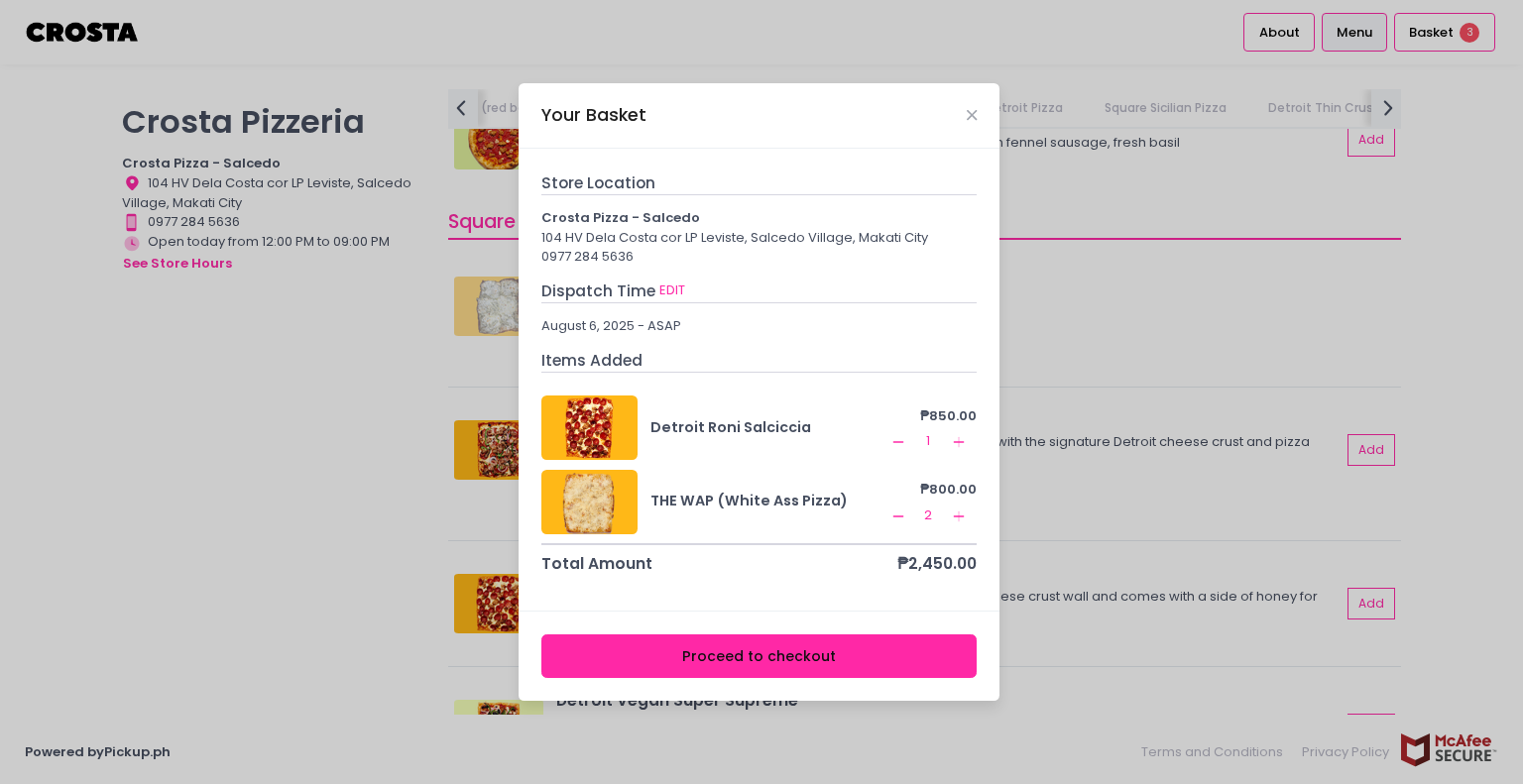 click on "Proceed to checkout" at bounding box center (760, 656) 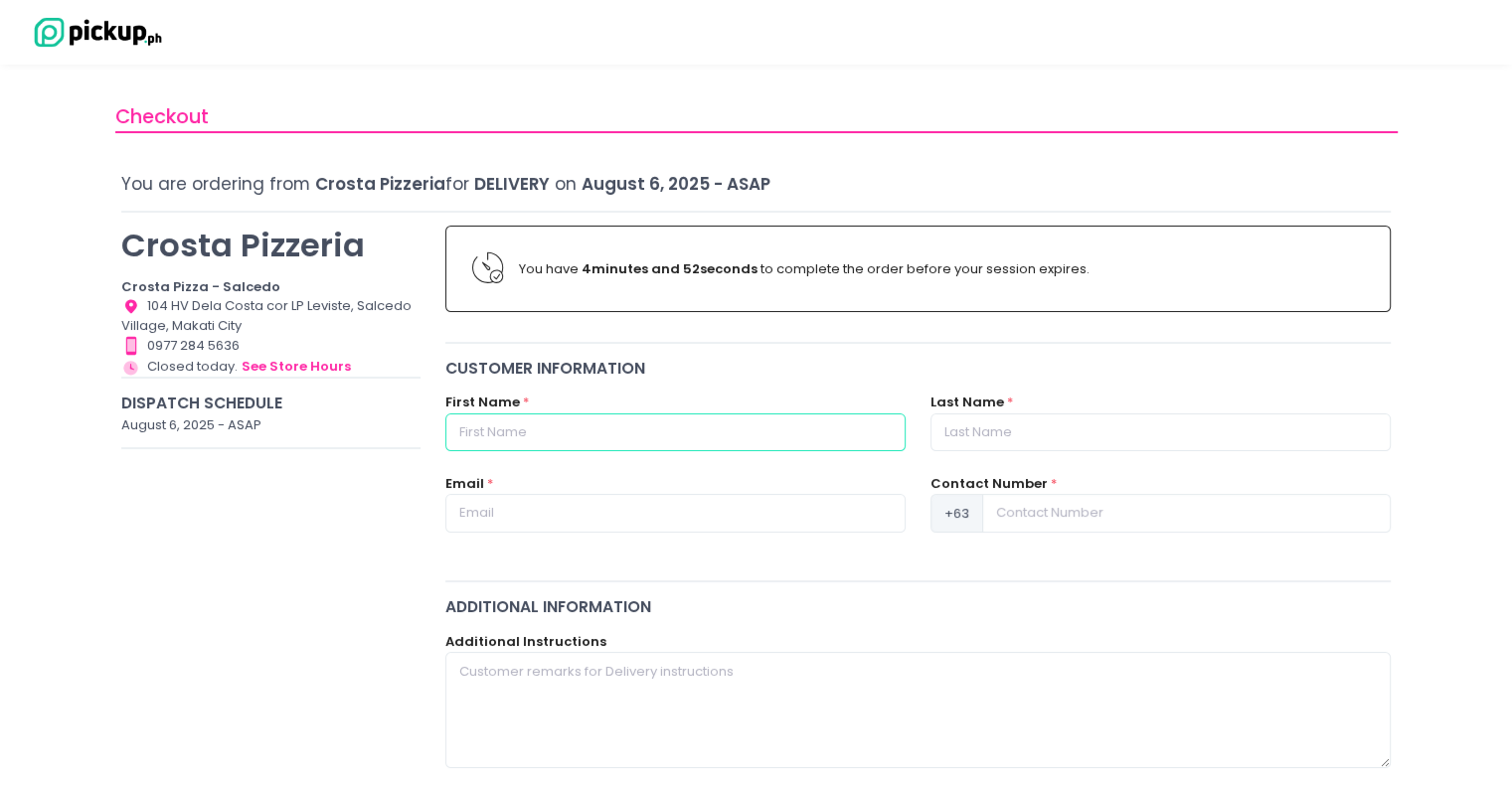 click at bounding box center (675, 432) 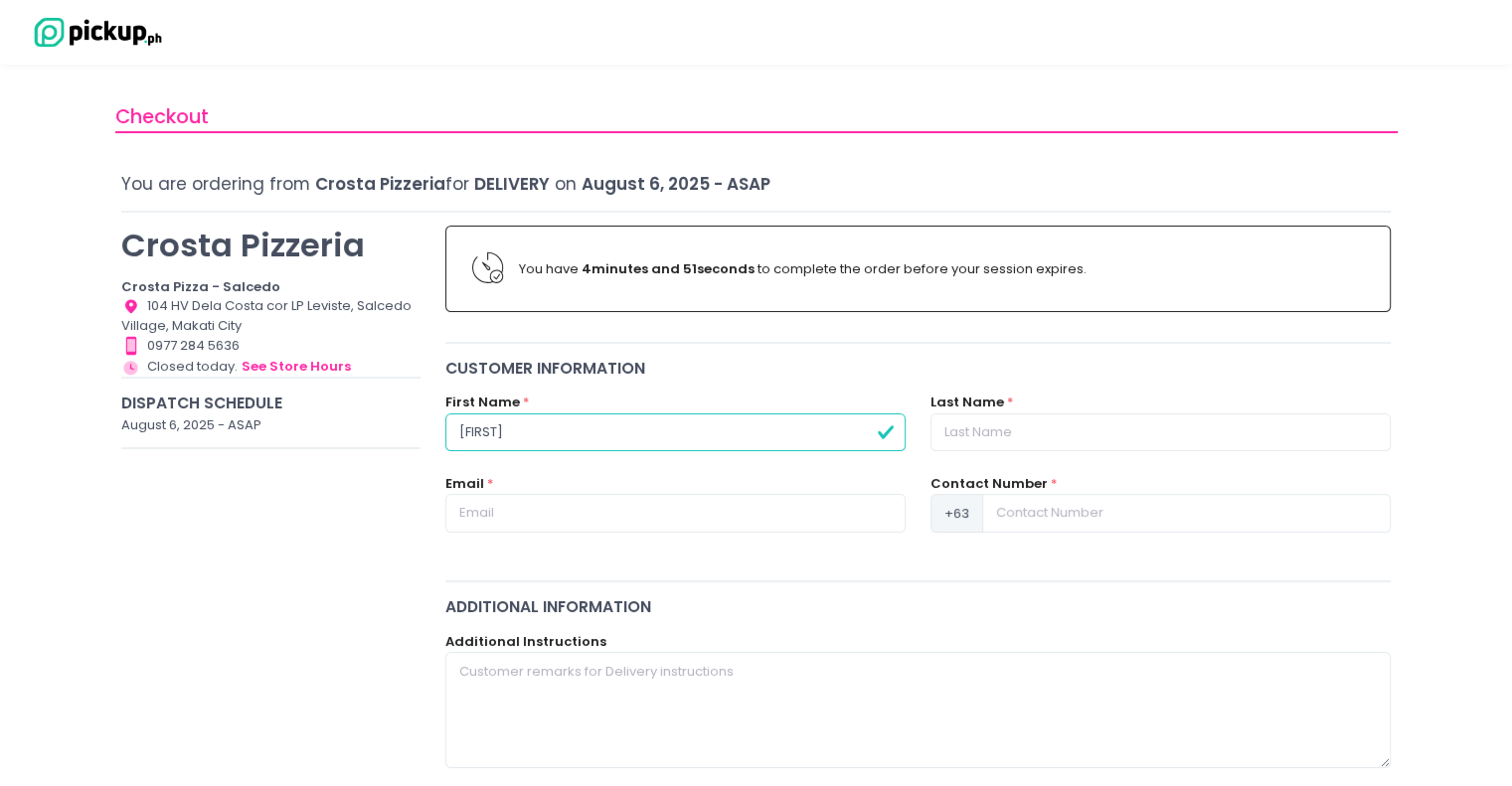 type on "[FIRST]" 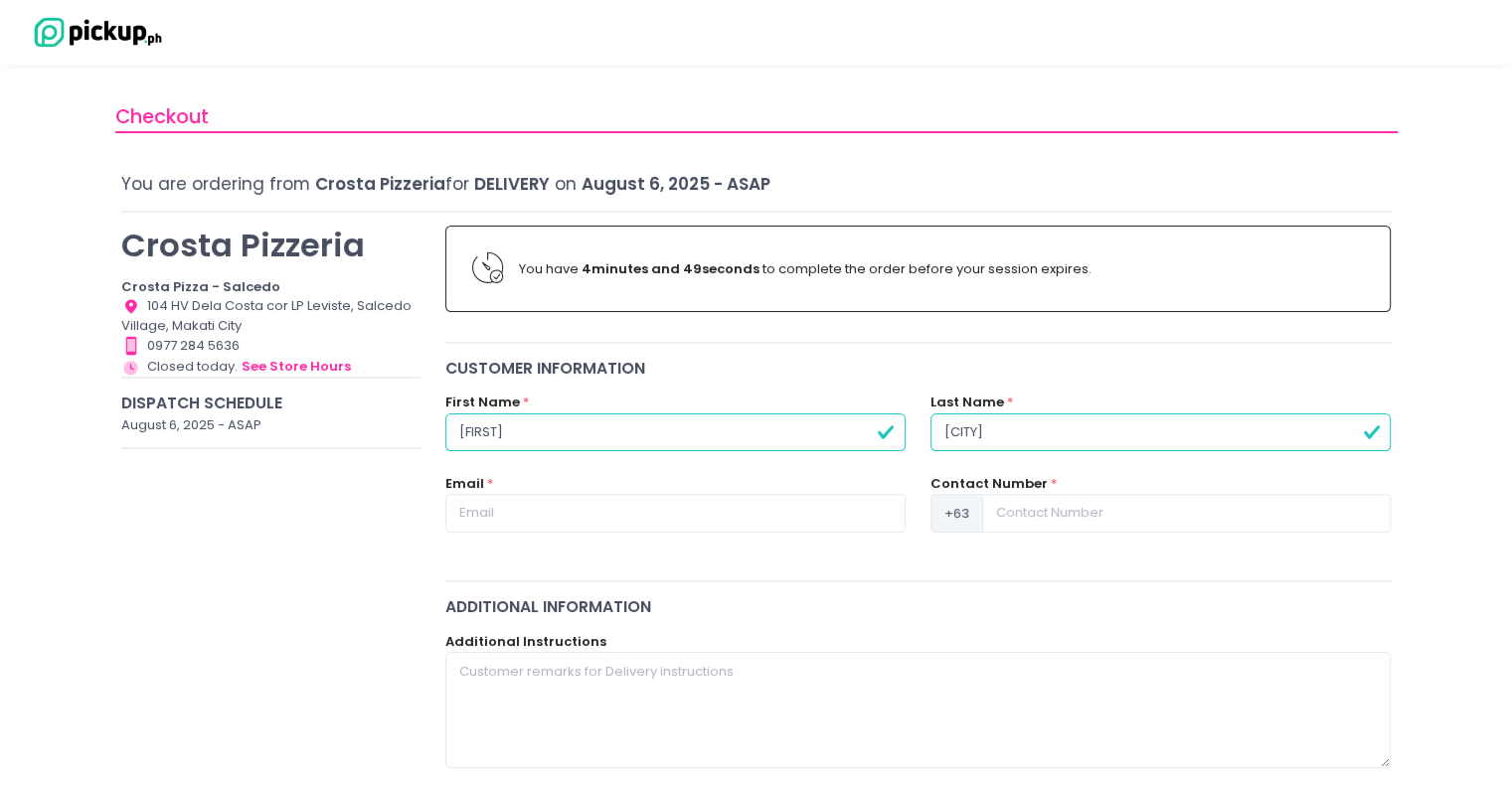 type on "[LAST]" 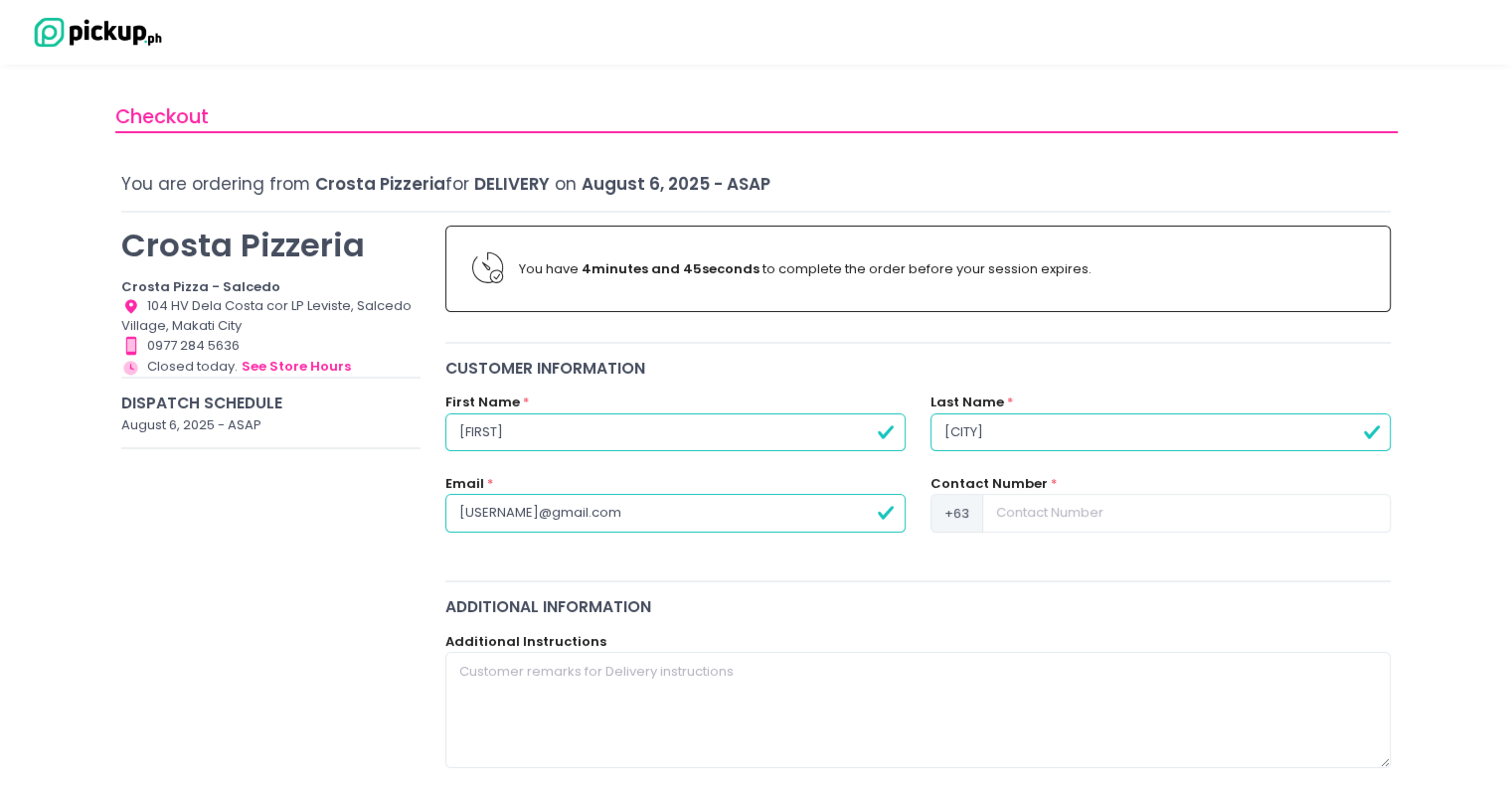 type on "[USERNAME]@[DOMAIN].com" 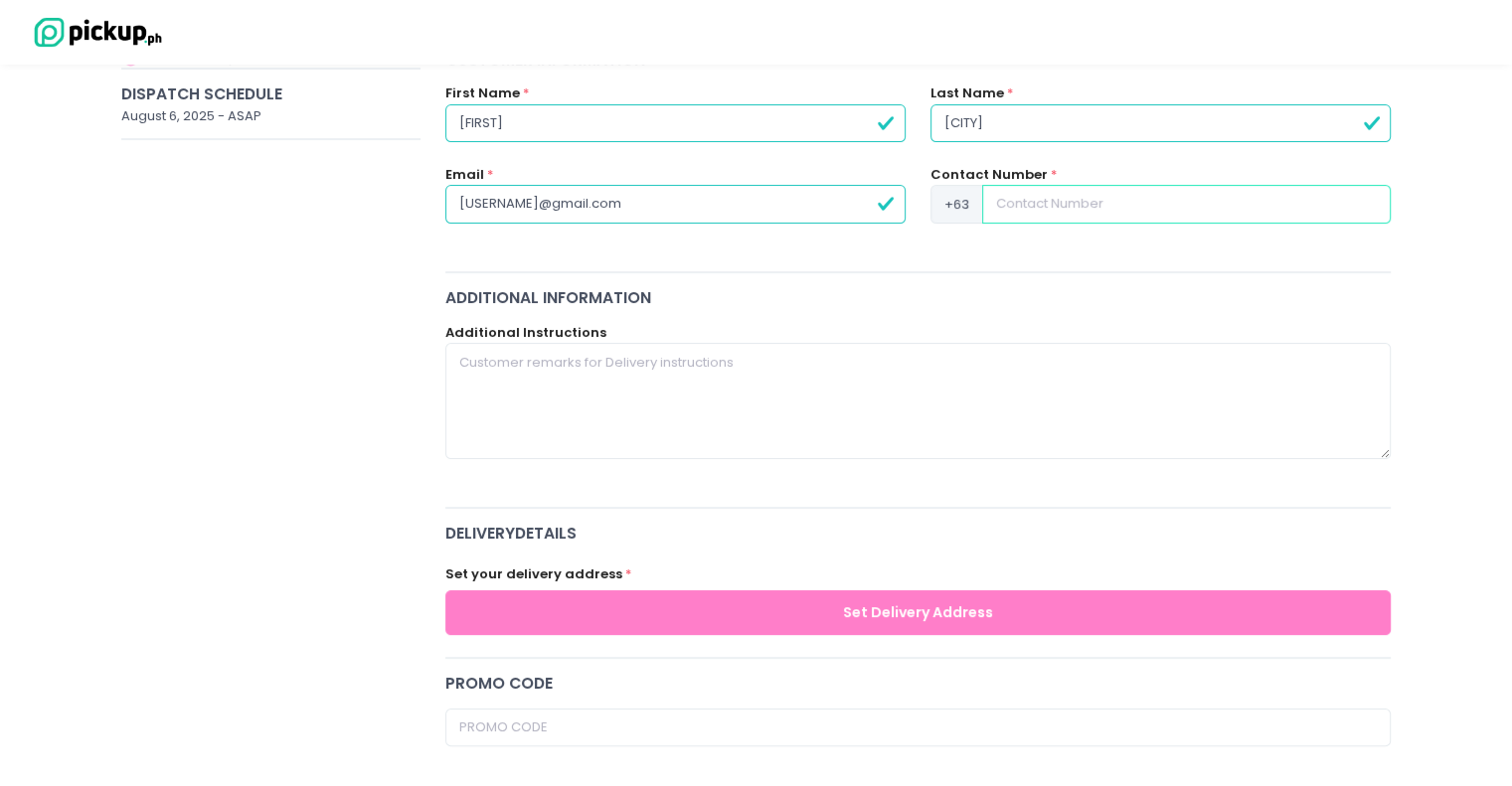 scroll, scrollTop: 310, scrollLeft: 0, axis: vertical 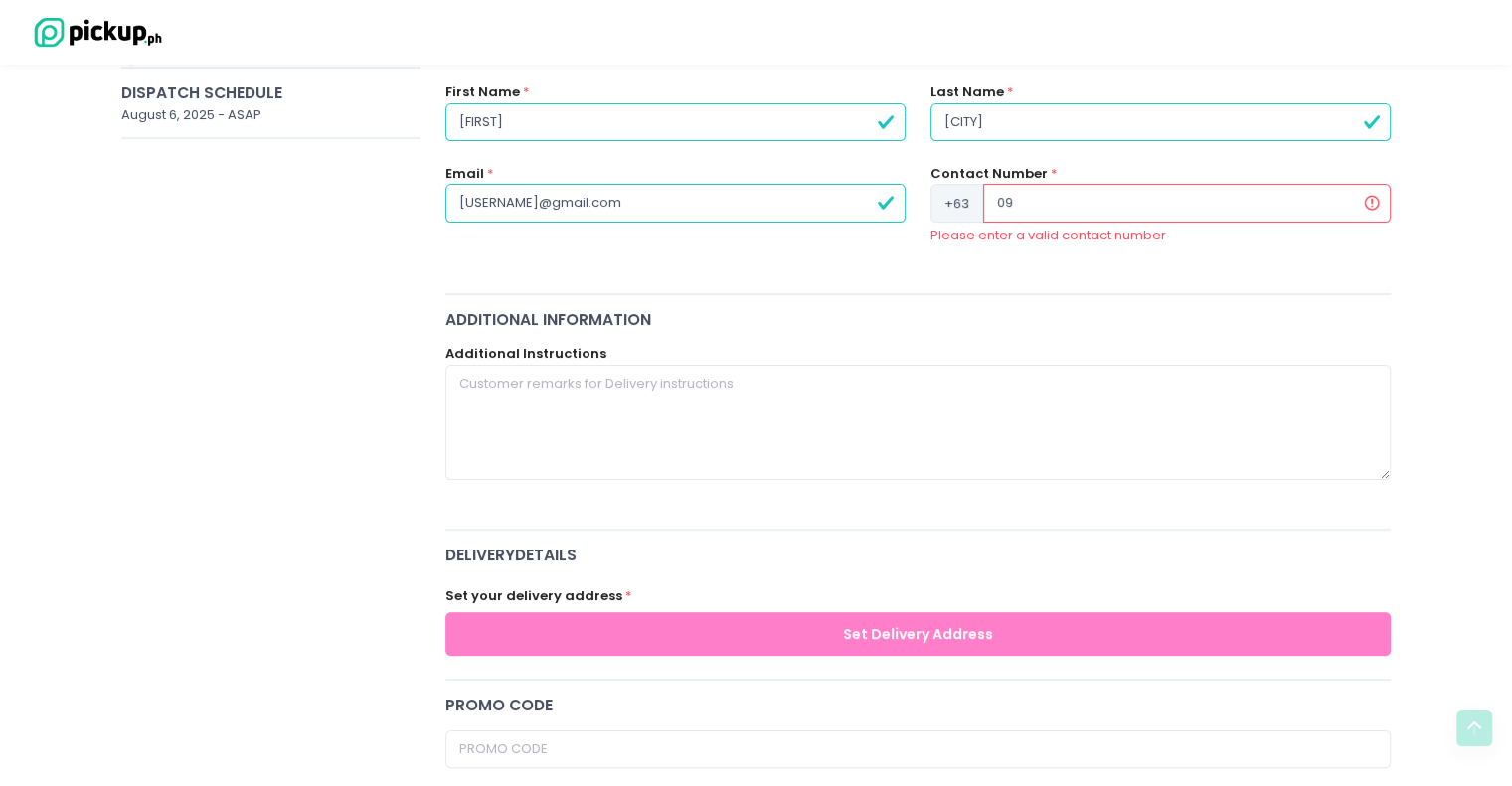 type on "0" 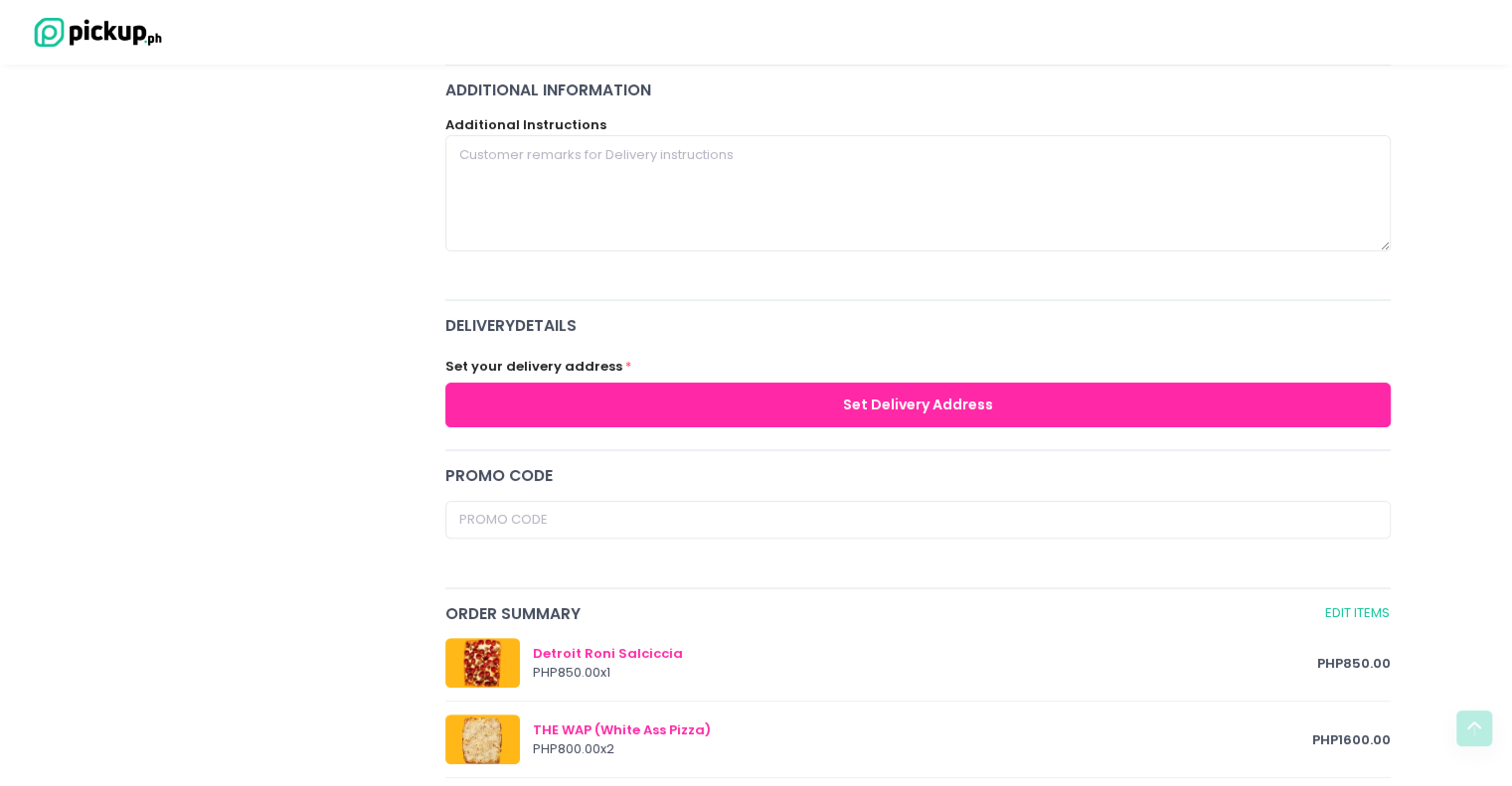 scroll, scrollTop: 517, scrollLeft: 0, axis: vertical 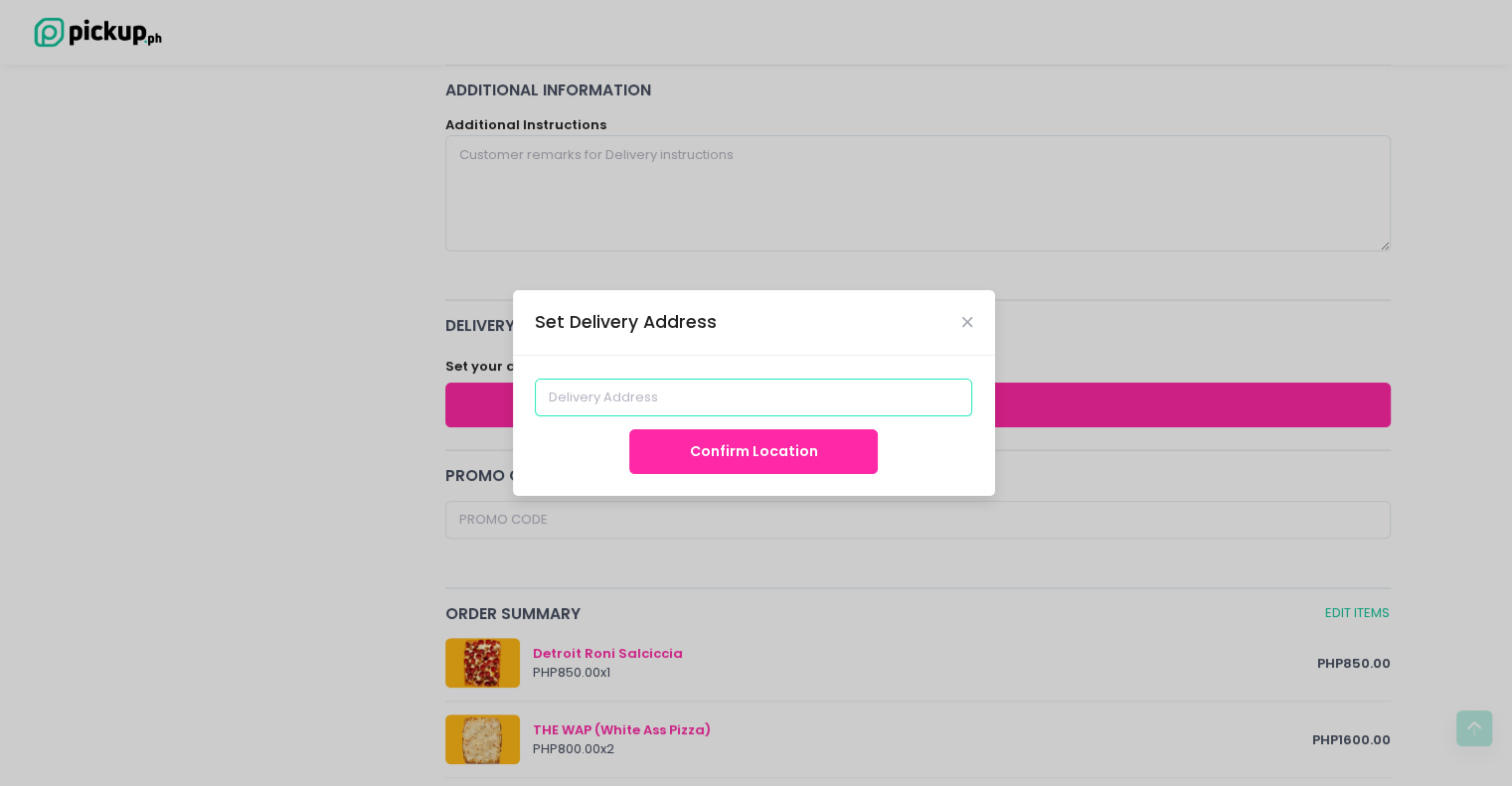 click at bounding box center [754, 397] 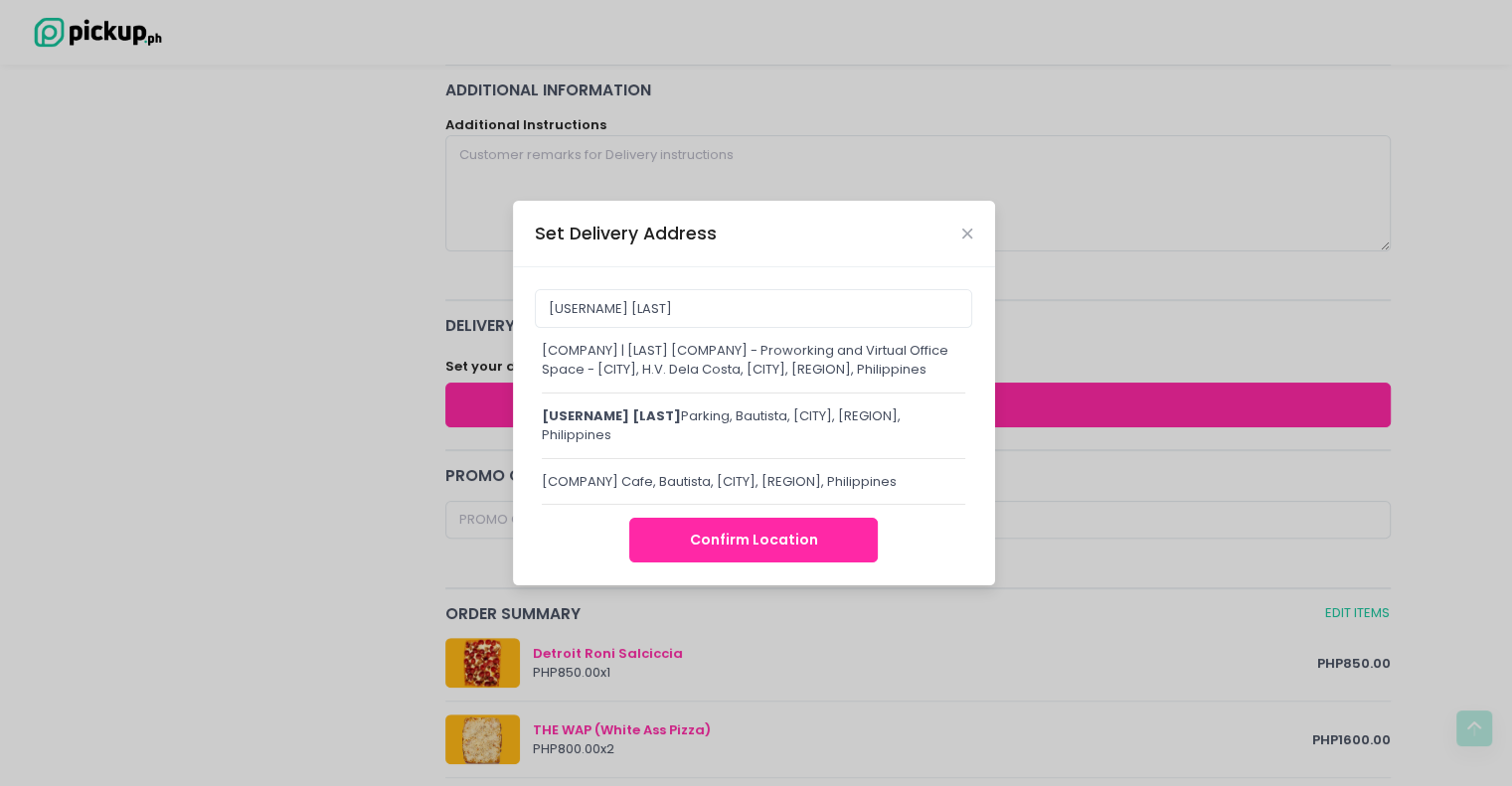 click on "KMC | Armstrong Corporate Center - Proworking and Virtual Office Space - Makati, H.V. Dela Costa, Makati City, Metro Manila, Philippines" at bounding box center (754, 360) 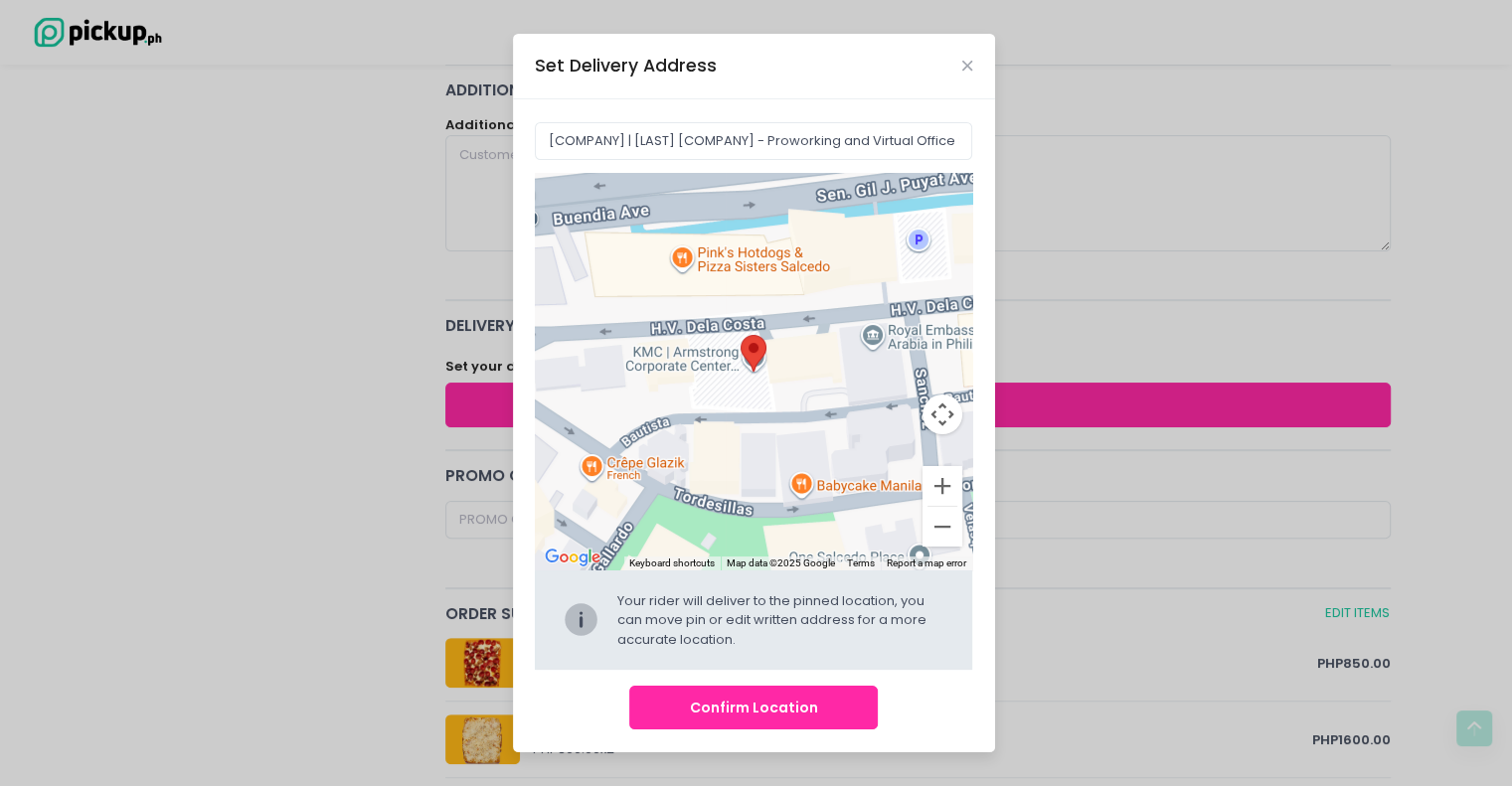 click on "Confirm Location" at bounding box center [754, 707] 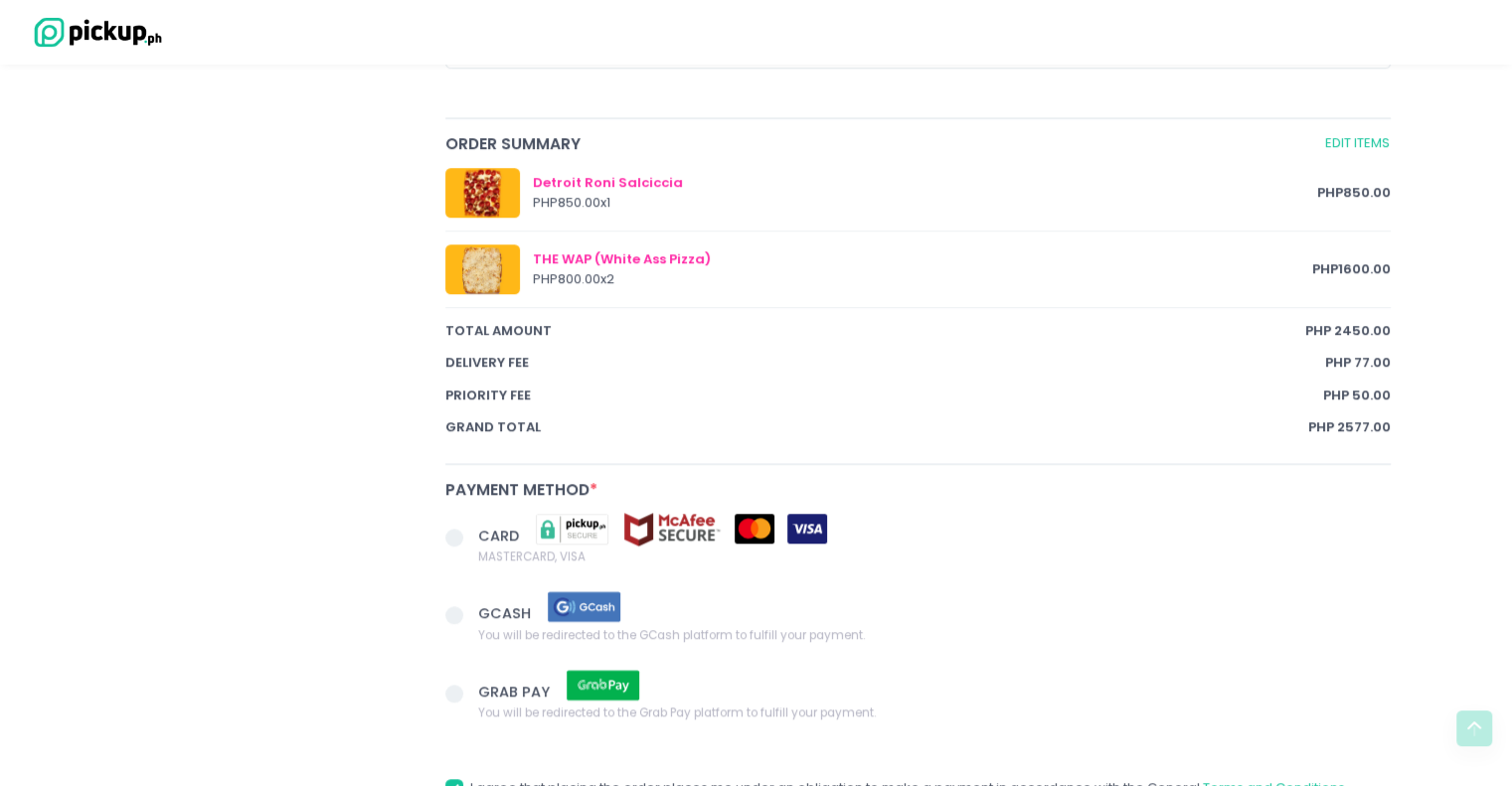 scroll, scrollTop: 1075, scrollLeft: 0, axis: vertical 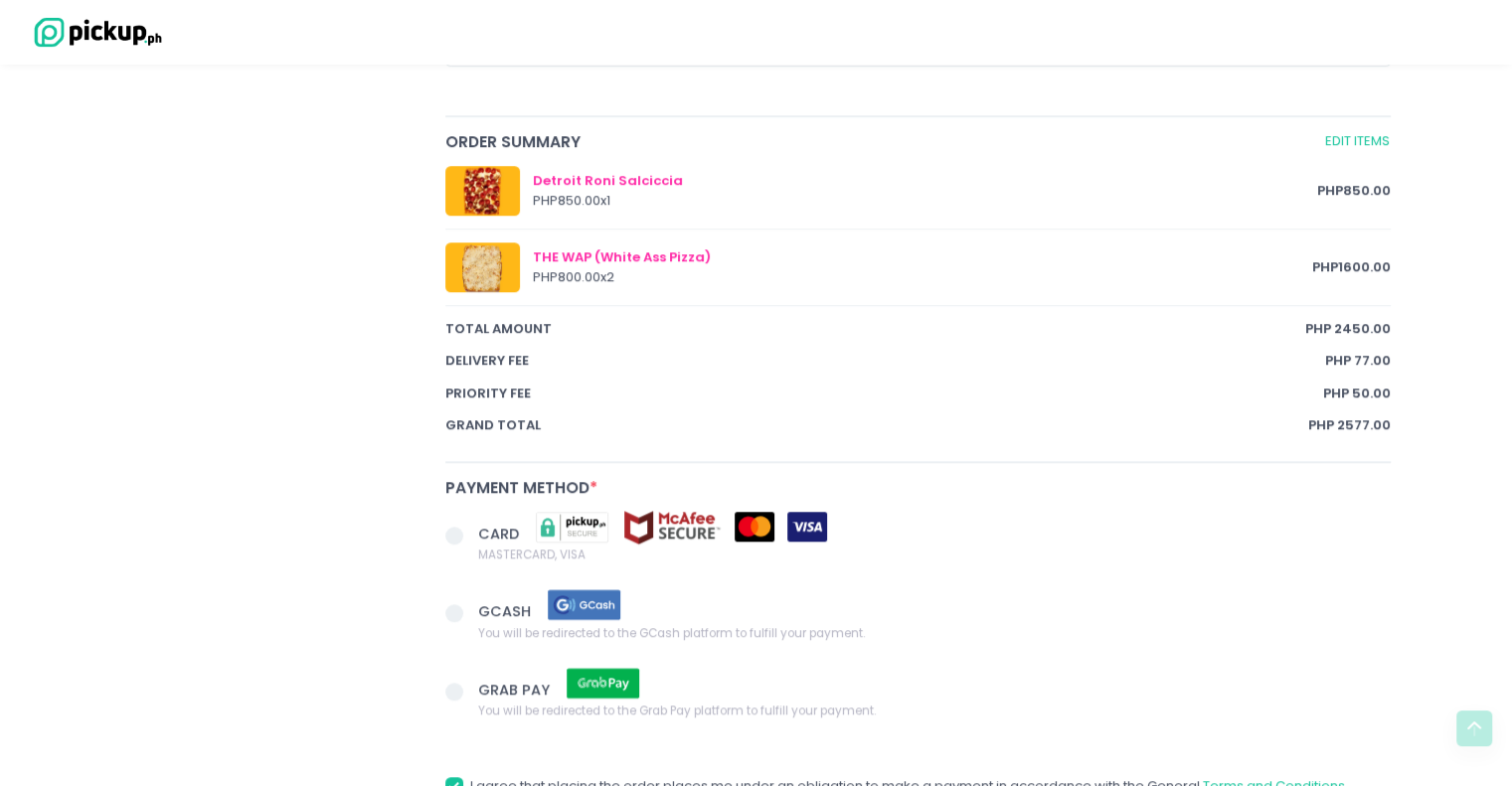 click on "CARD   MASTERCARD, VISA" at bounding box center [919, 537] 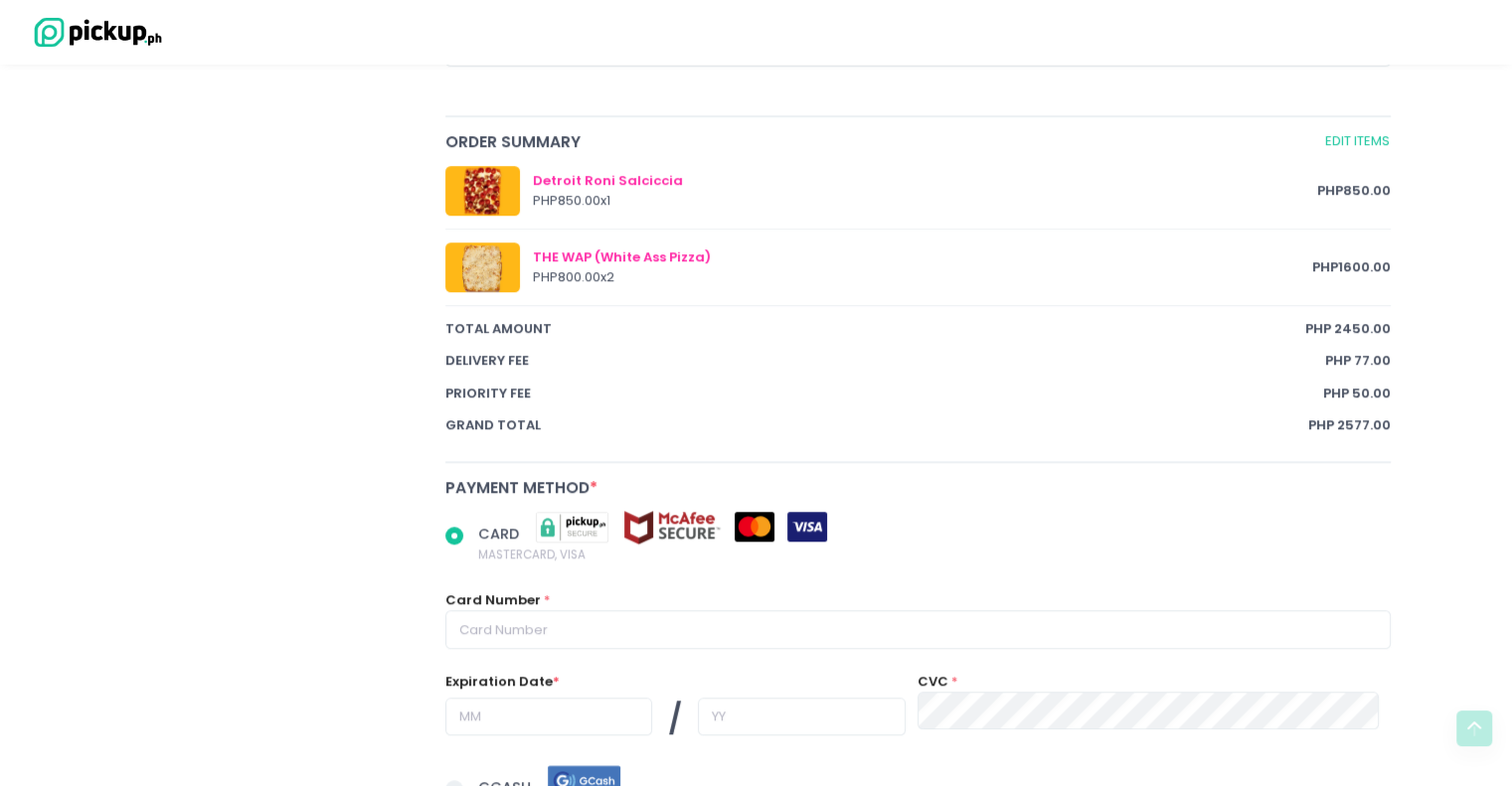 scroll, scrollTop: 1299, scrollLeft: 0, axis: vertical 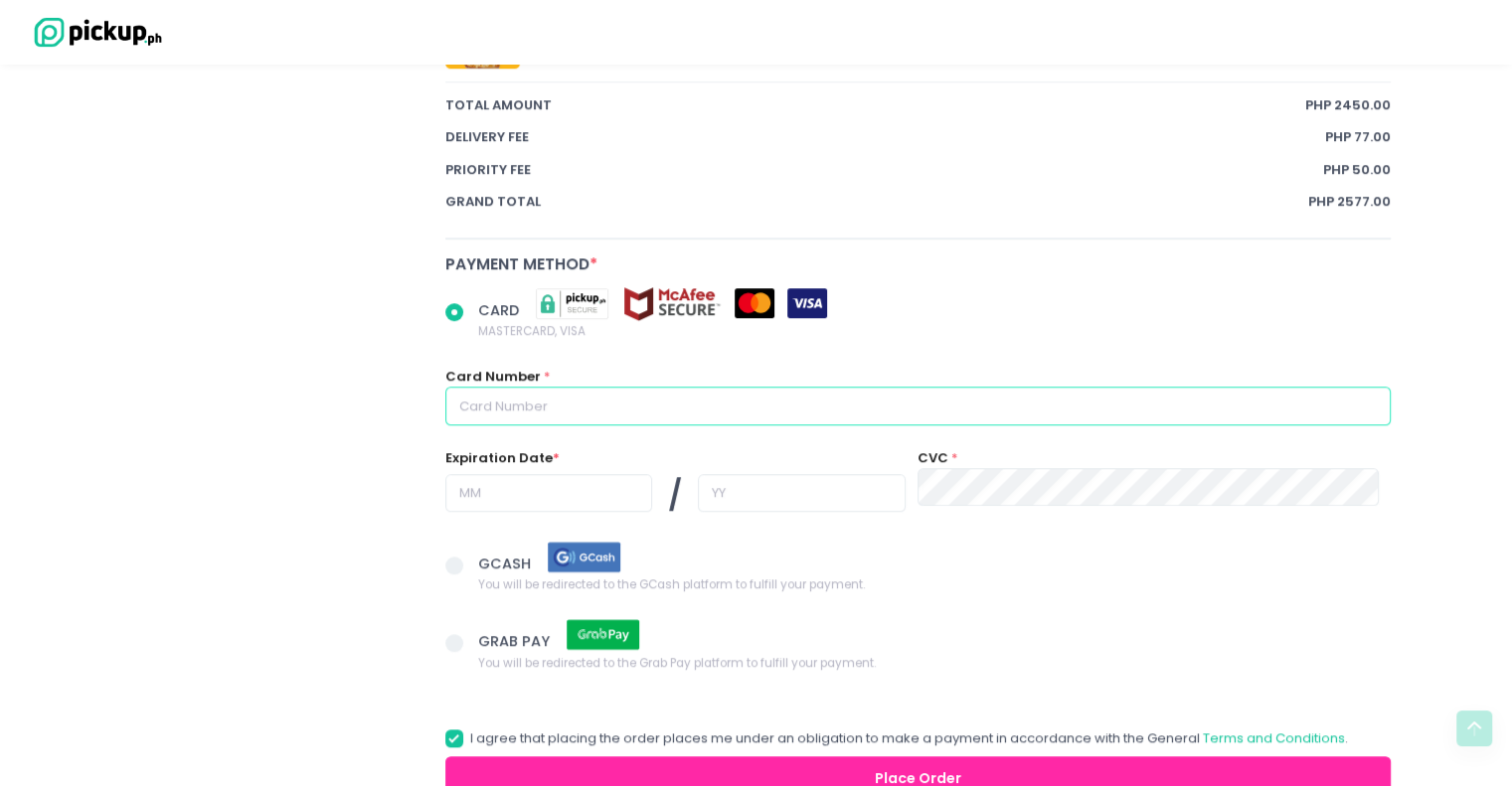click at bounding box center [919, 405] 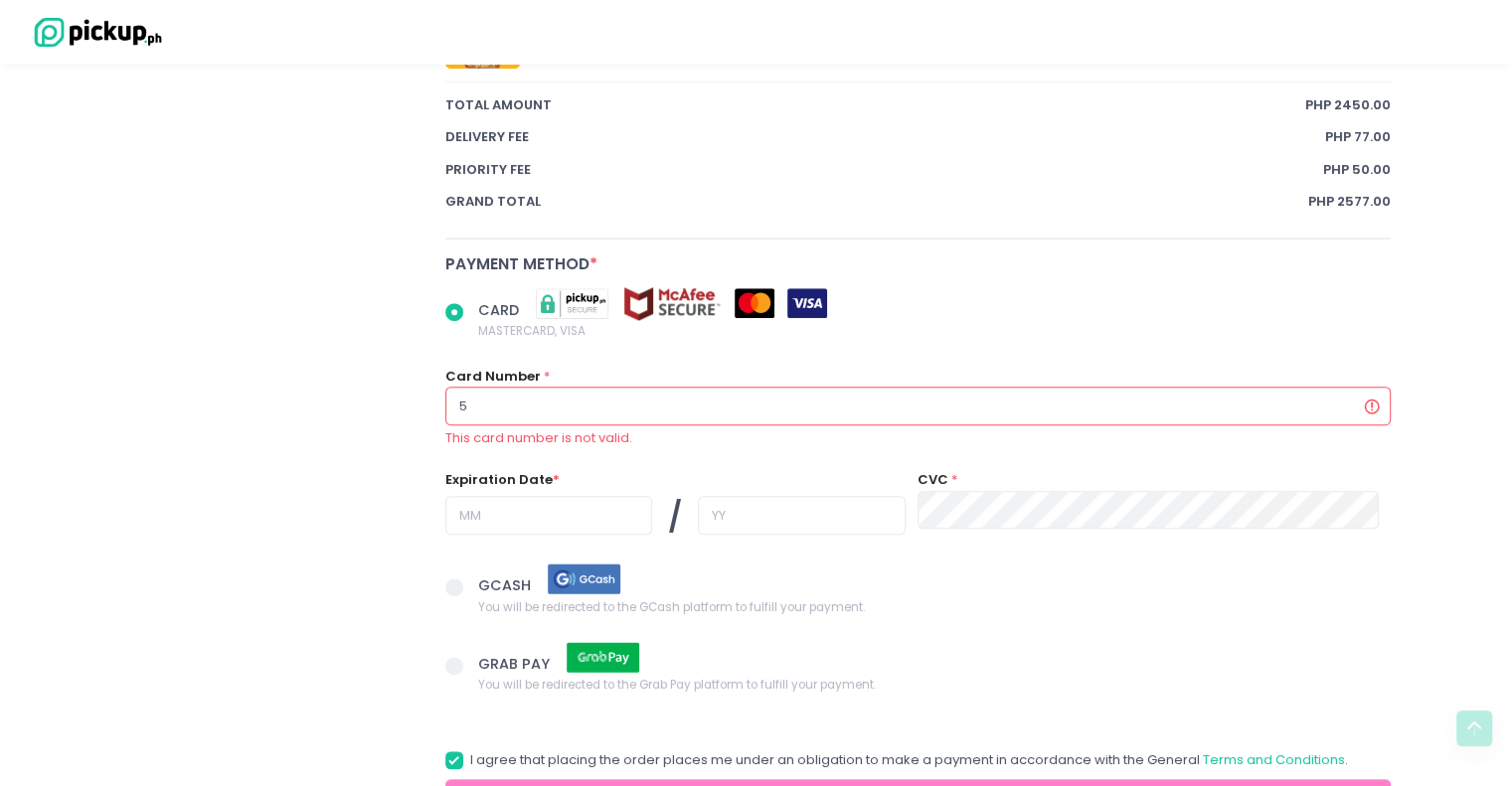radio on "true" 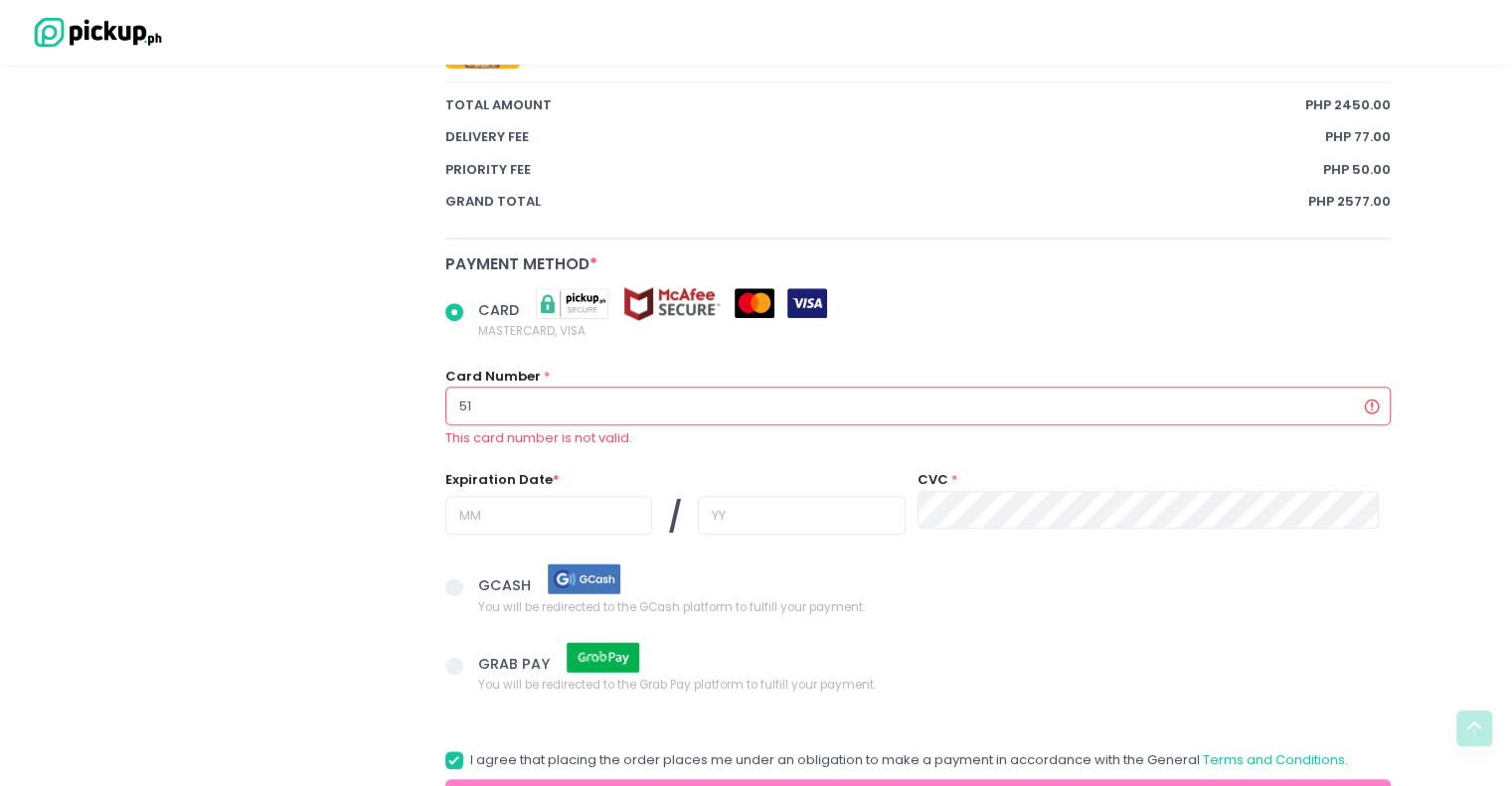 type on "515" 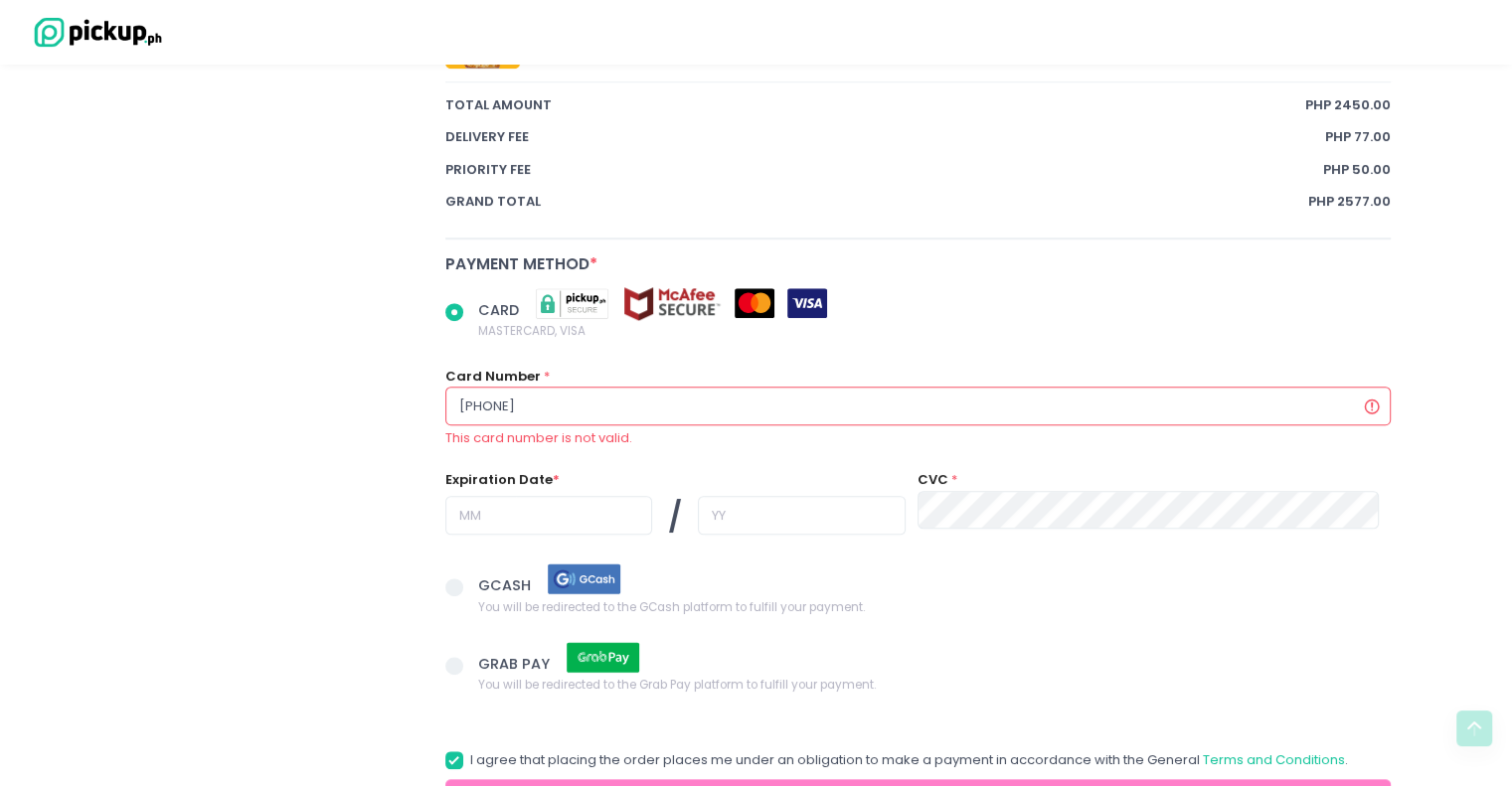 radio on "true" 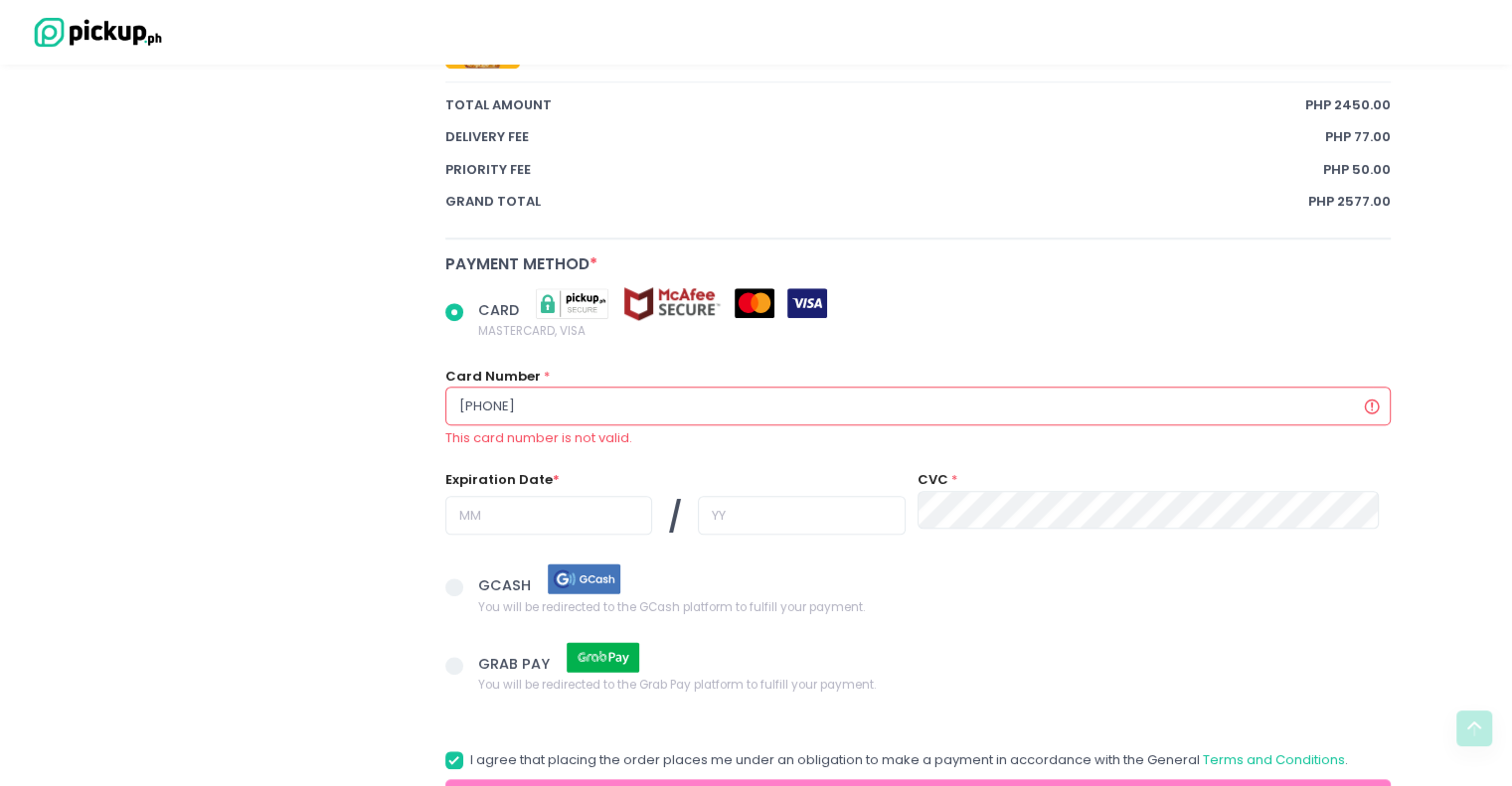 radio on "true" 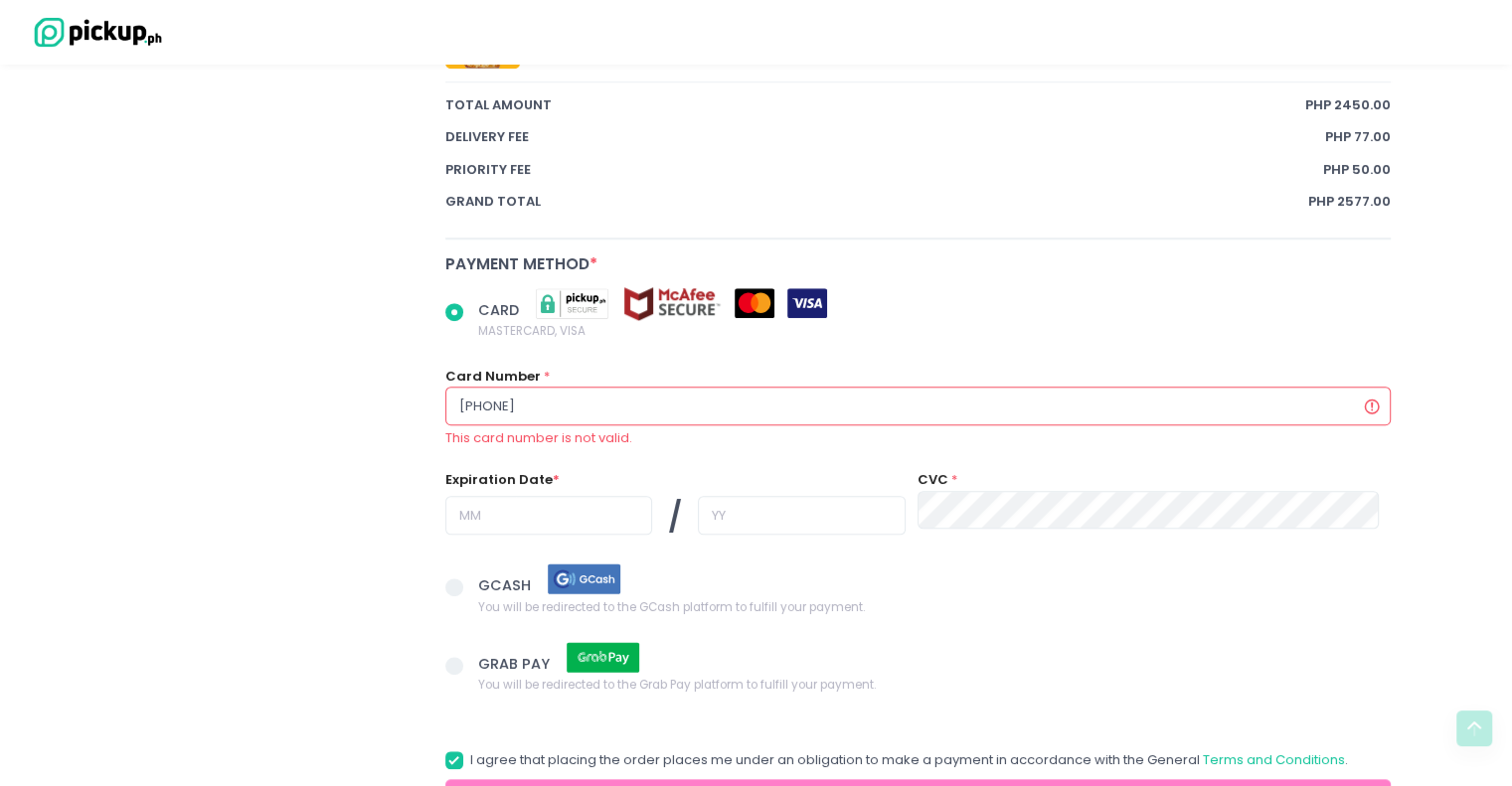 type on "5156" 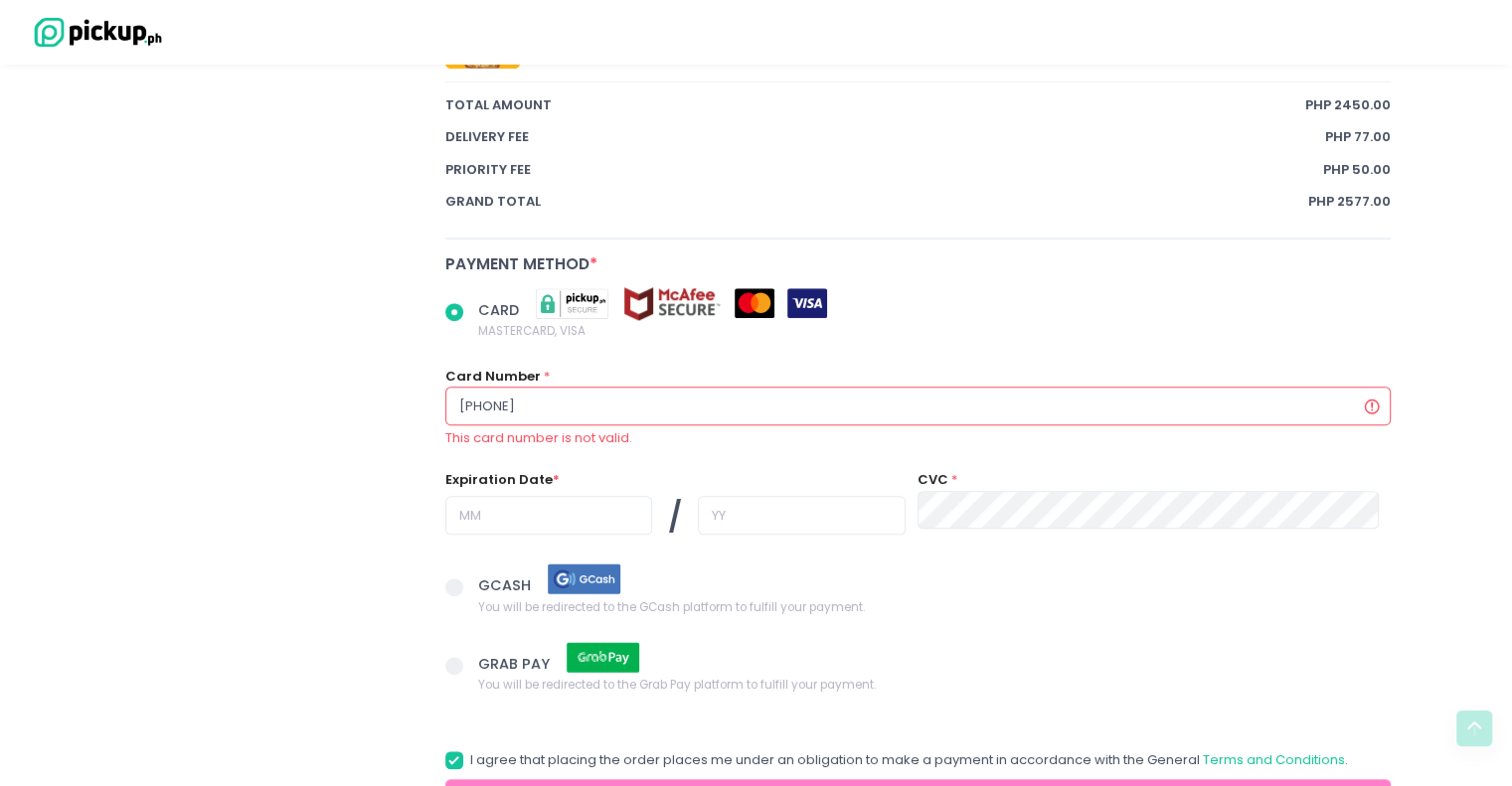 radio on "true" 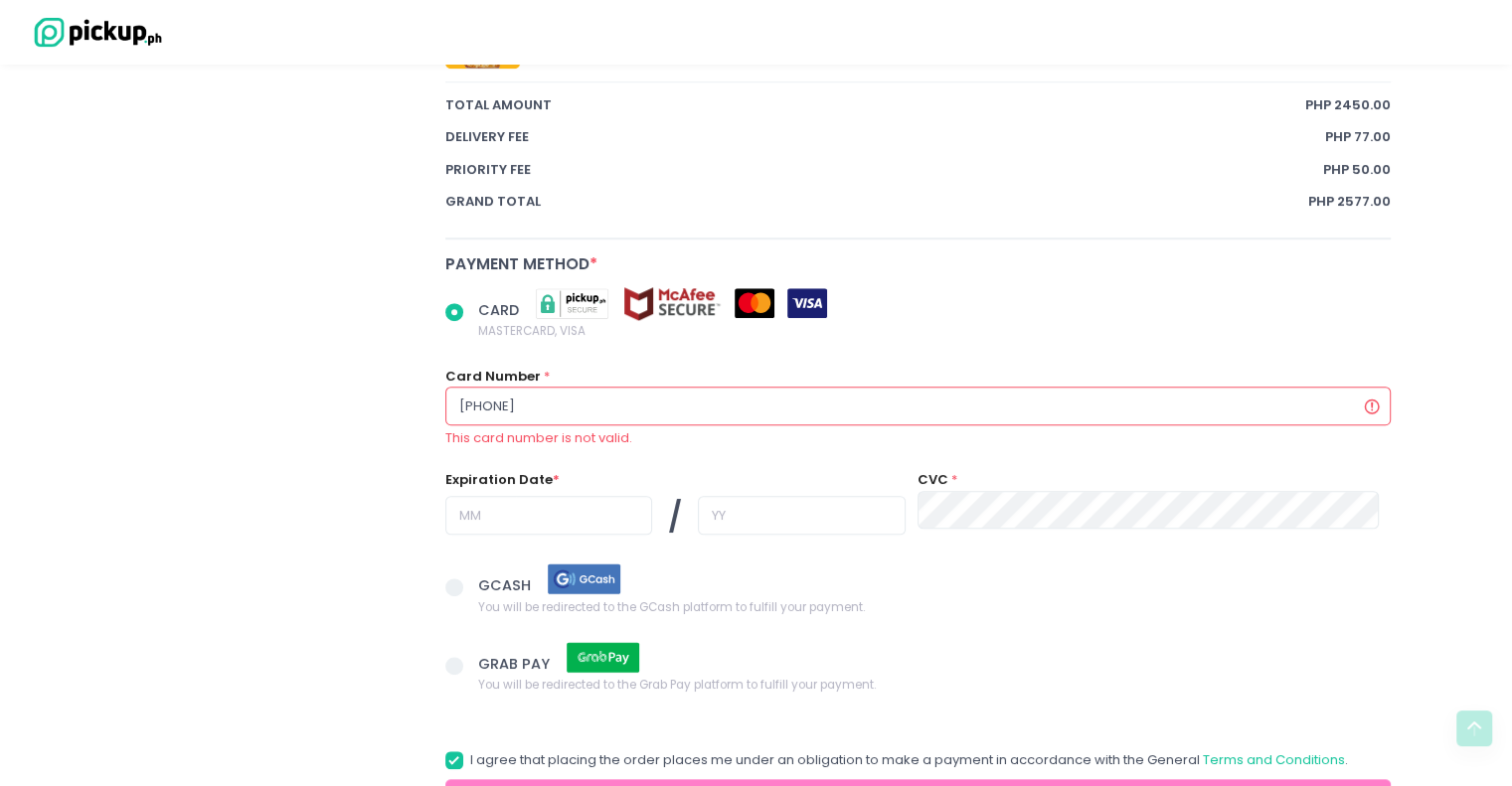 type on "51560" 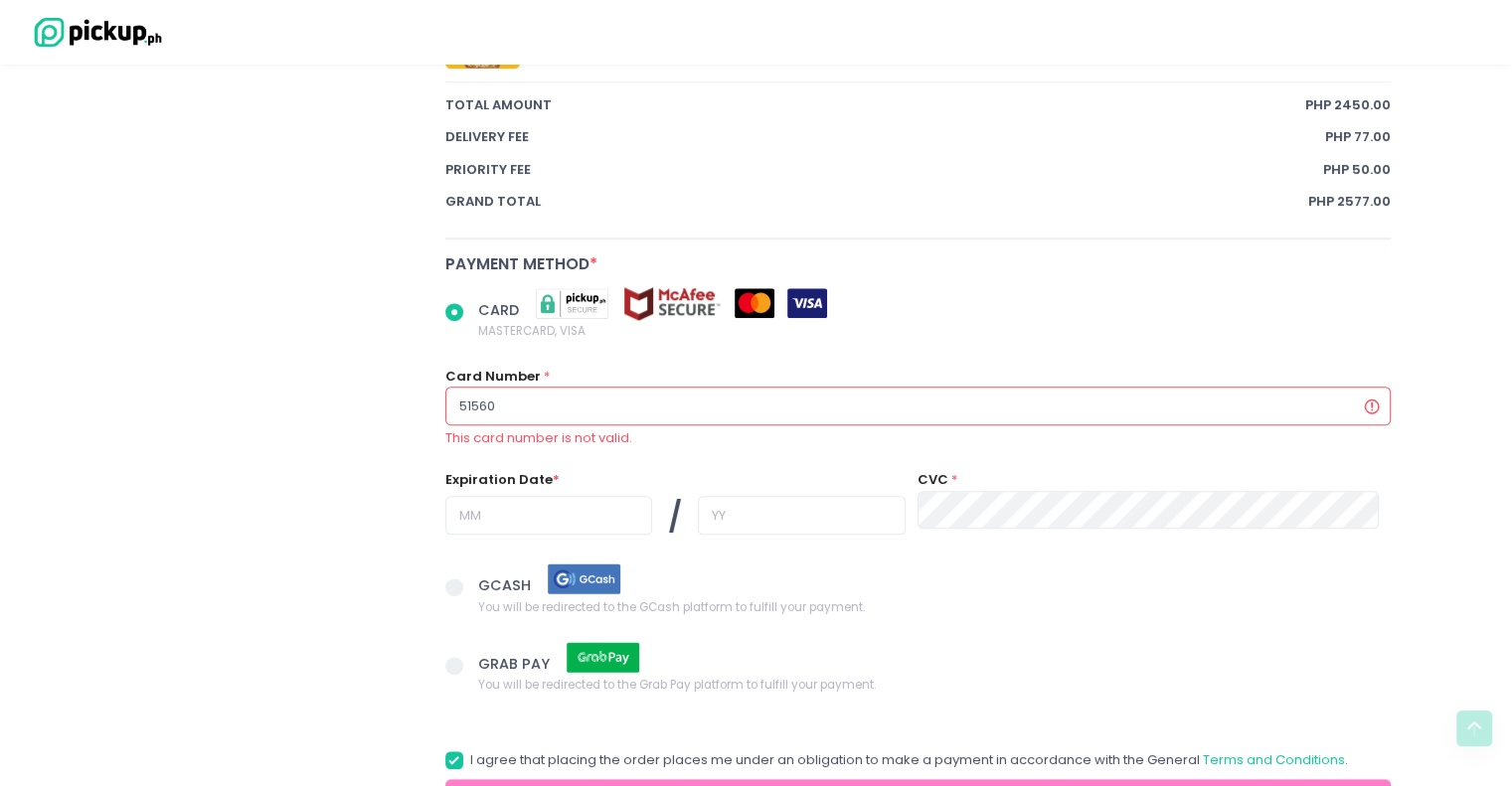 radio on "true" 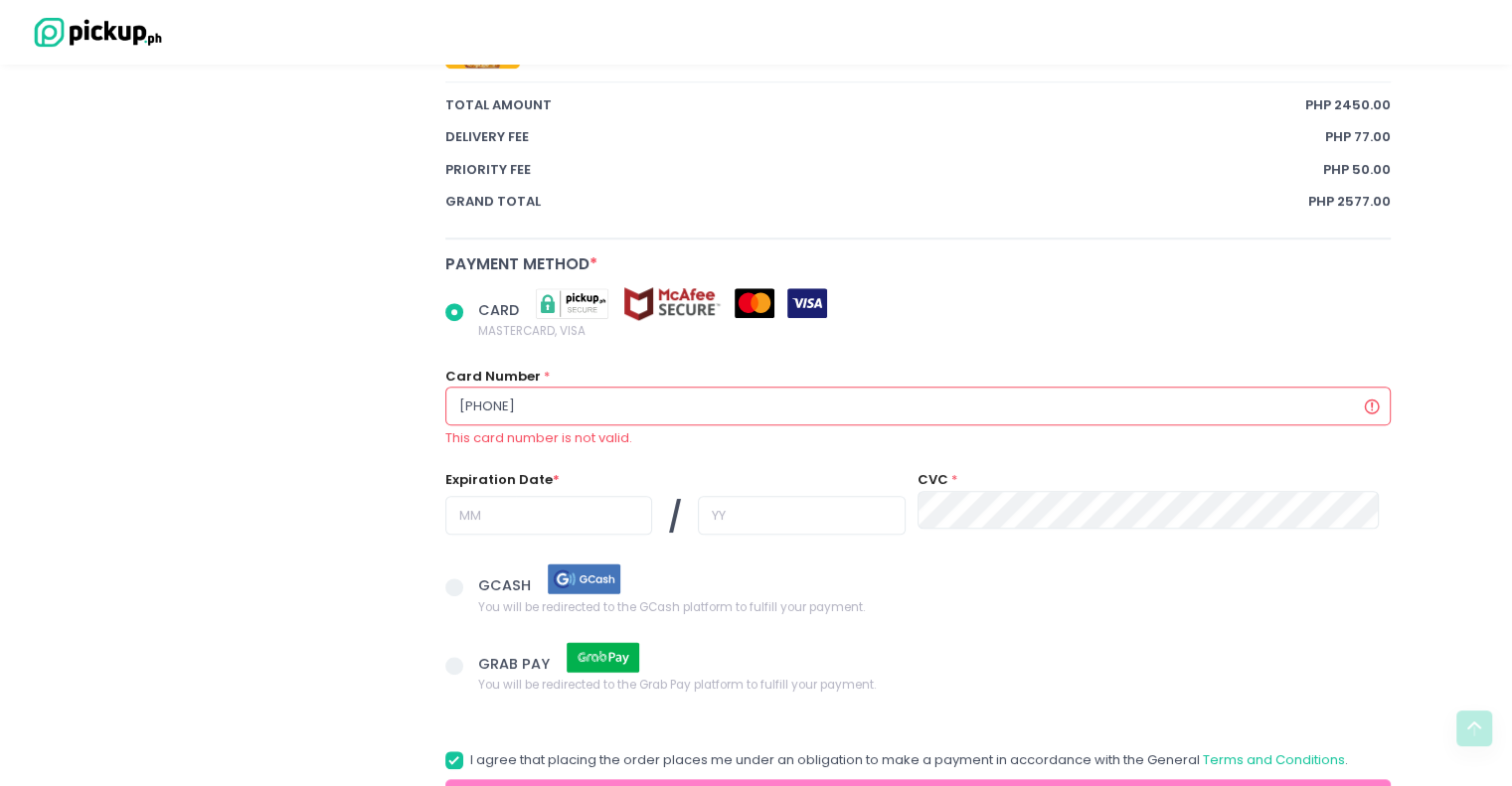 radio on "true" 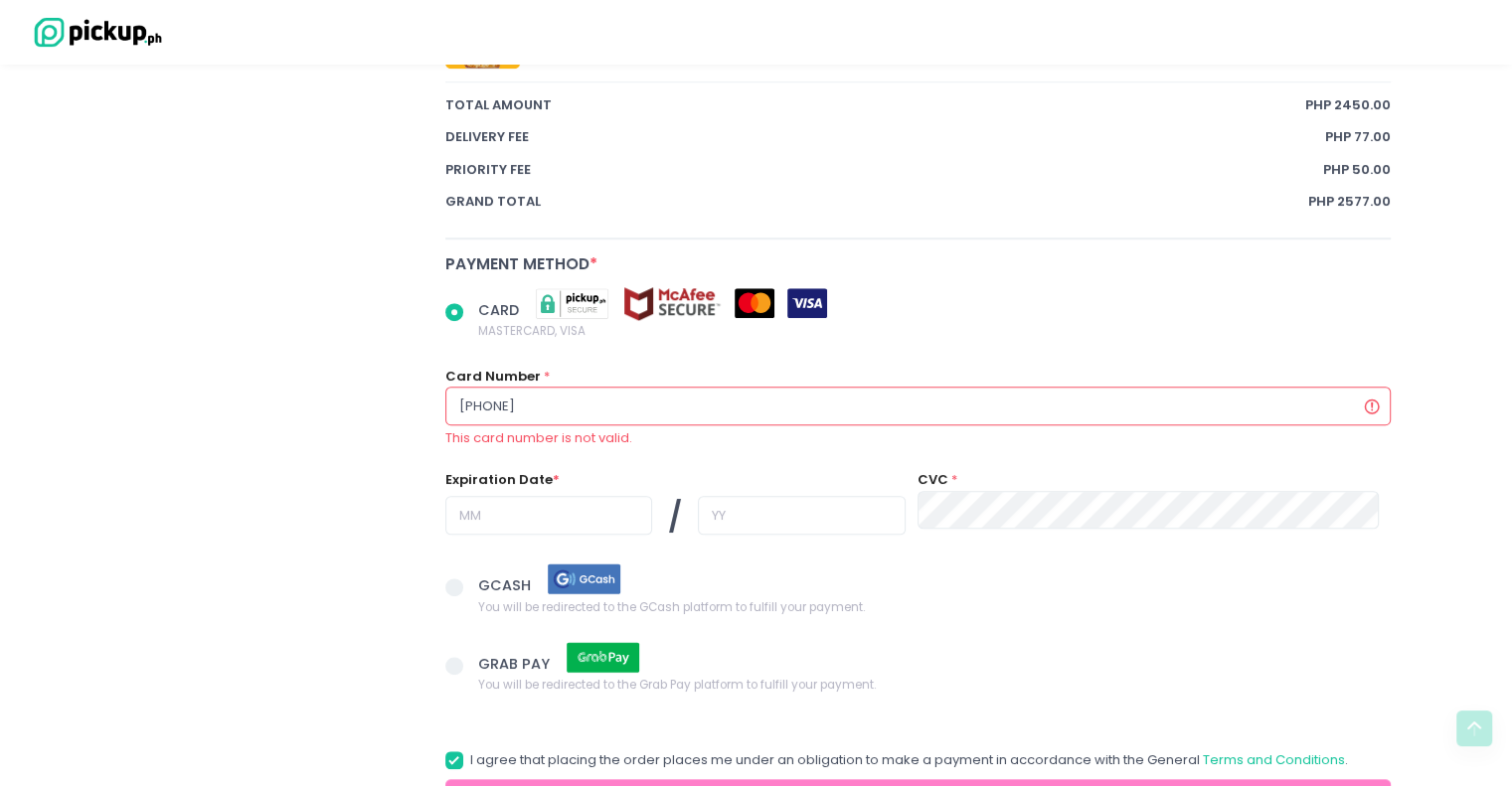 radio on "true" 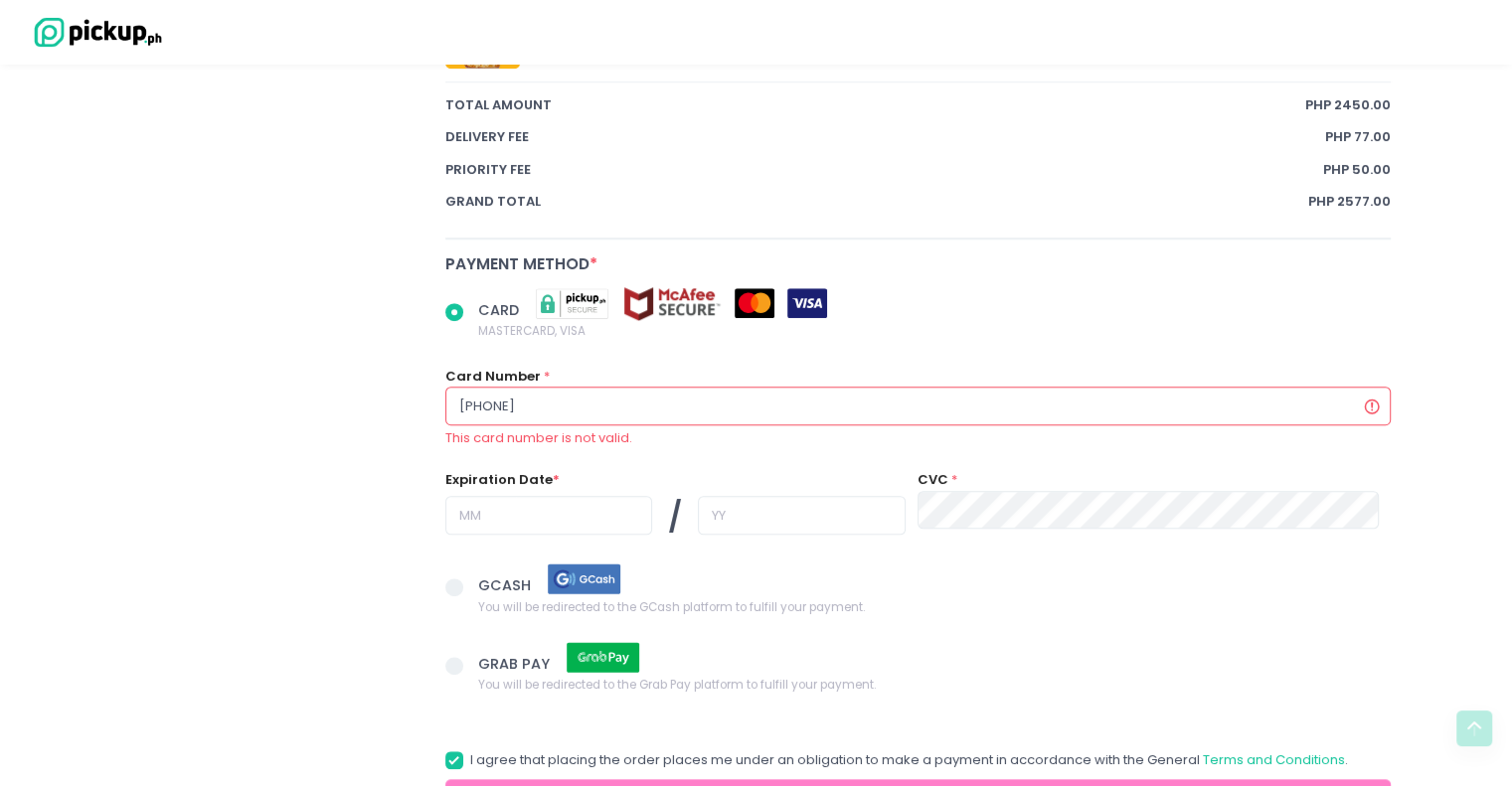 type on "515603900" 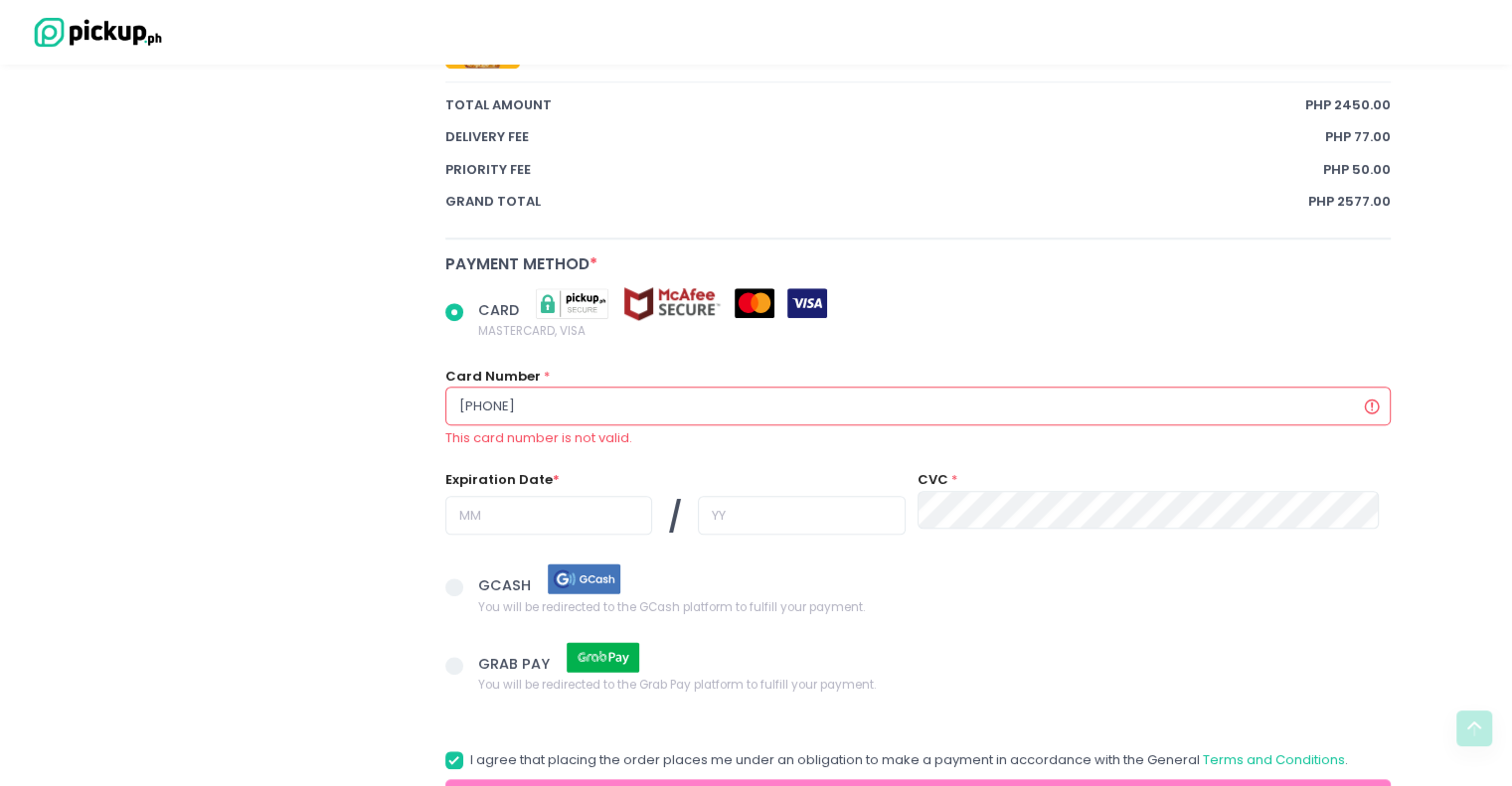 radio on "true" 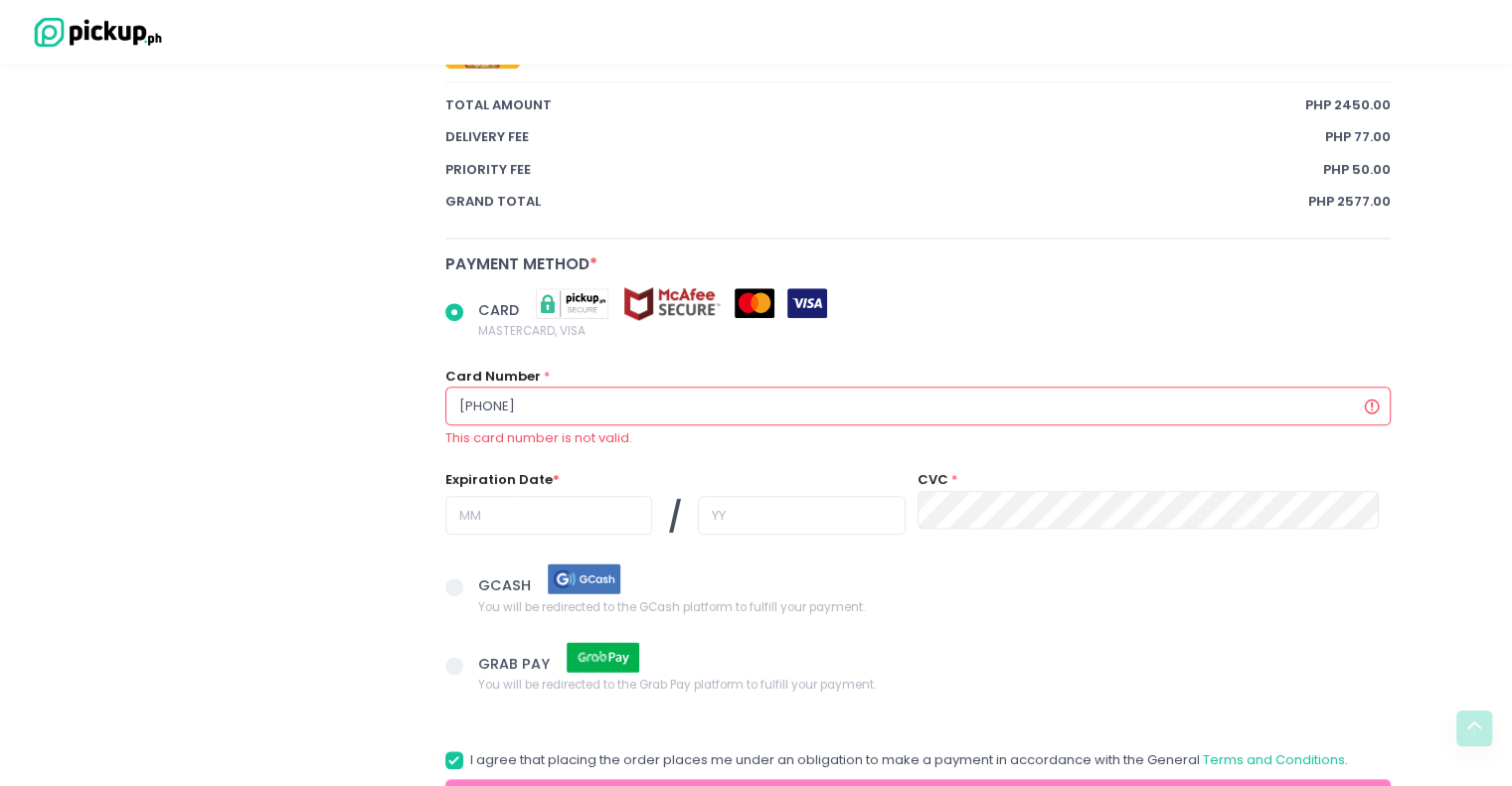 type on "5156039004" 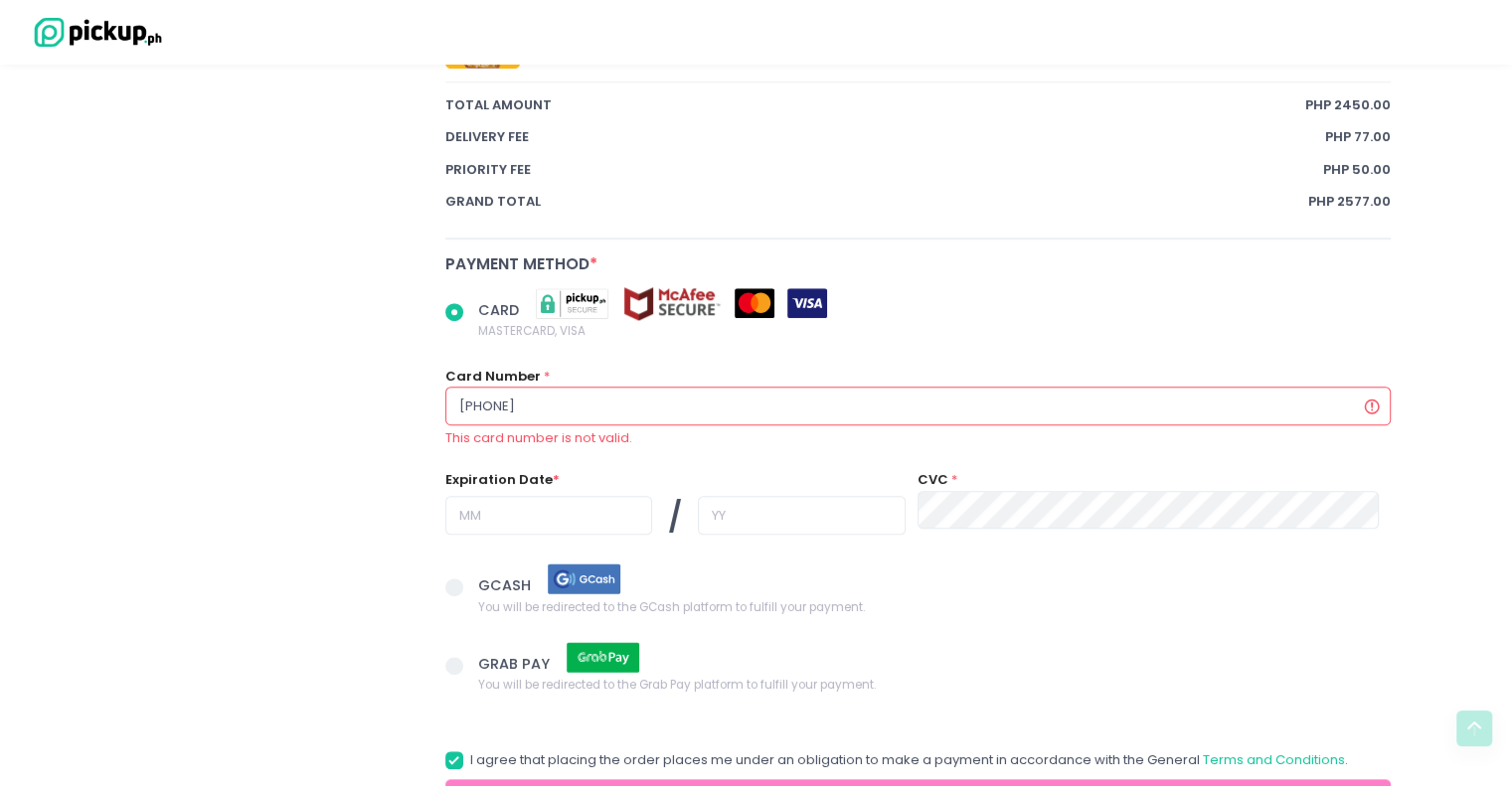 radio on "true" 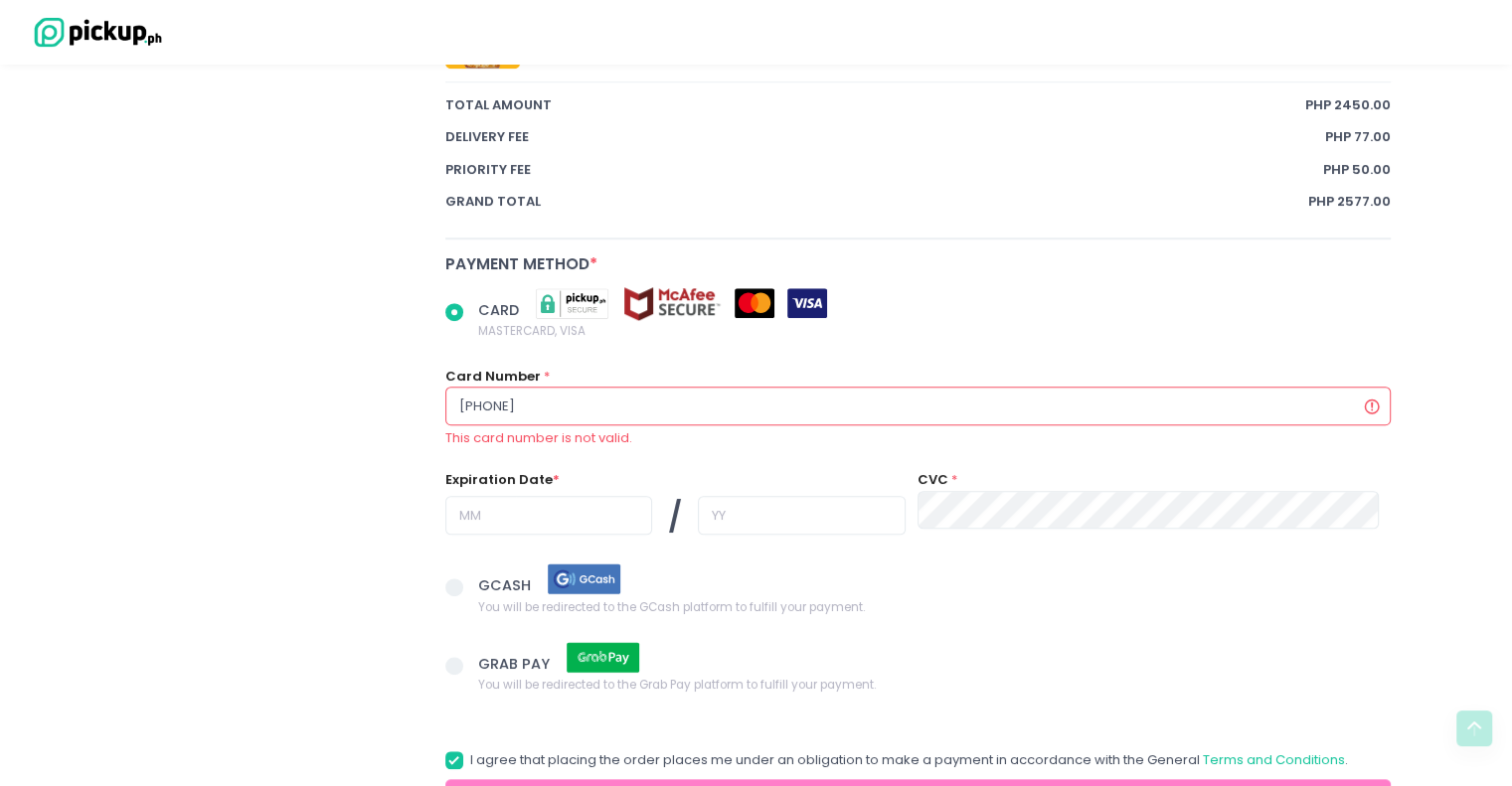type on "51560390046" 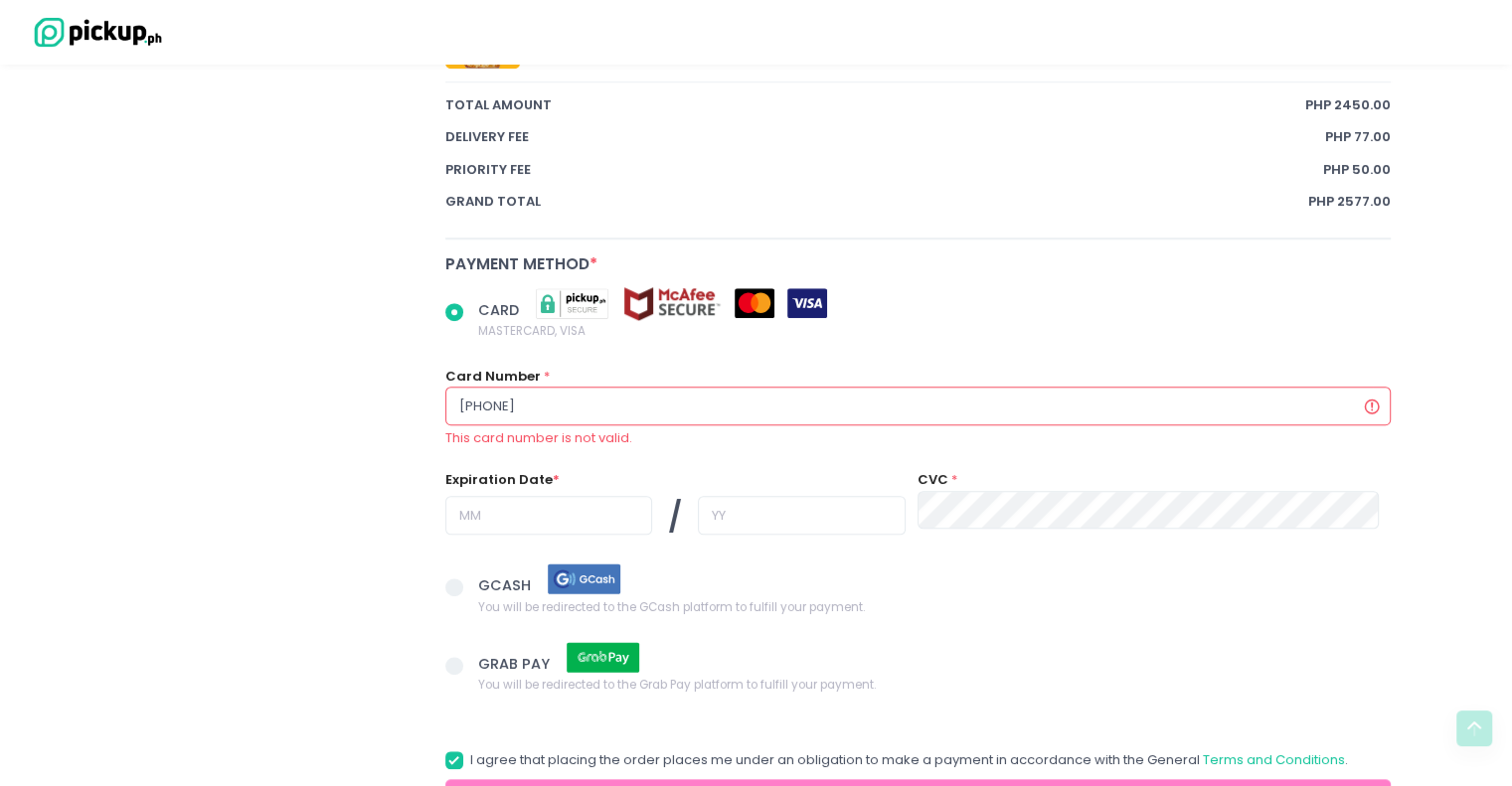 radio on "true" 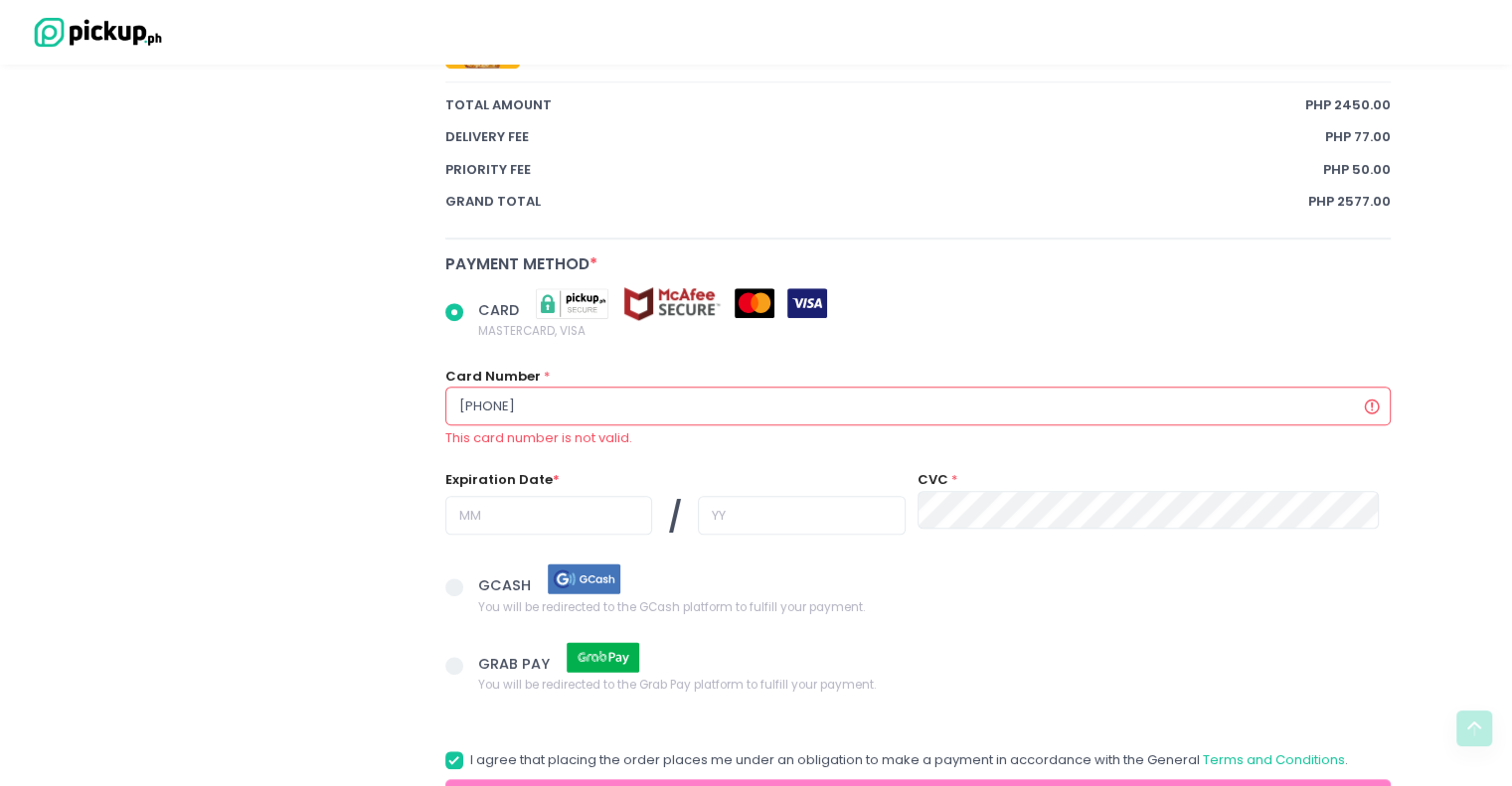 type on "515603900461133" 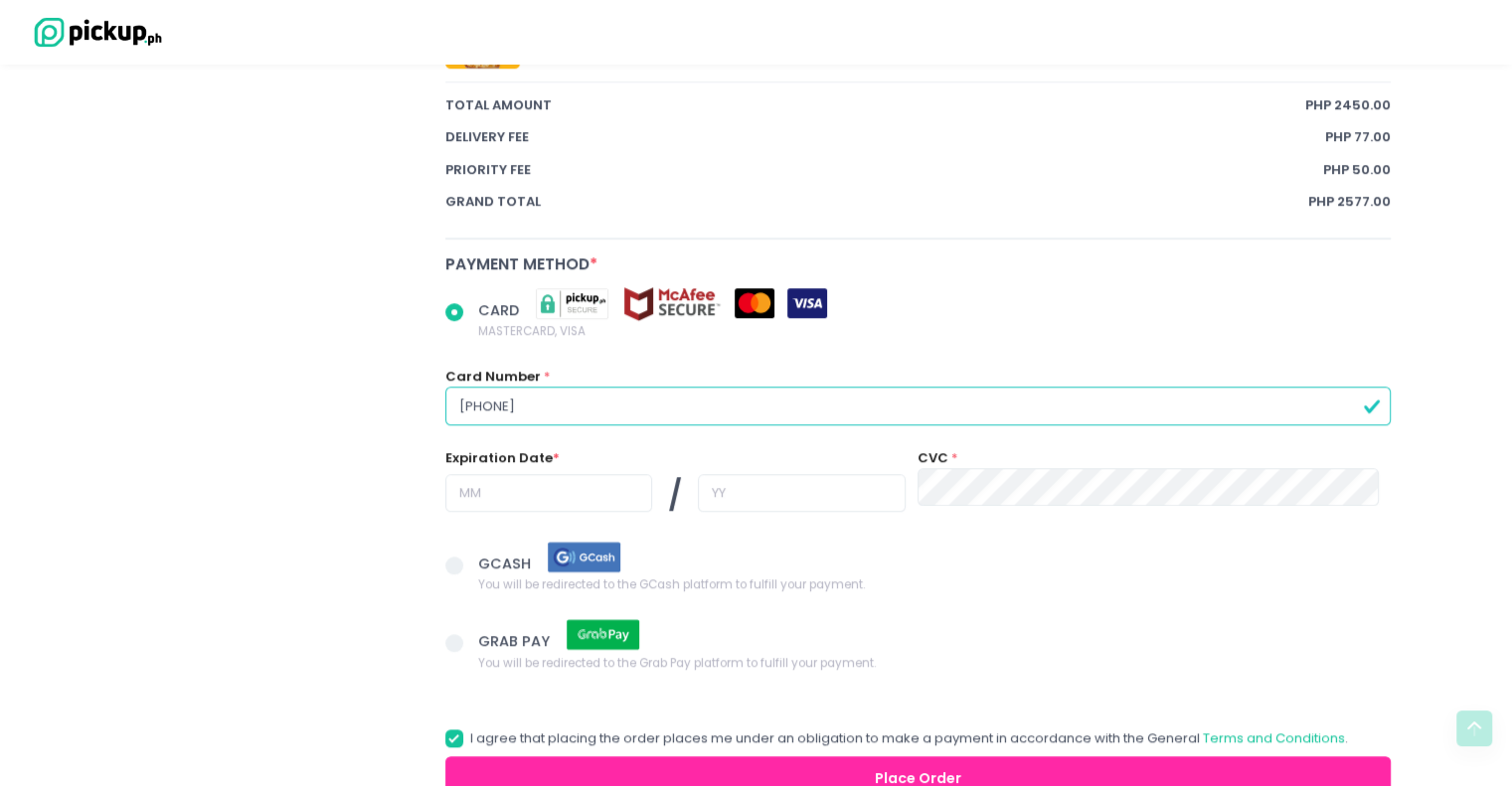 type on "5156039004611330" 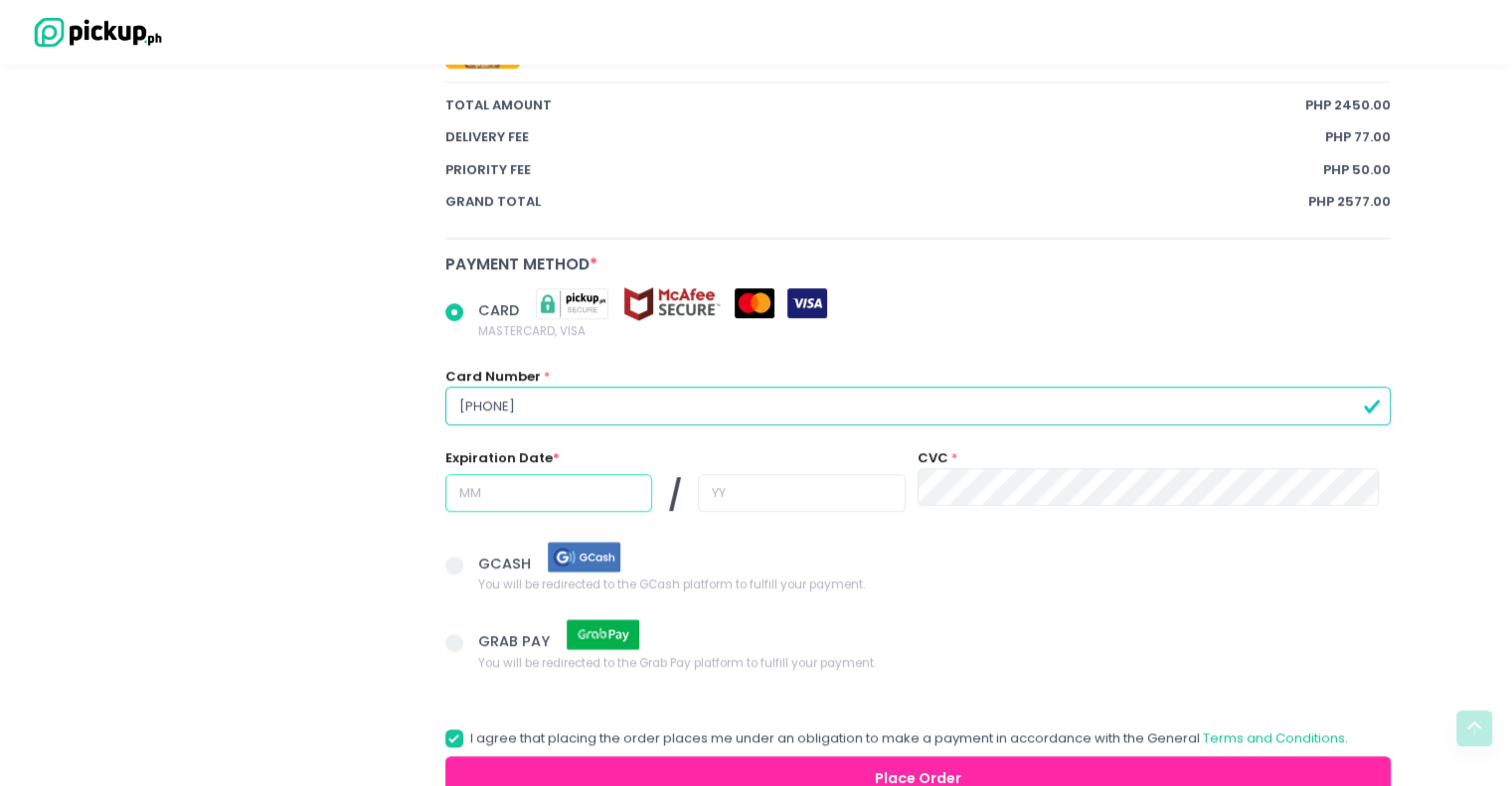 radio on "true" 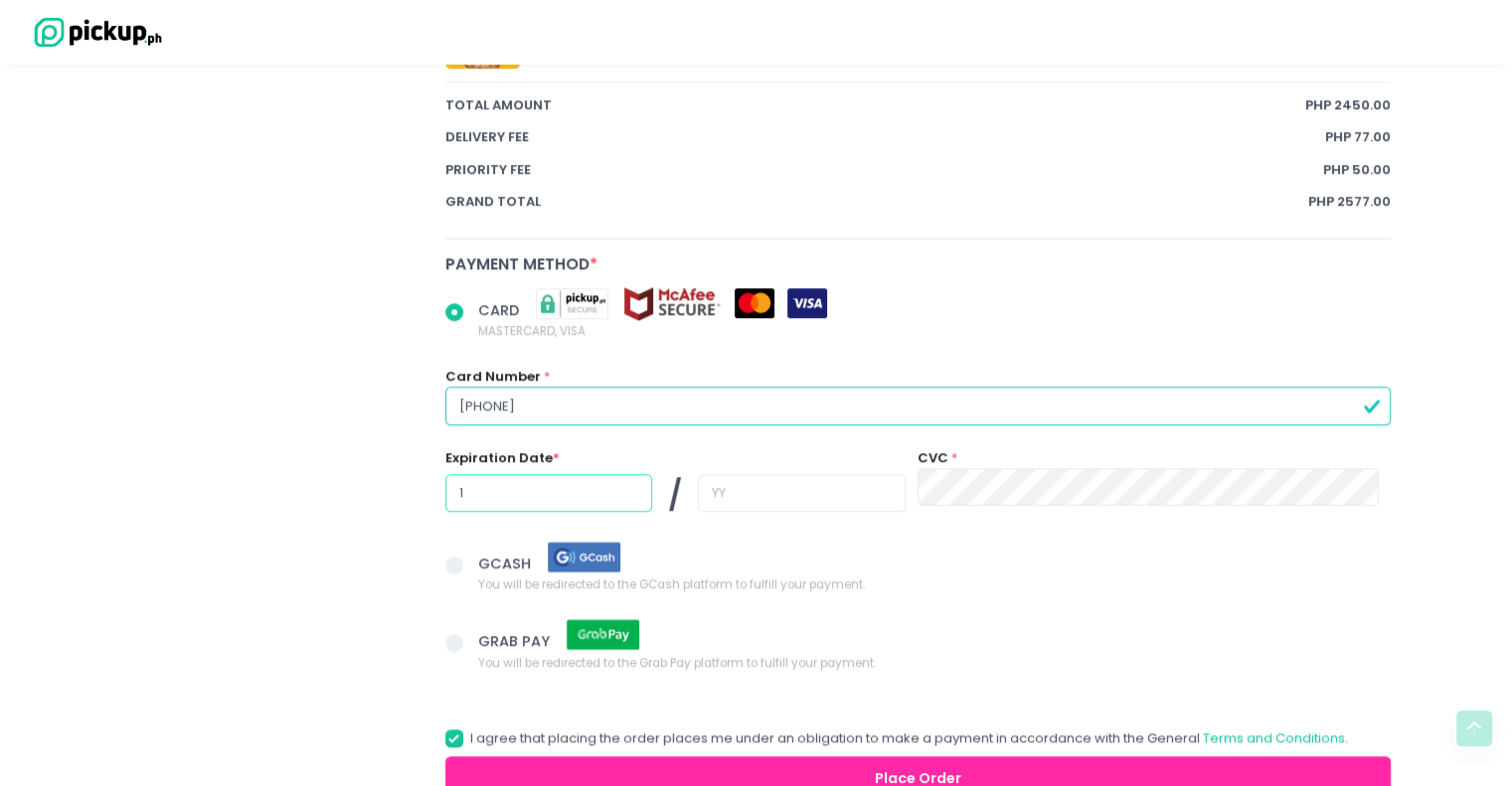 type on "10" 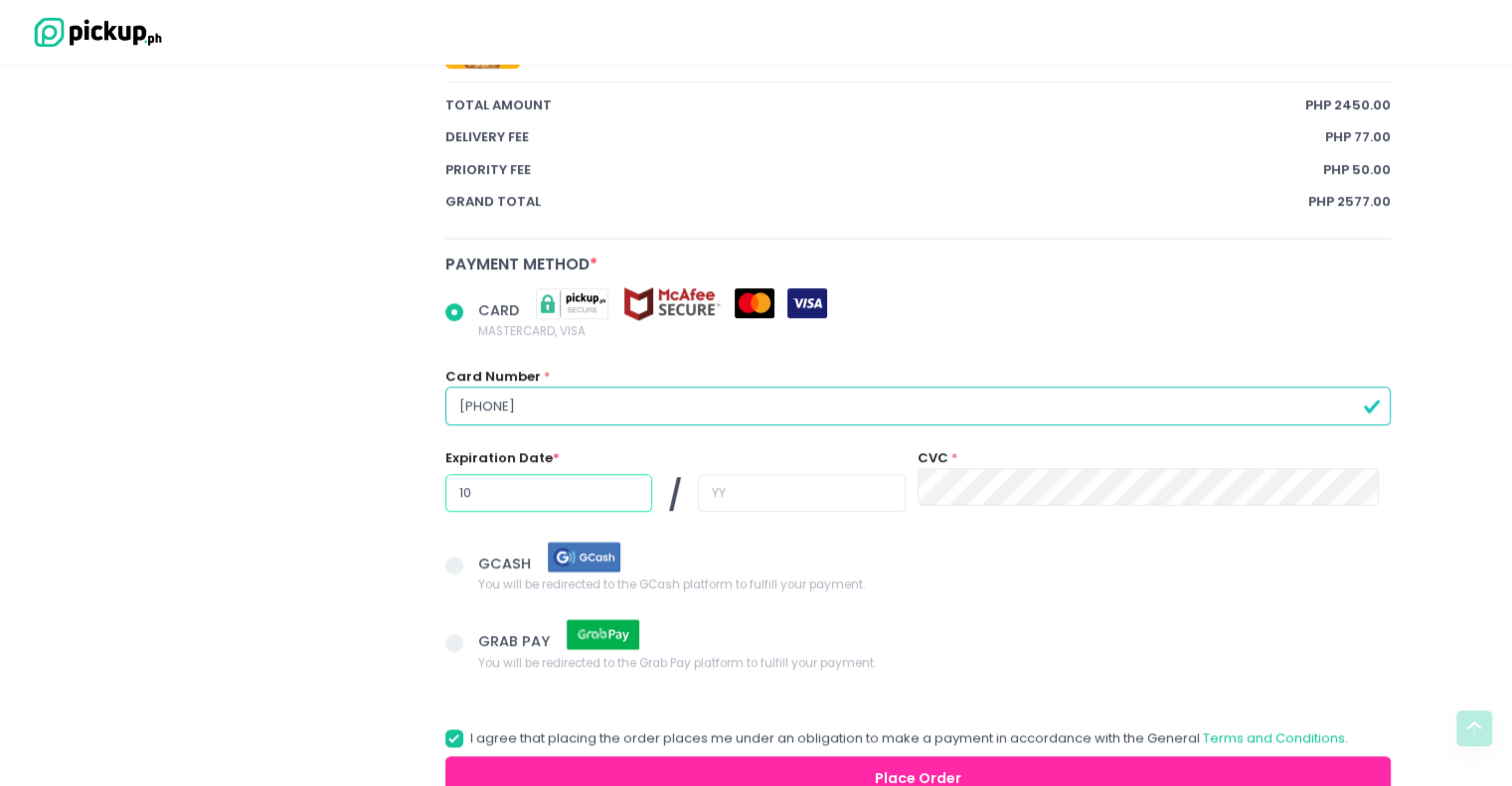 radio on "true" 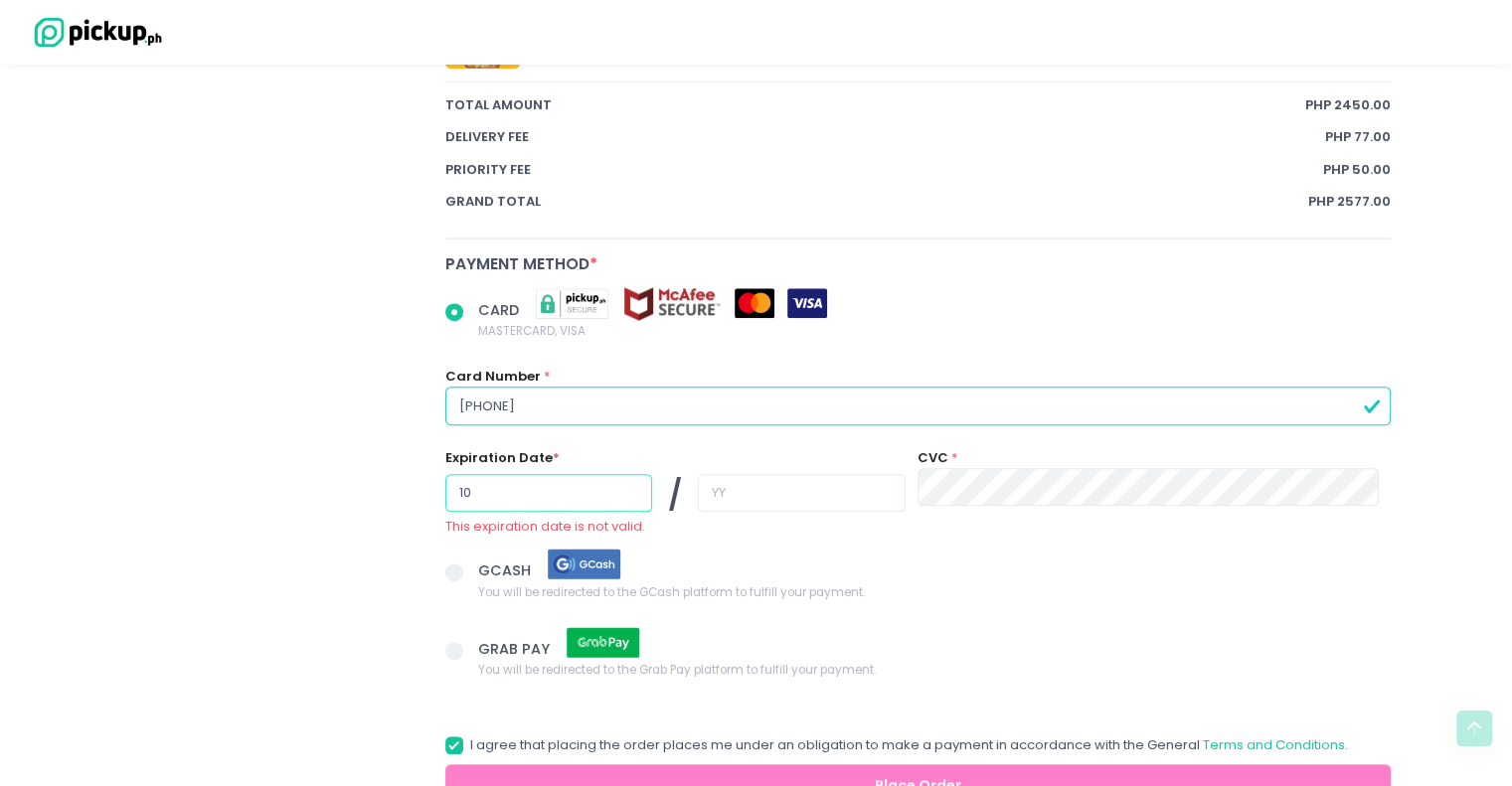 type on "10" 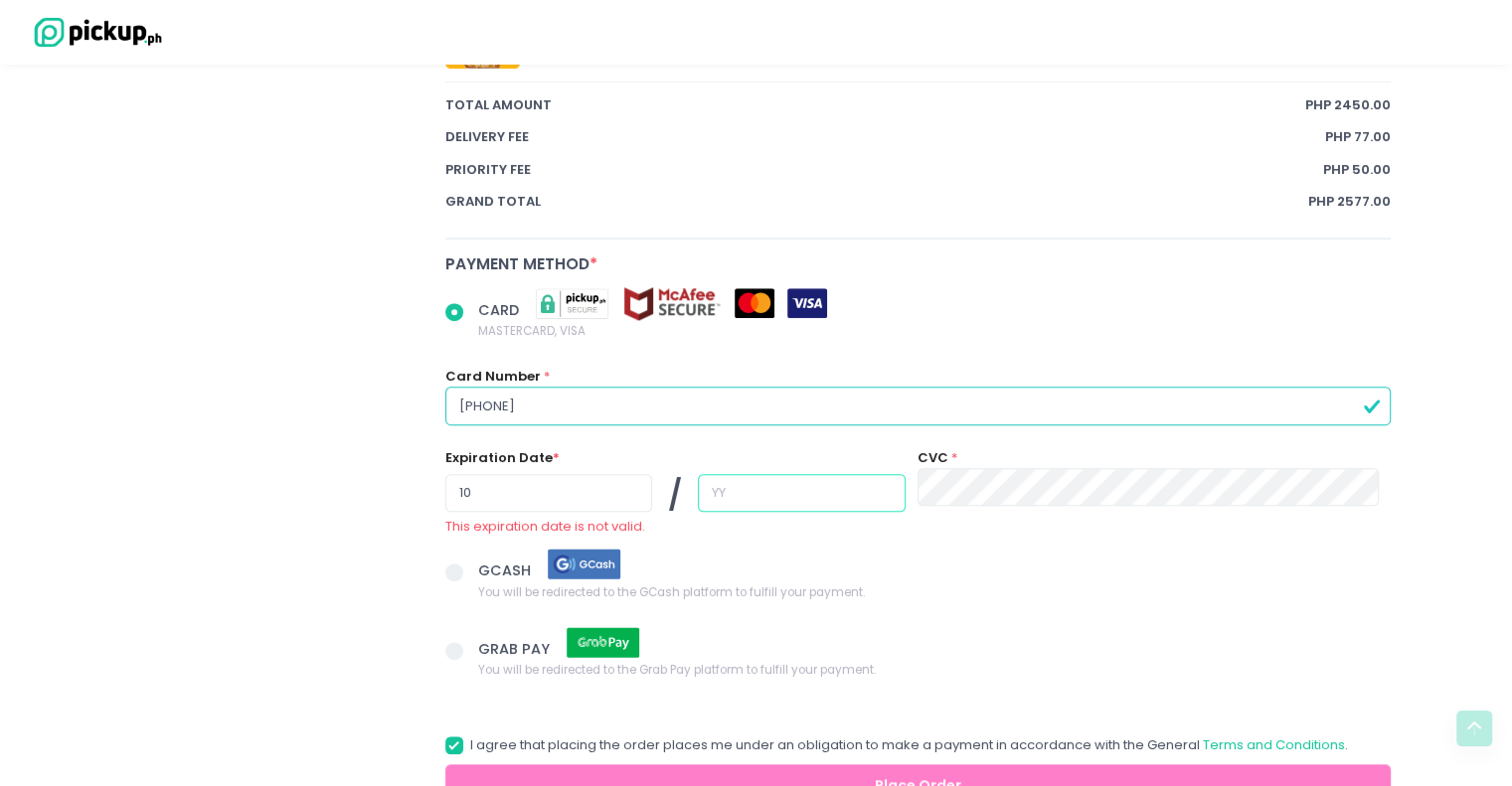 radio on "true" 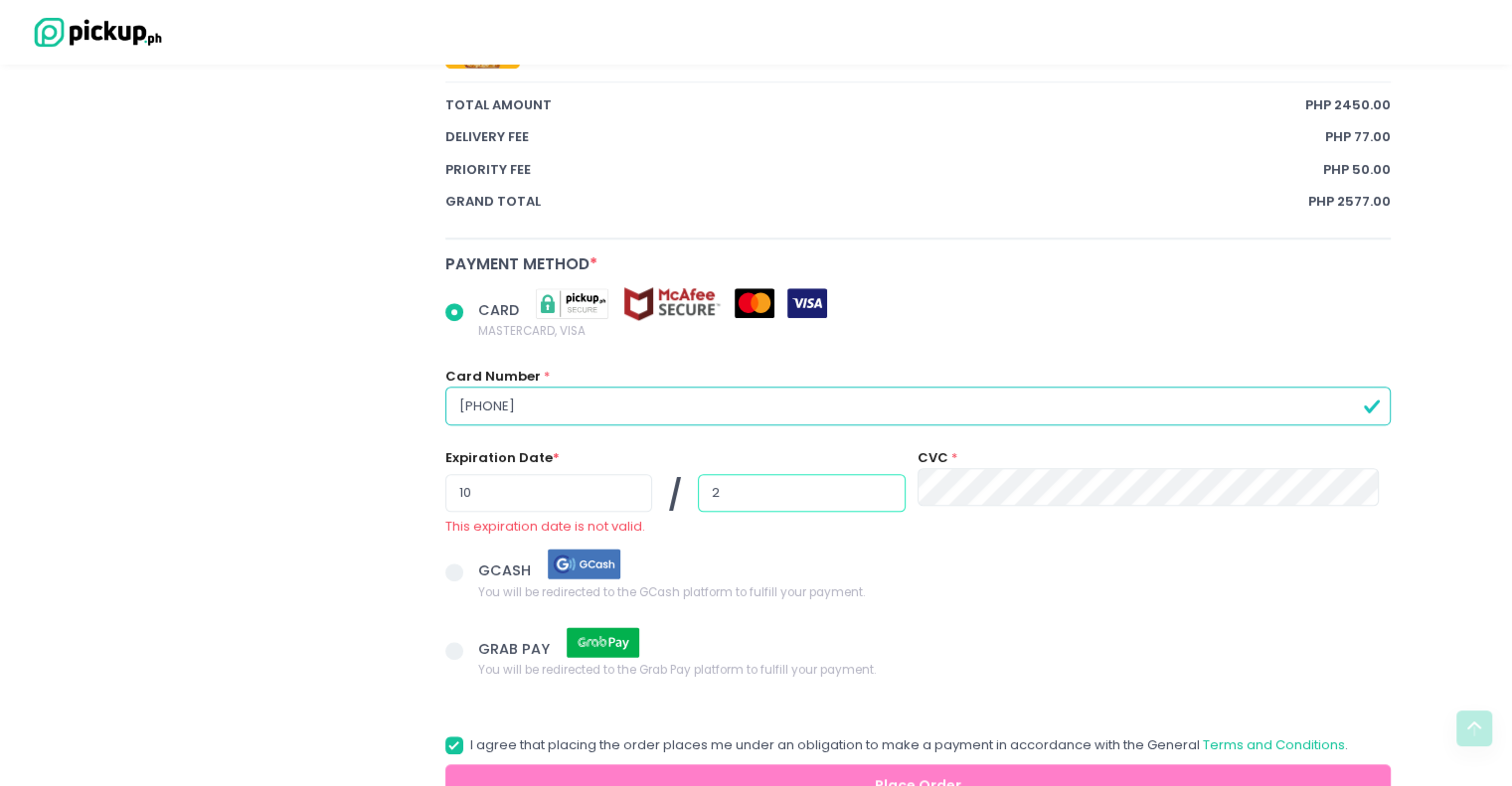 type on "29" 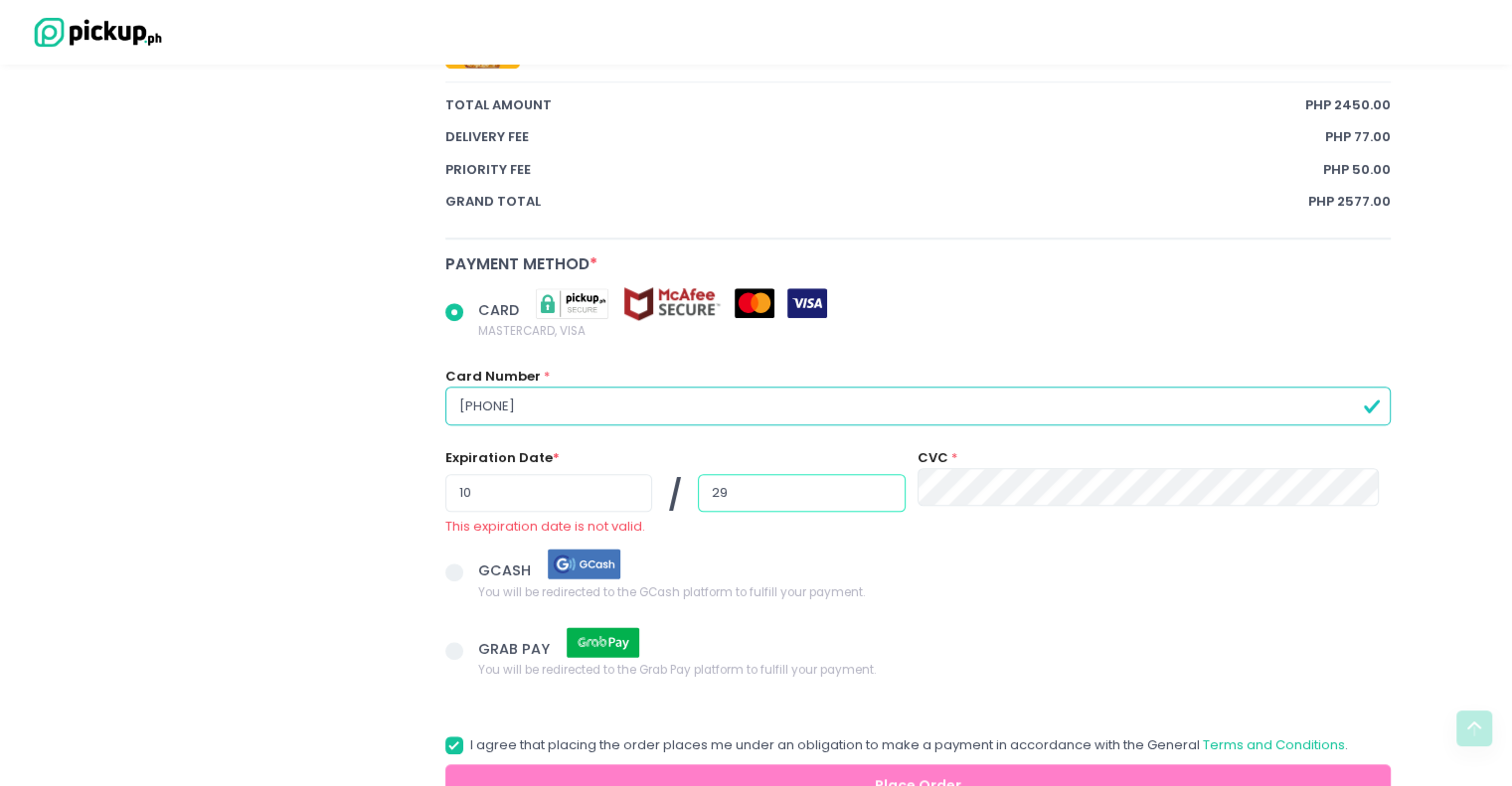 radio on "true" 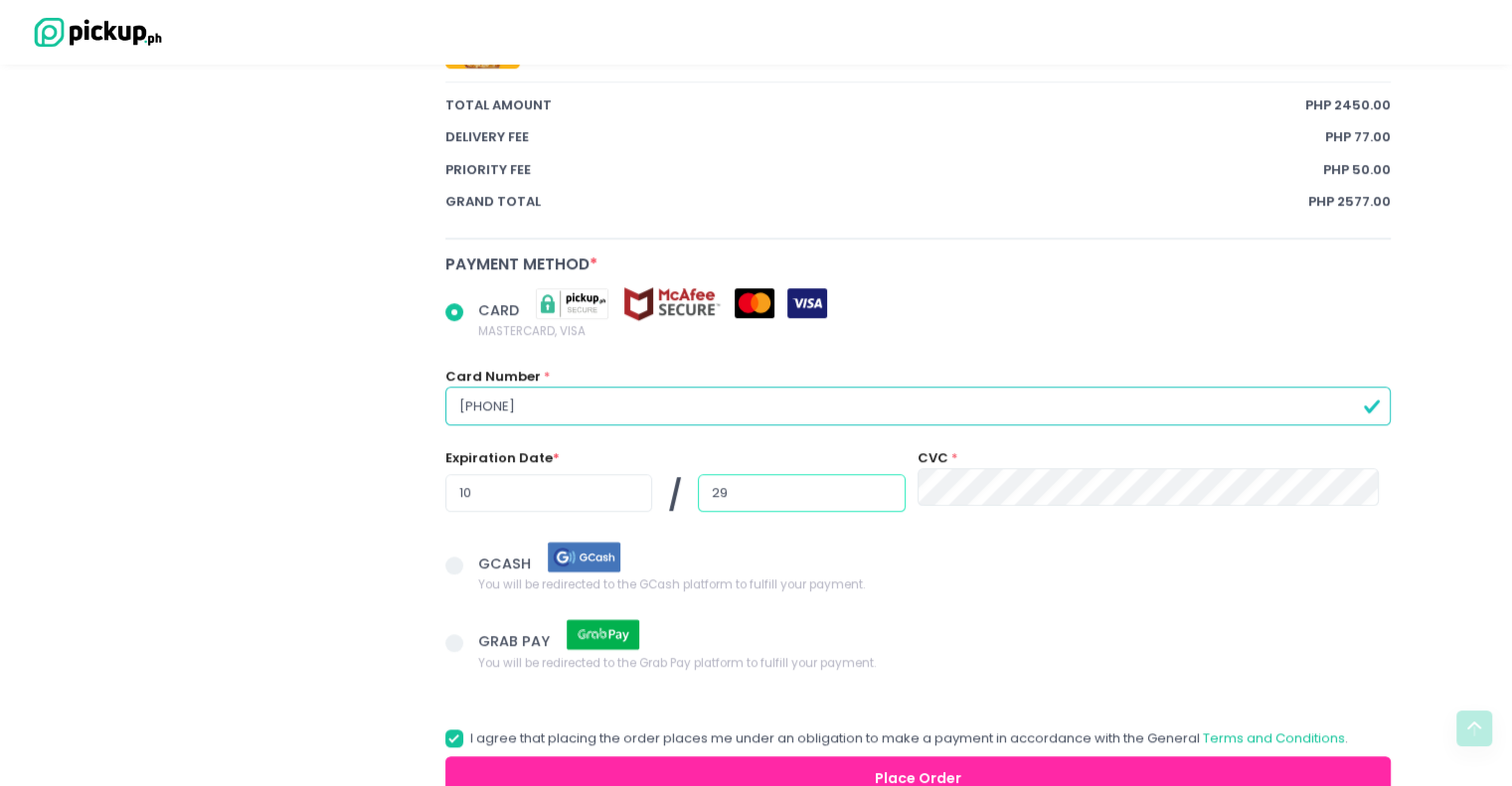 type on "29" 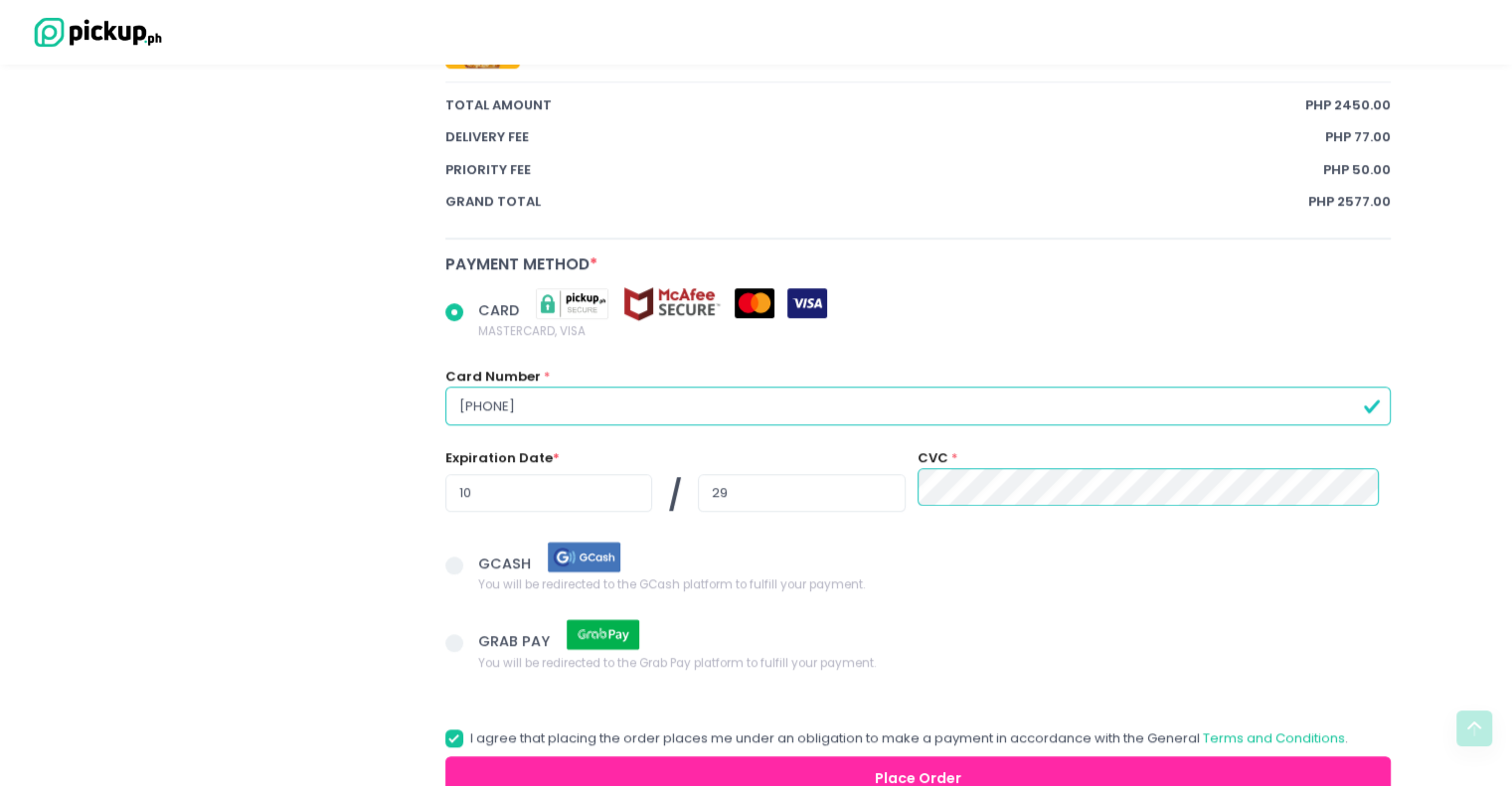 scroll, scrollTop: 1424, scrollLeft: 0, axis: vertical 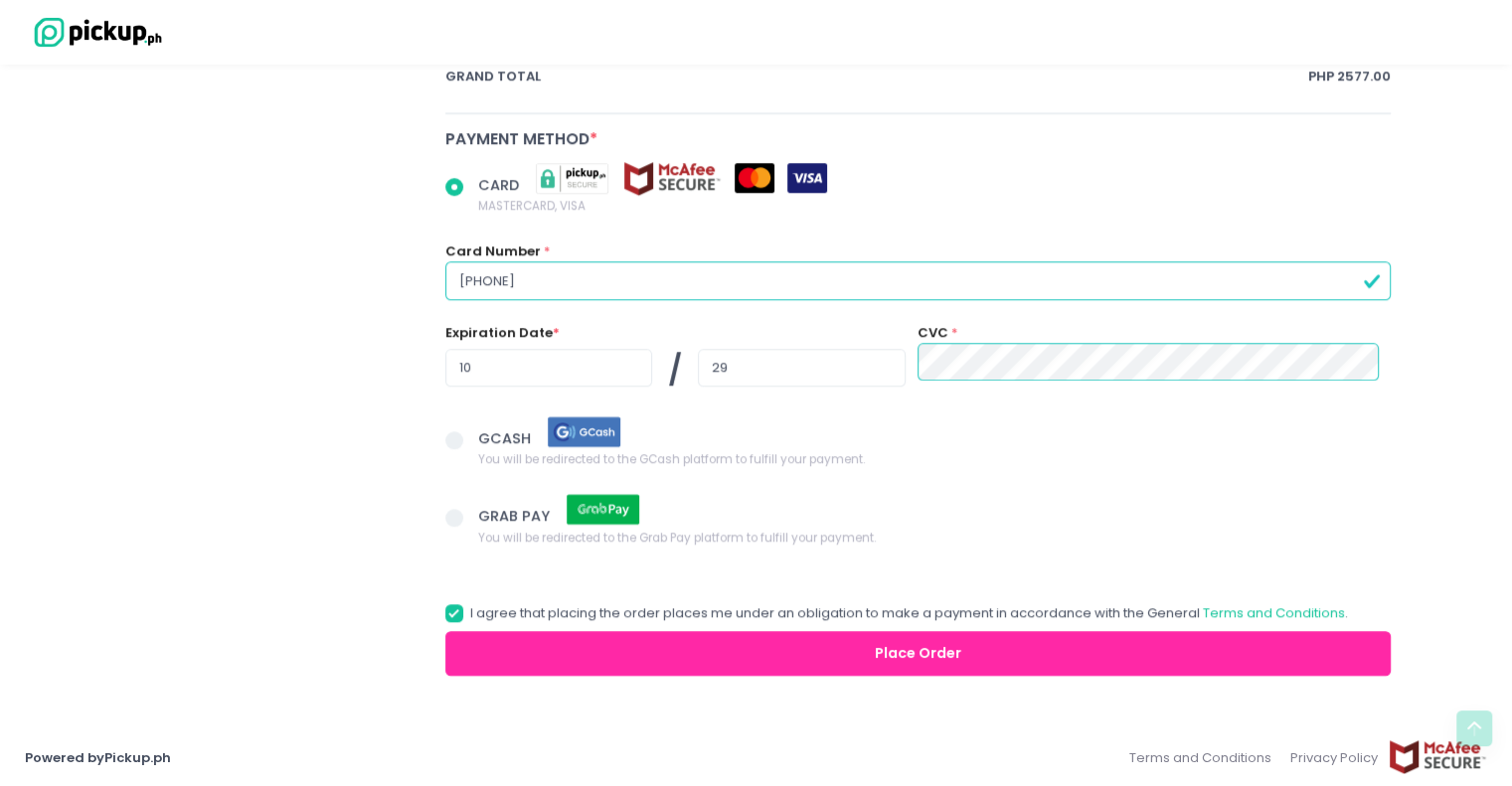 click on "Place Order" at bounding box center (919, 653) 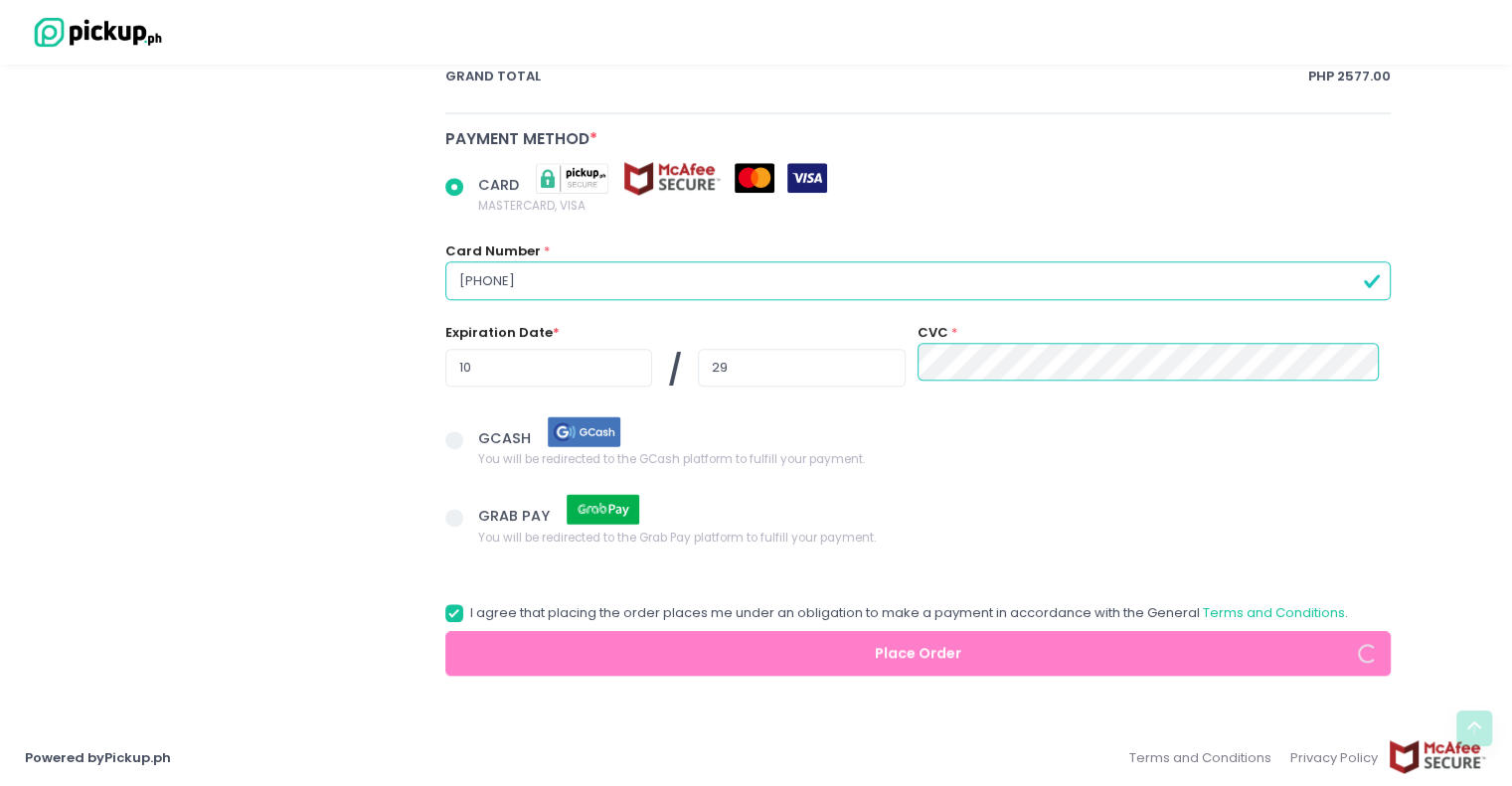 radio on "true" 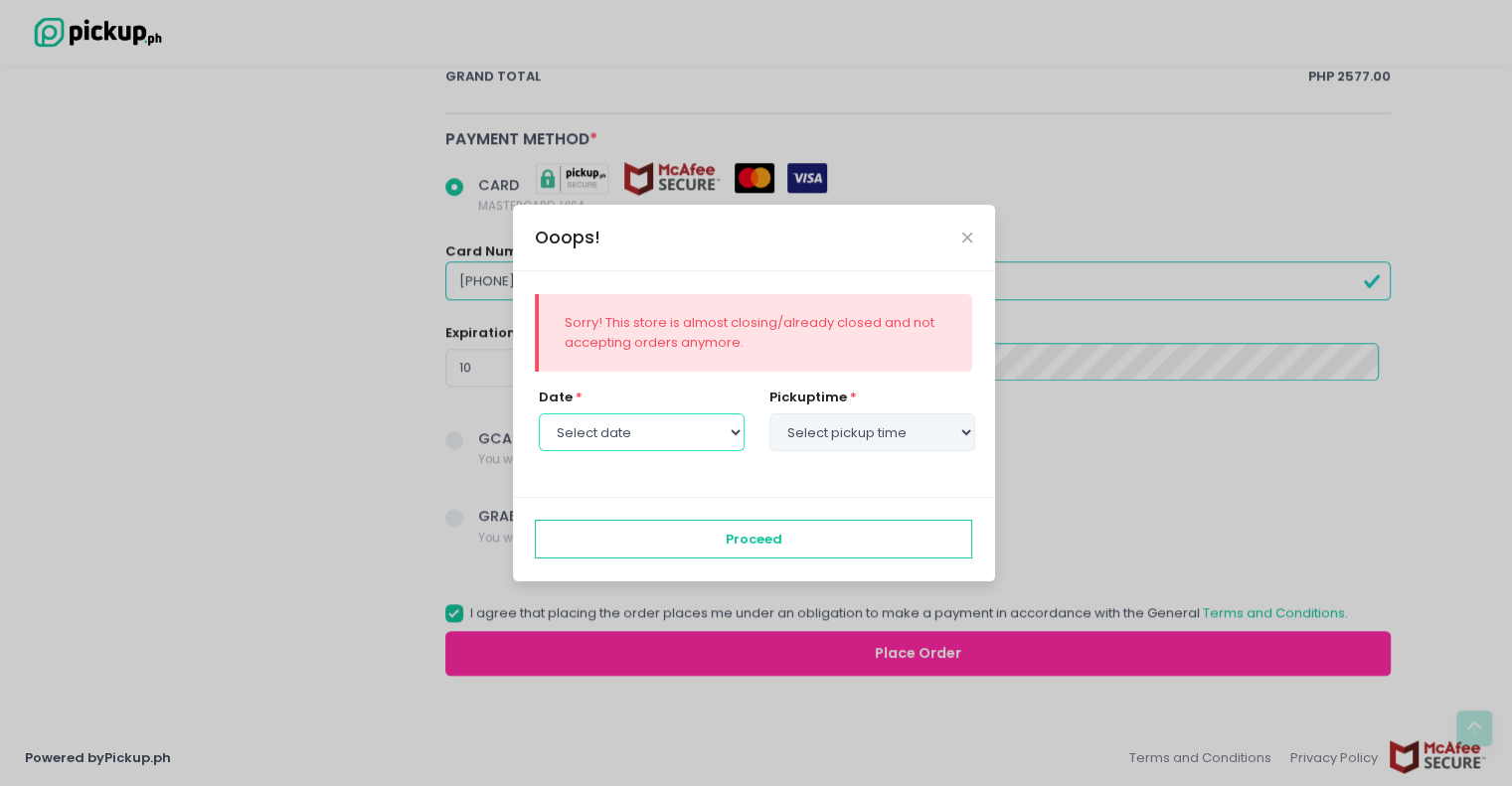 click on "Select  date Thursday, Aug 7th Friday, Aug 8th Saturday, Aug 9th" at bounding box center [641, 432] 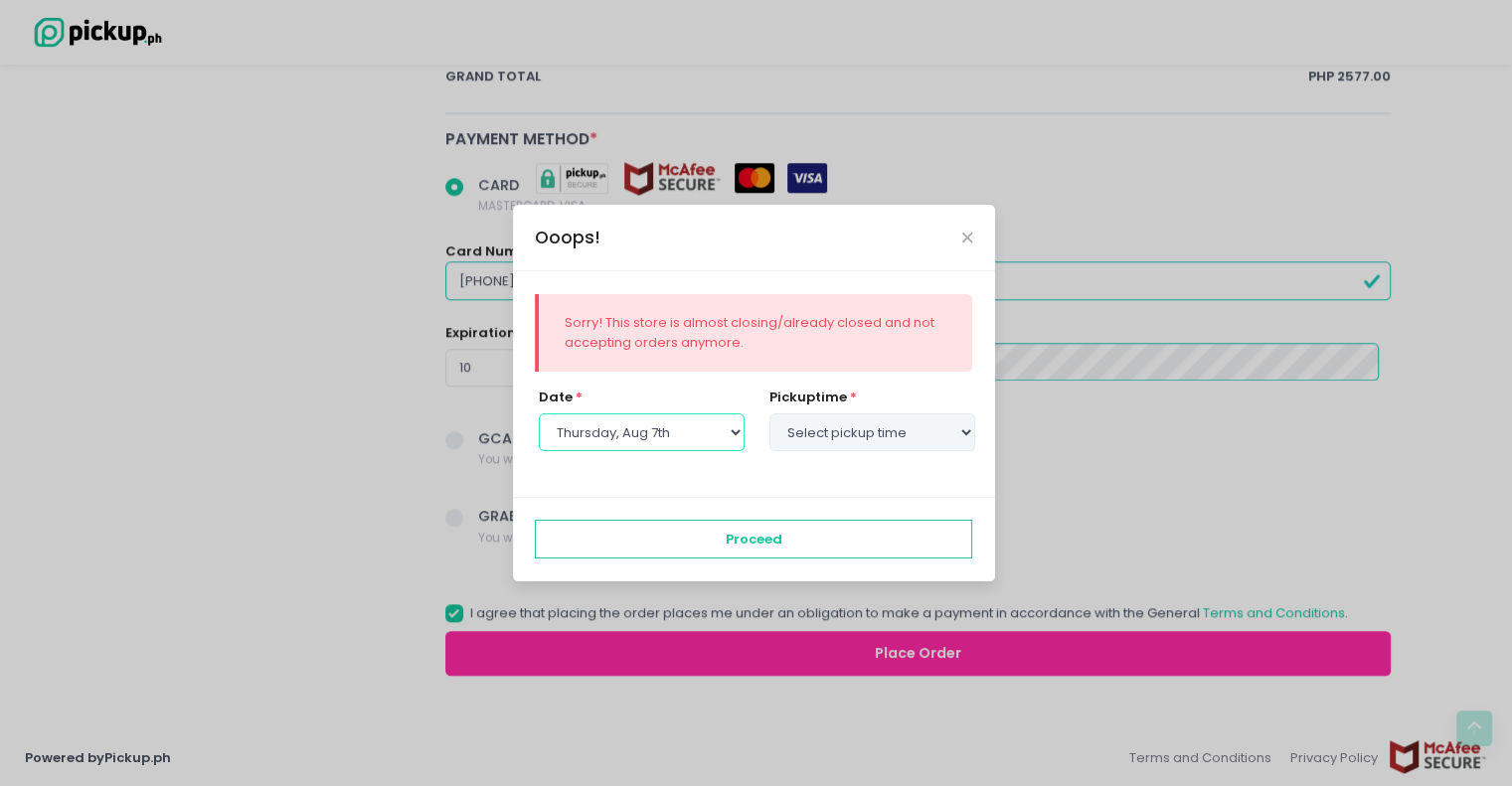 click on "Select  date Thursday, Aug 7th Friday, Aug 8th Saturday, Aug 9th" at bounding box center [641, 432] 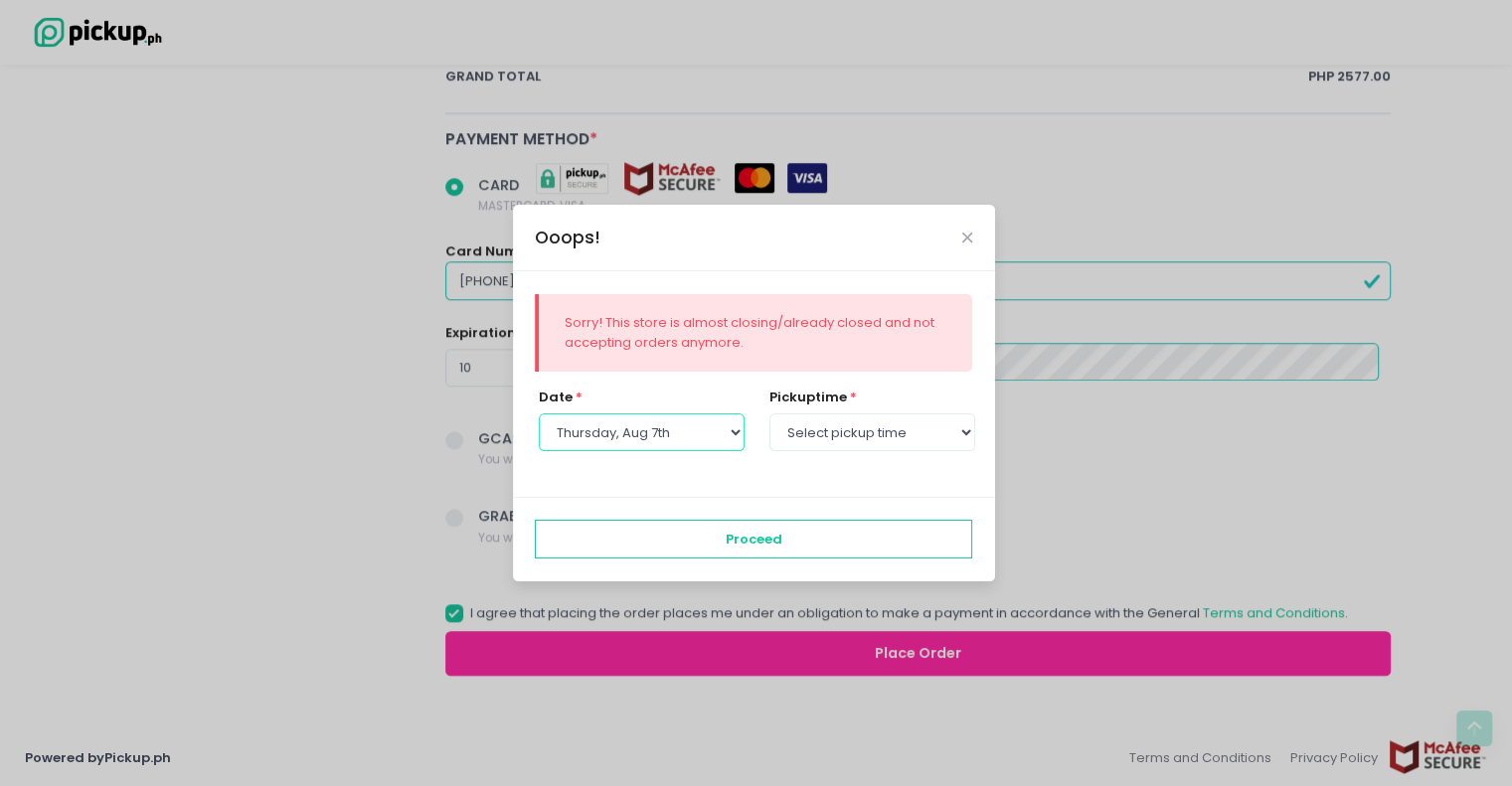 click on "Select  date Thursday, Aug 7th Friday, Aug 8th Saturday, Aug 9th" at bounding box center (641, 432) 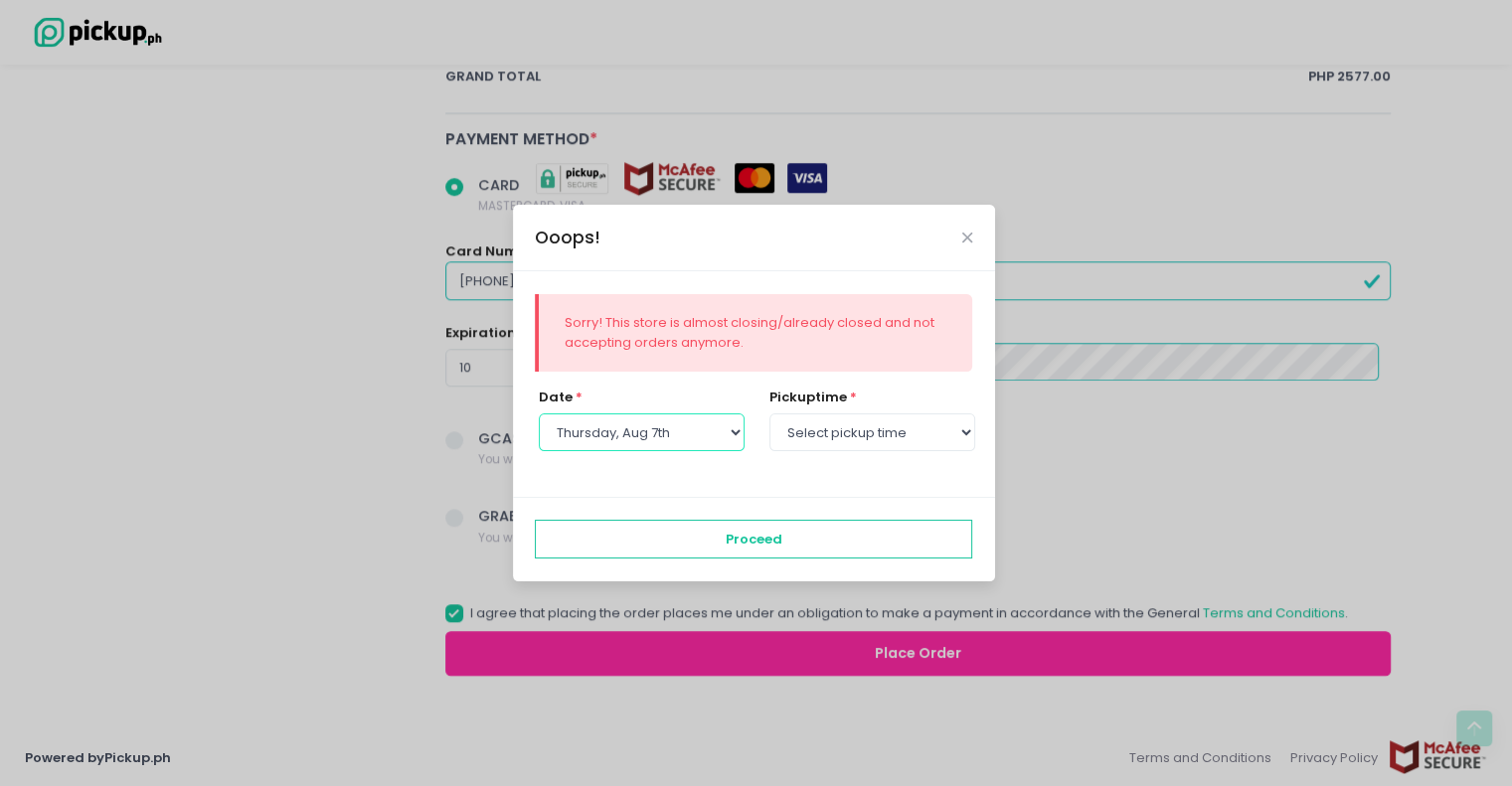 click on "Select  date Thursday, Aug 7th Friday, Aug 8th Saturday, Aug 9th" at bounding box center (641, 432) 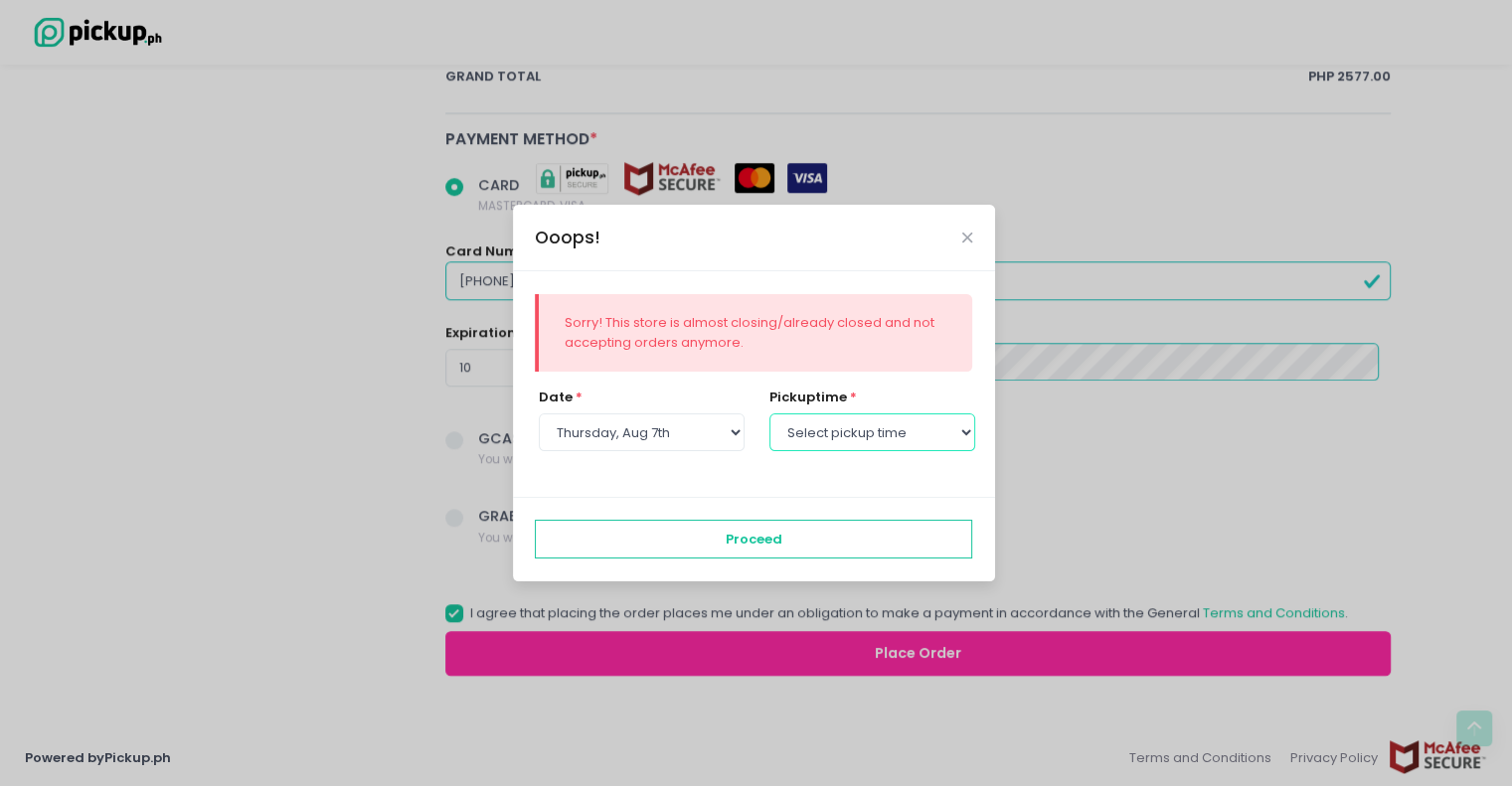 click on "Select pickup time 03:30 PM - 04:00 PM 04:00 PM - 04:30 PM 04:30 PM - 05:00 PM 05:00 PM - 05:30 PM 05:30 PM - 06:00 PM 06:00 PM - 06:30 PM 06:30 PM - 07:00 PM 07:00 PM - 07:30 PM 07:30 PM - 08:00 PM 08:00 PM - 08:30 PM 08:30 PM - 09:00 PM" at bounding box center (872, 432) 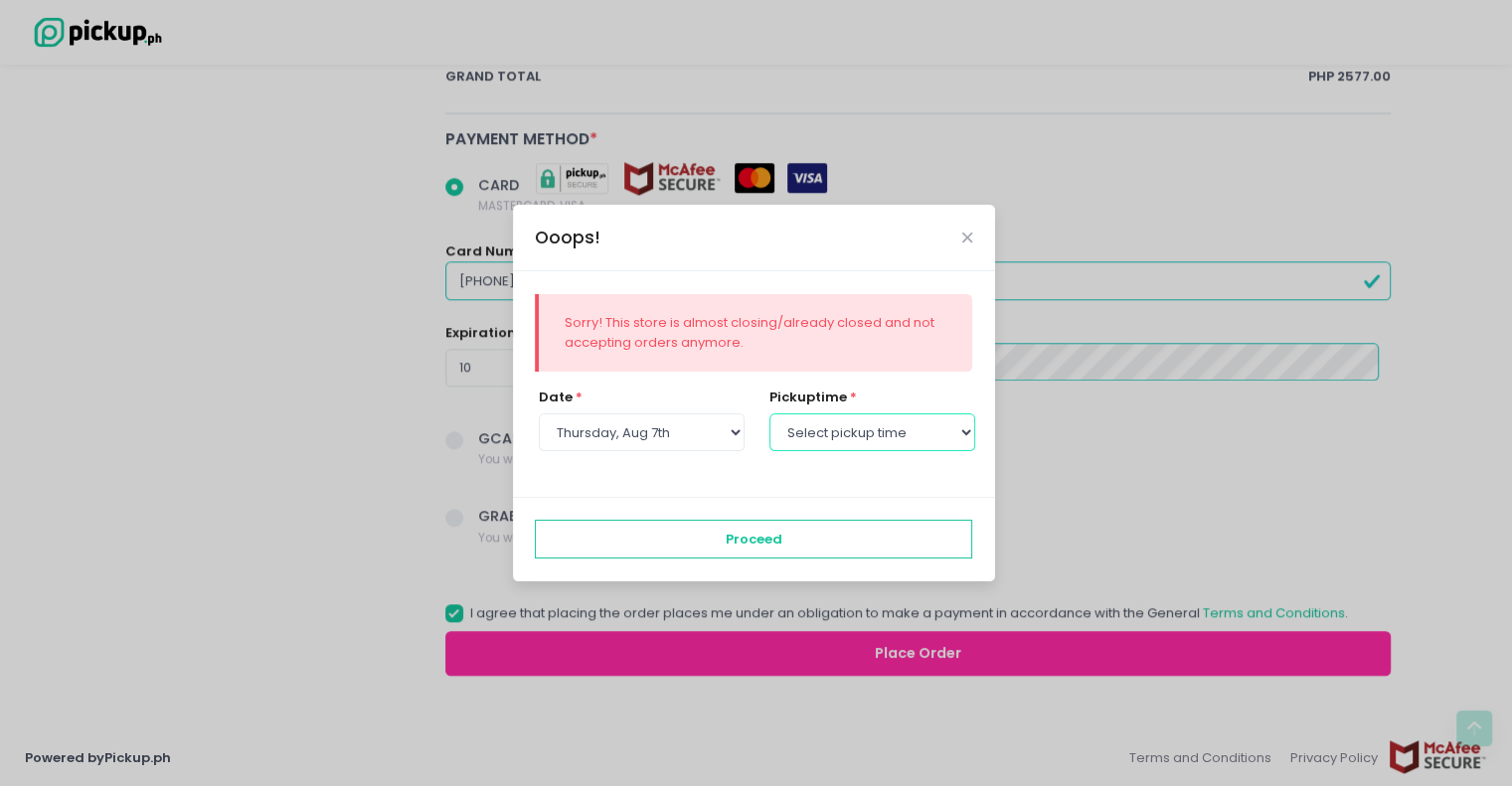 select on "15:30" 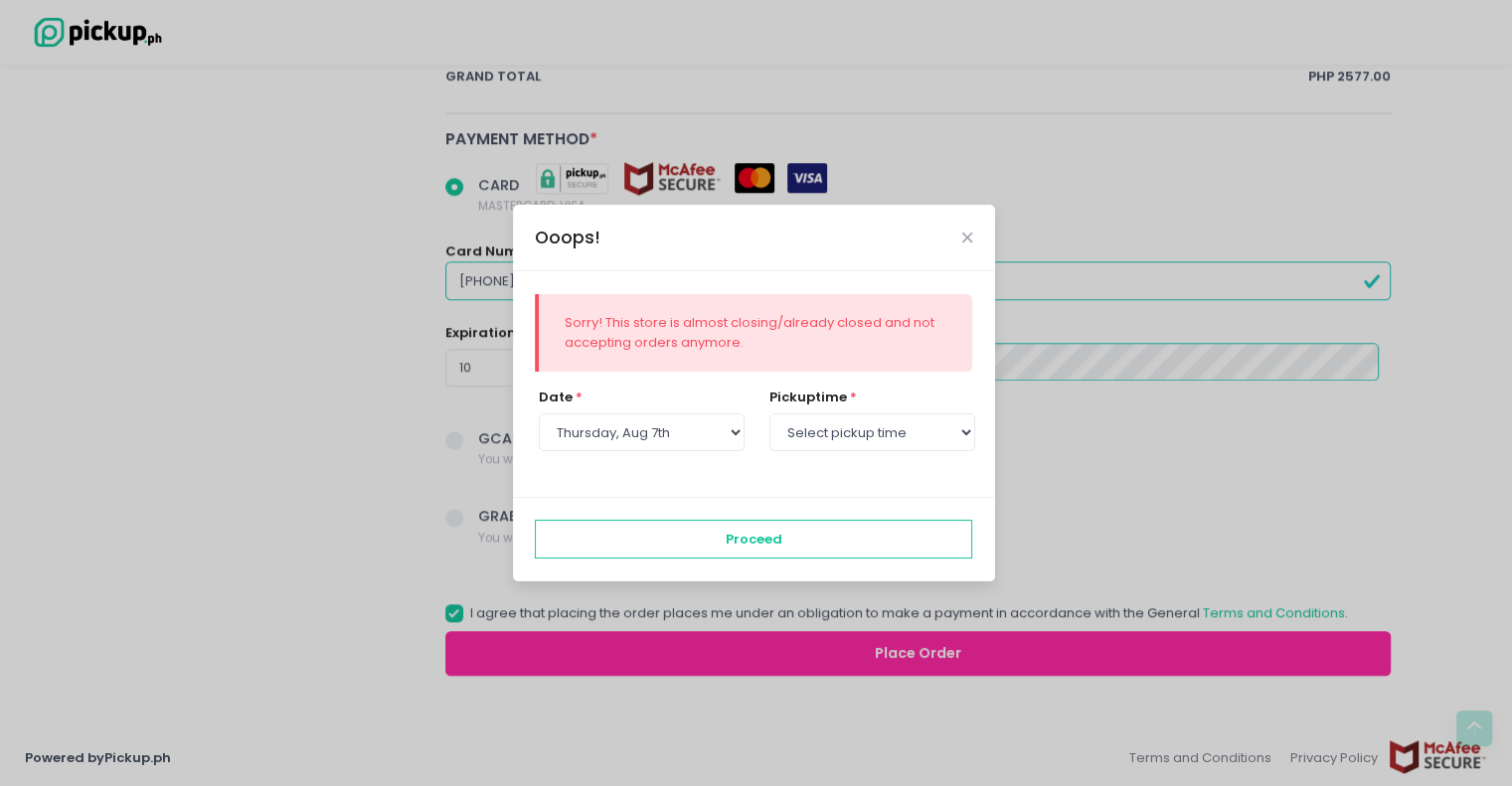click on "Ooops! Sorry! This store is almost closing/already closed and not accepting orders anymore.  date   *    Select  date Thursday, Aug 7th Friday, Aug 8th Saturday, Aug 9th pickup  time   *    Select pickup time 03:30 PM - 04:00 PM 04:00 PM - 04:30 PM 04:30 PM - 05:00 PM 05:00 PM - 05:30 PM 05:30 PM - 06:00 PM 06:00 PM - 06:30 PM 06:30 PM - 07:00 PM 07:00 PM - 07:30 PM 07:30 PM - 08:00 PM 08:00 PM - 08:30 PM 08:30 PM - 09:00 PM Proceed" at bounding box center [756, 393] 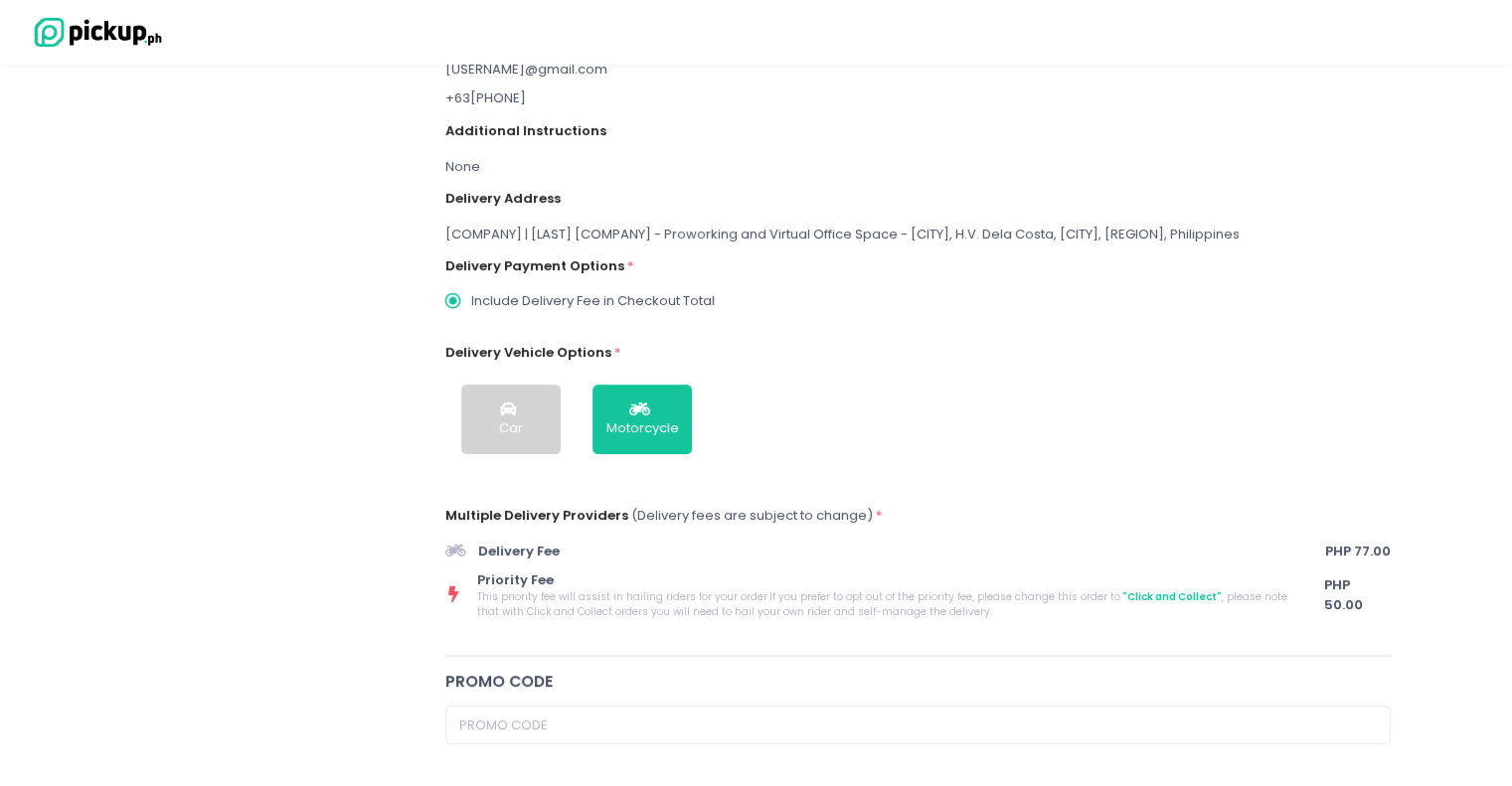 scroll, scrollTop: 407, scrollLeft: 0, axis: vertical 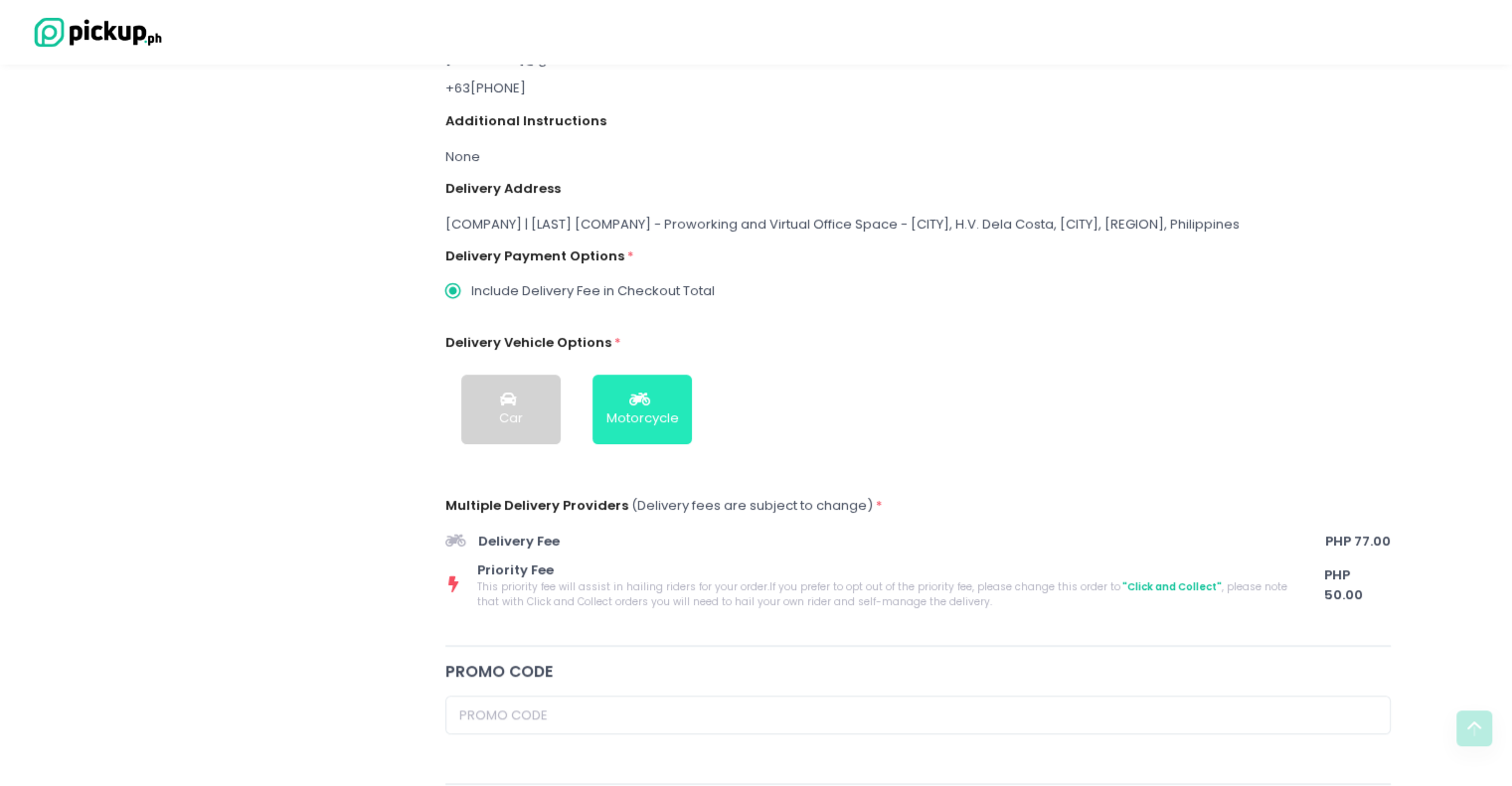 click at bounding box center [642, 399] 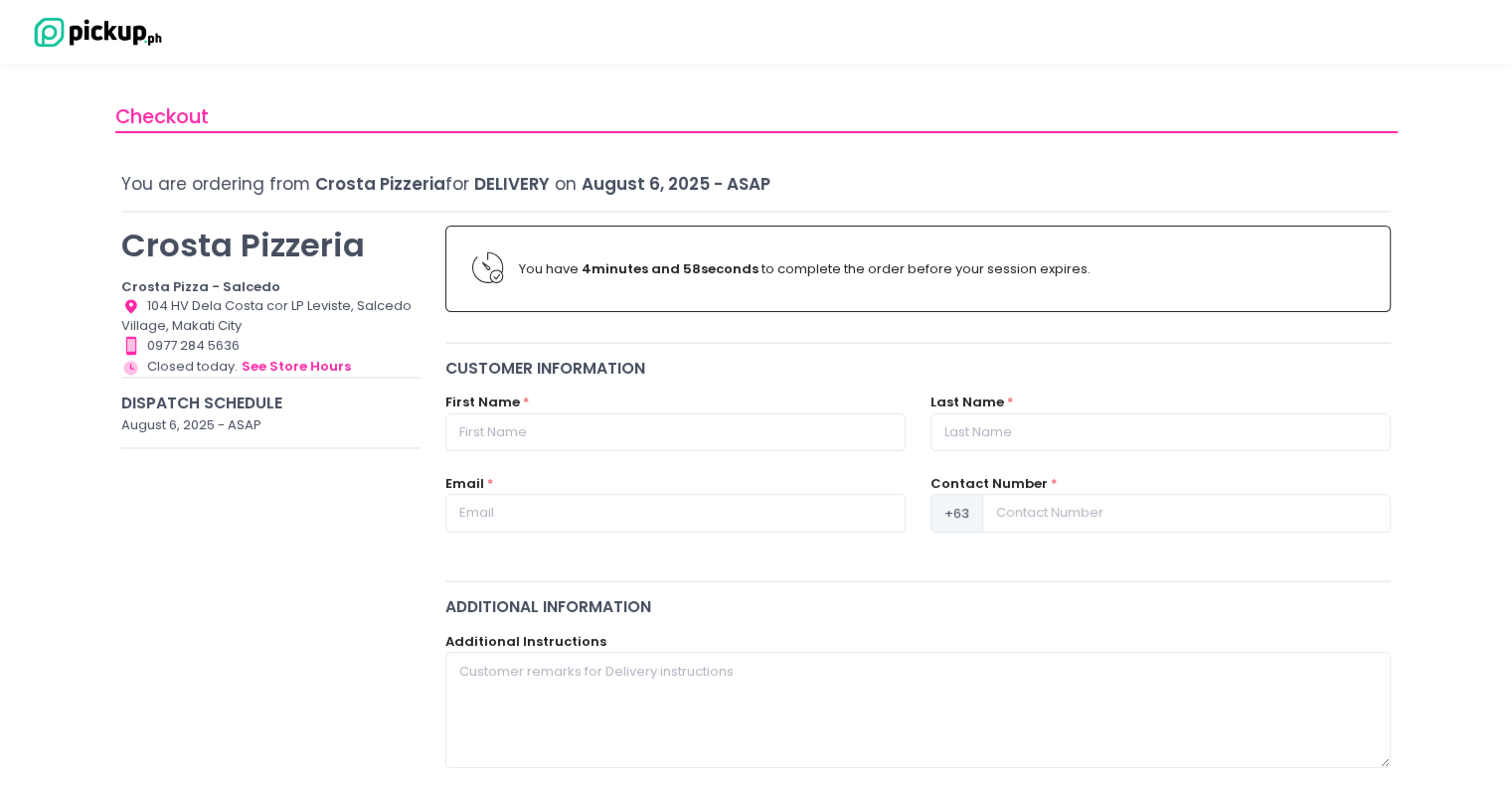 scroll, scrollTop: 44, scrollLeft: 0, axis: vertical 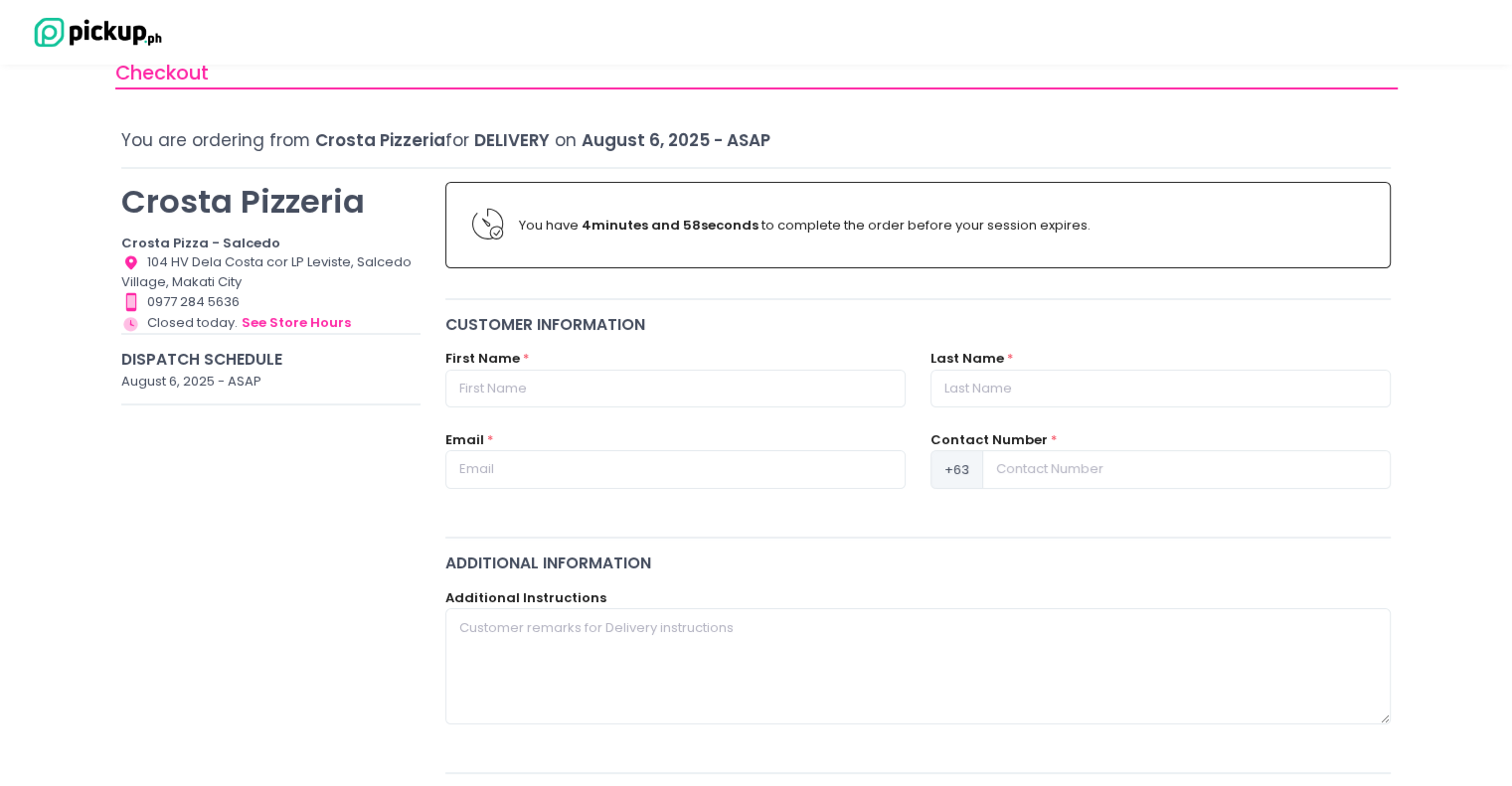 click on "First Name   *" at bounding box center (675, 390) 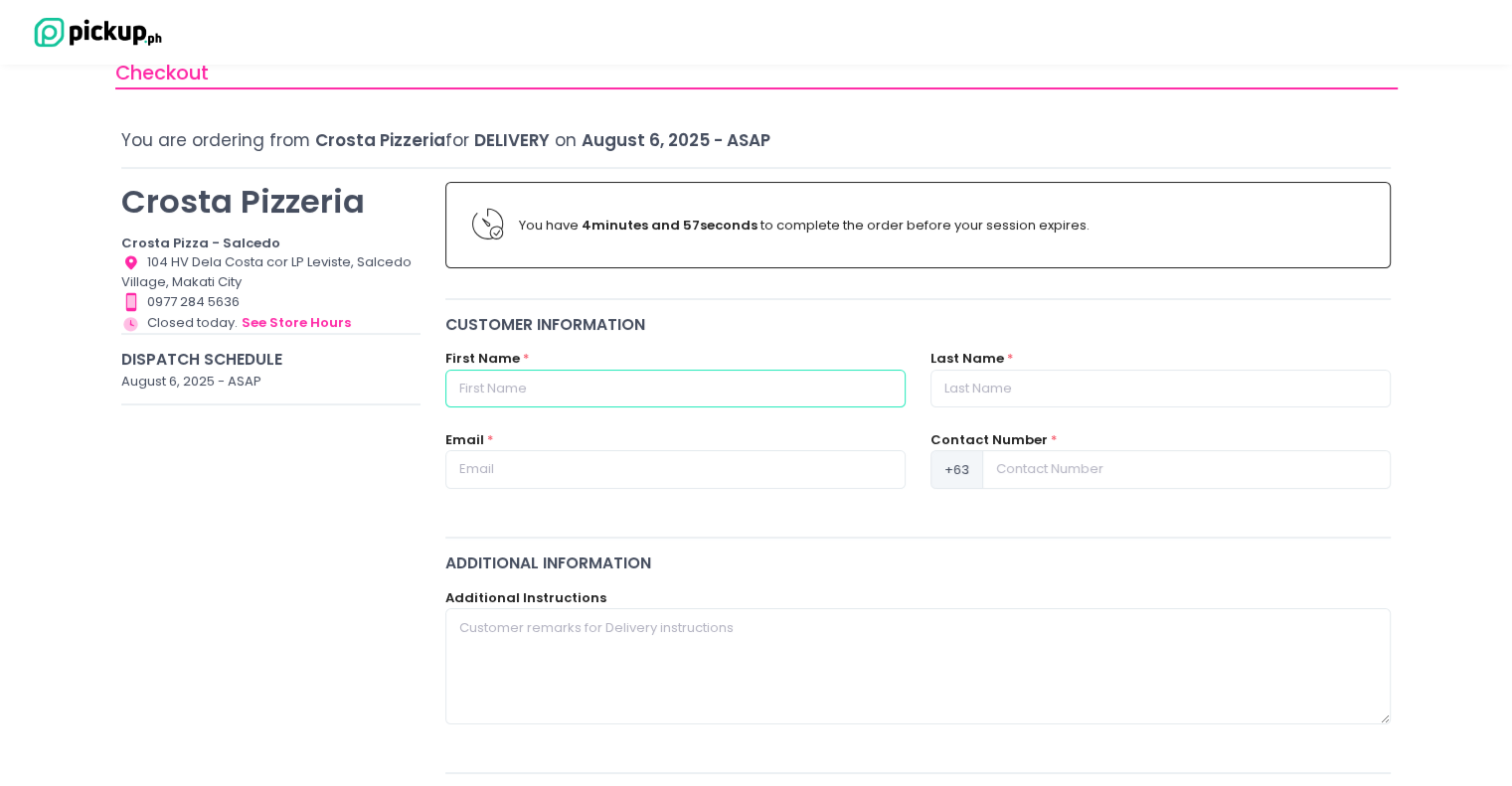 click at bounding box center (675, 389) 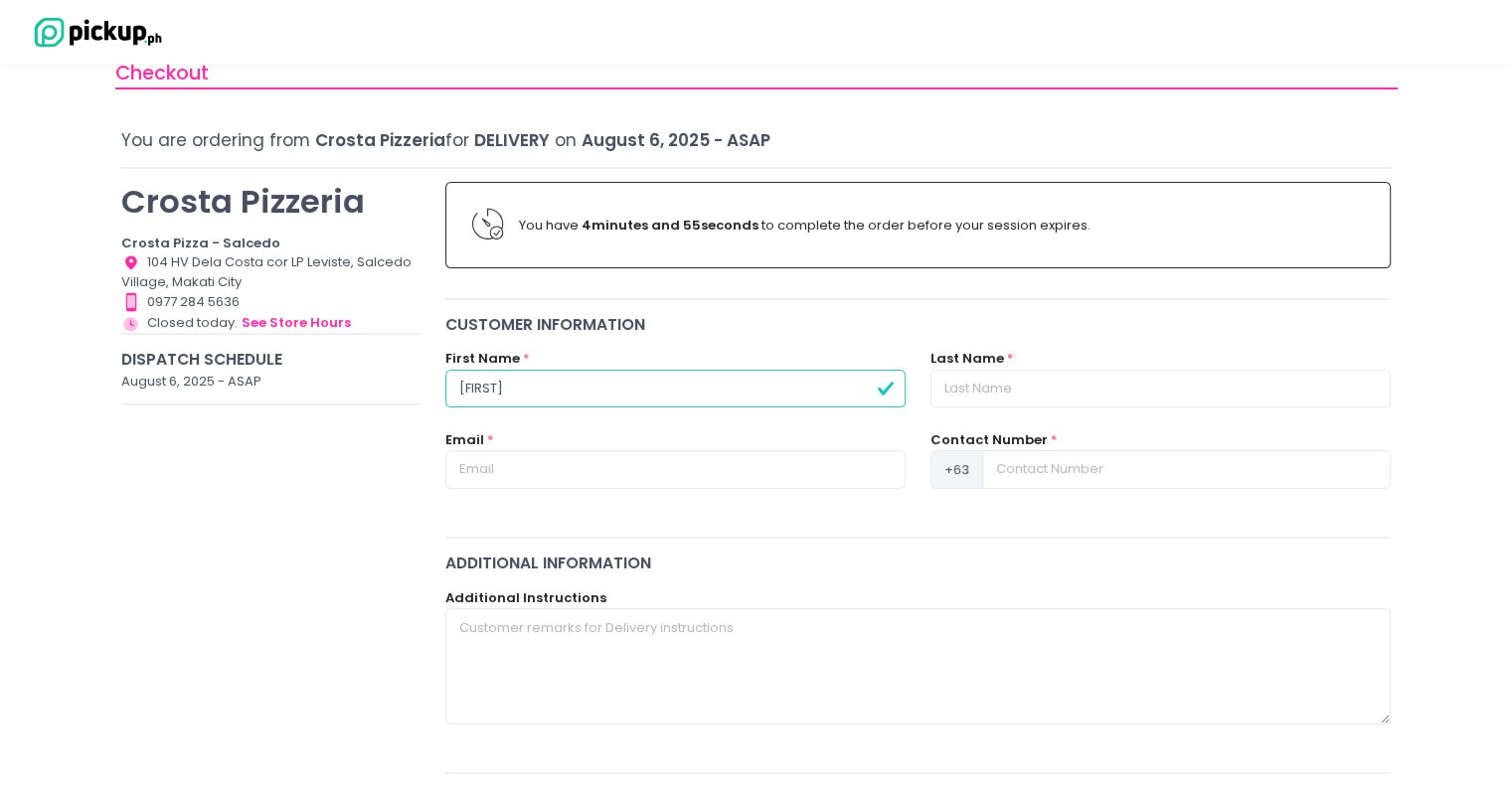 type on "[FIRST]" 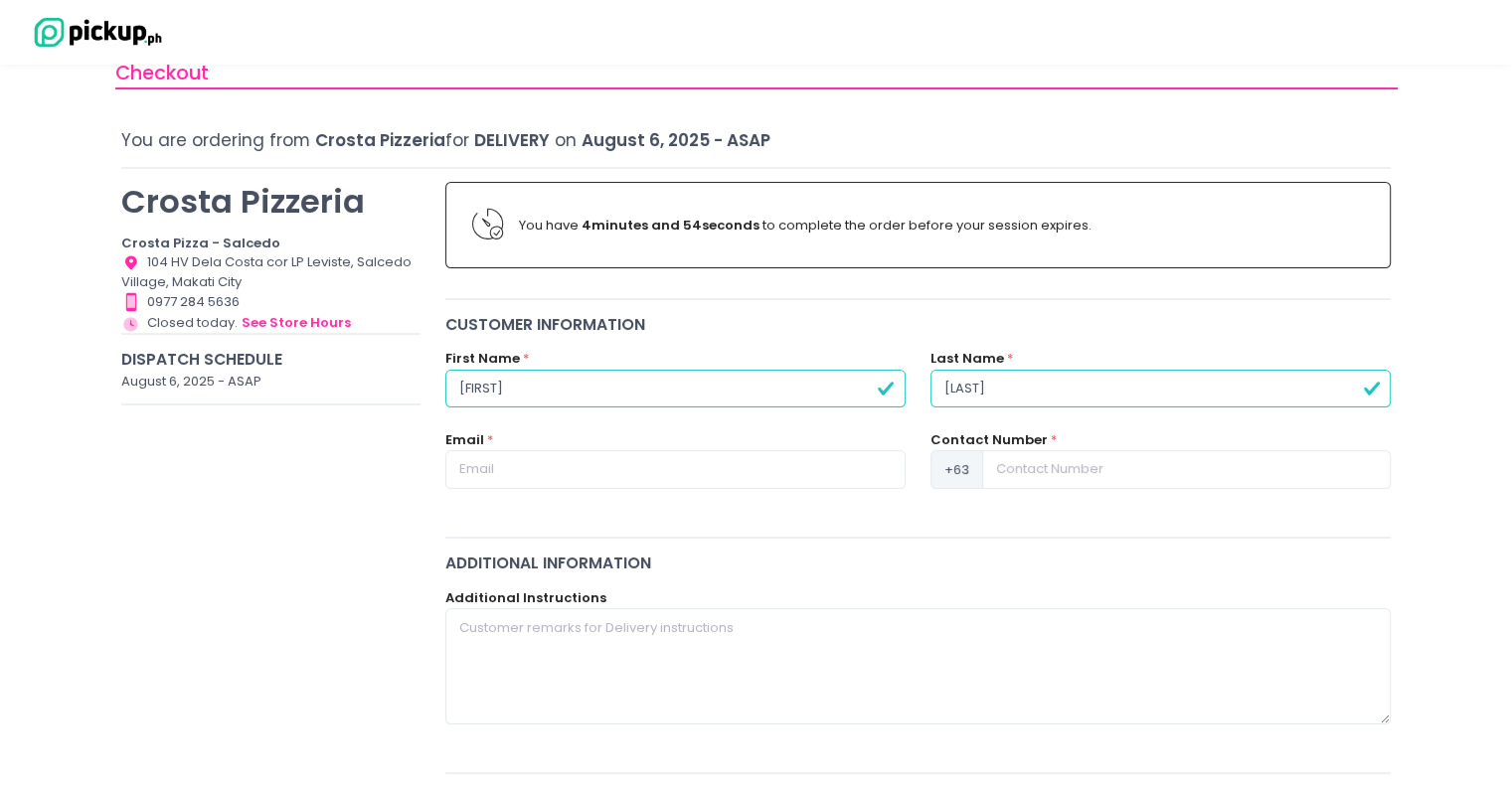 type on "[LAST]" 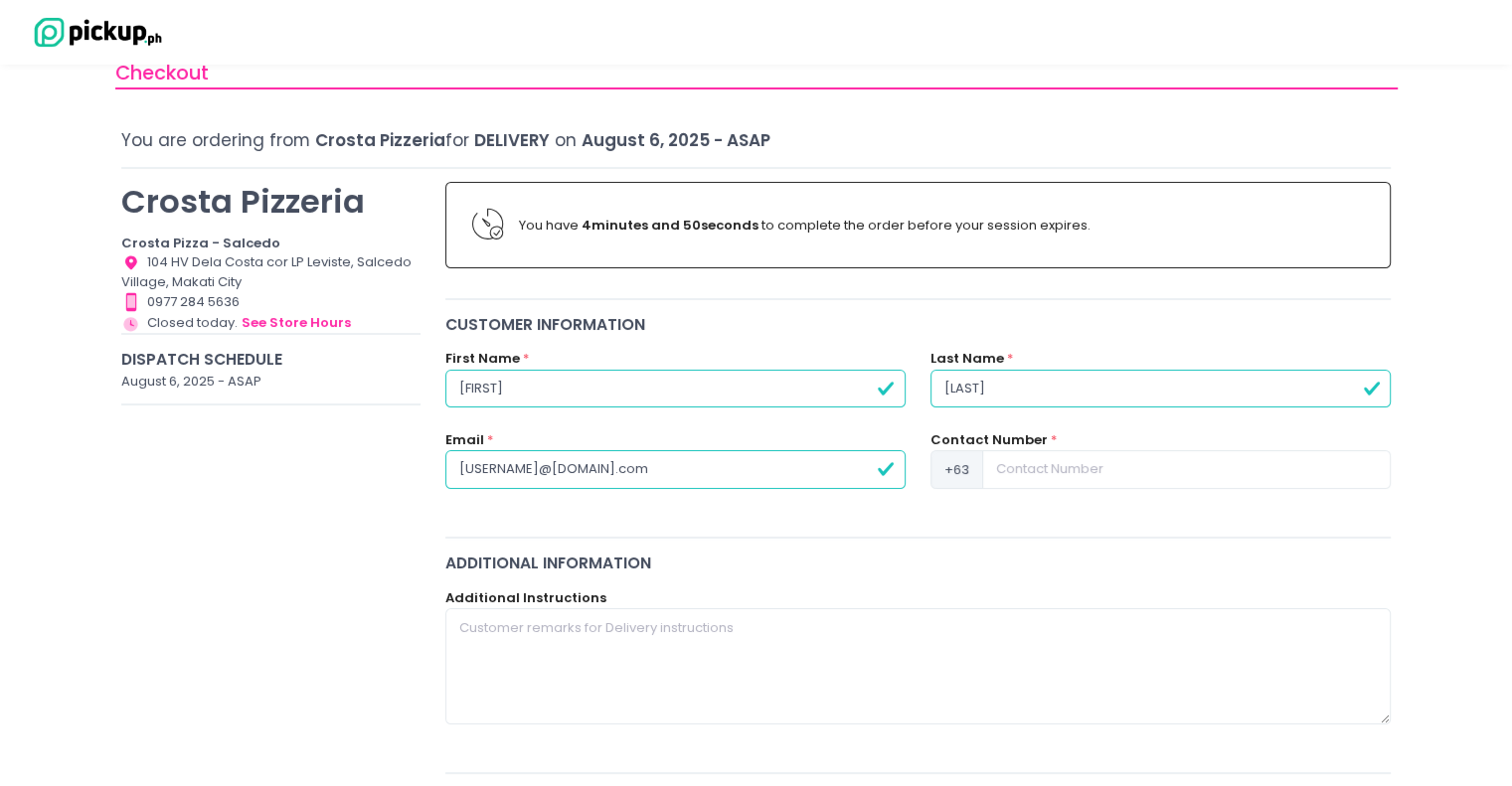 type on "[USERNAME]@[DOMAIN].com" 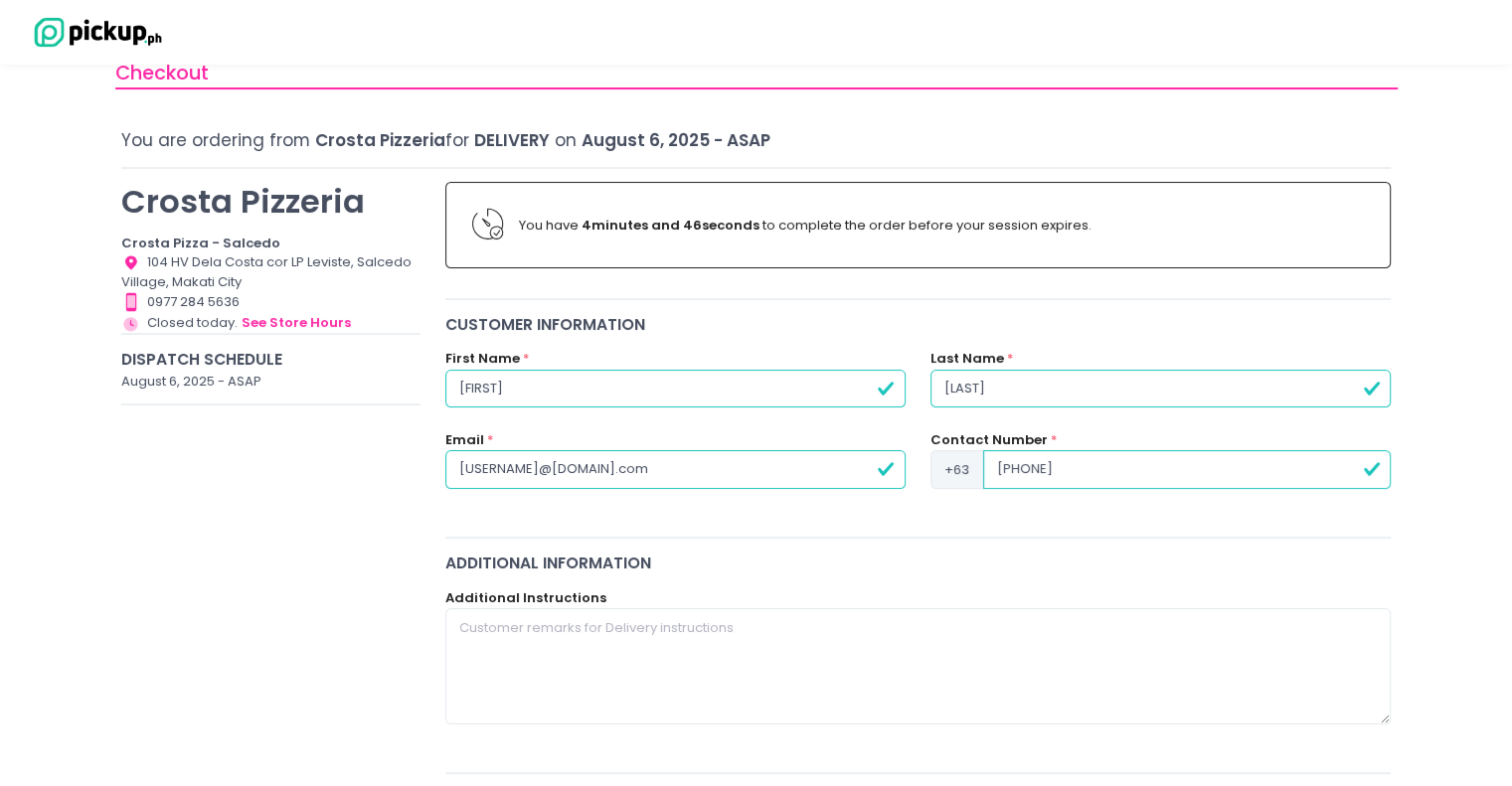 type on "[PHONE]" 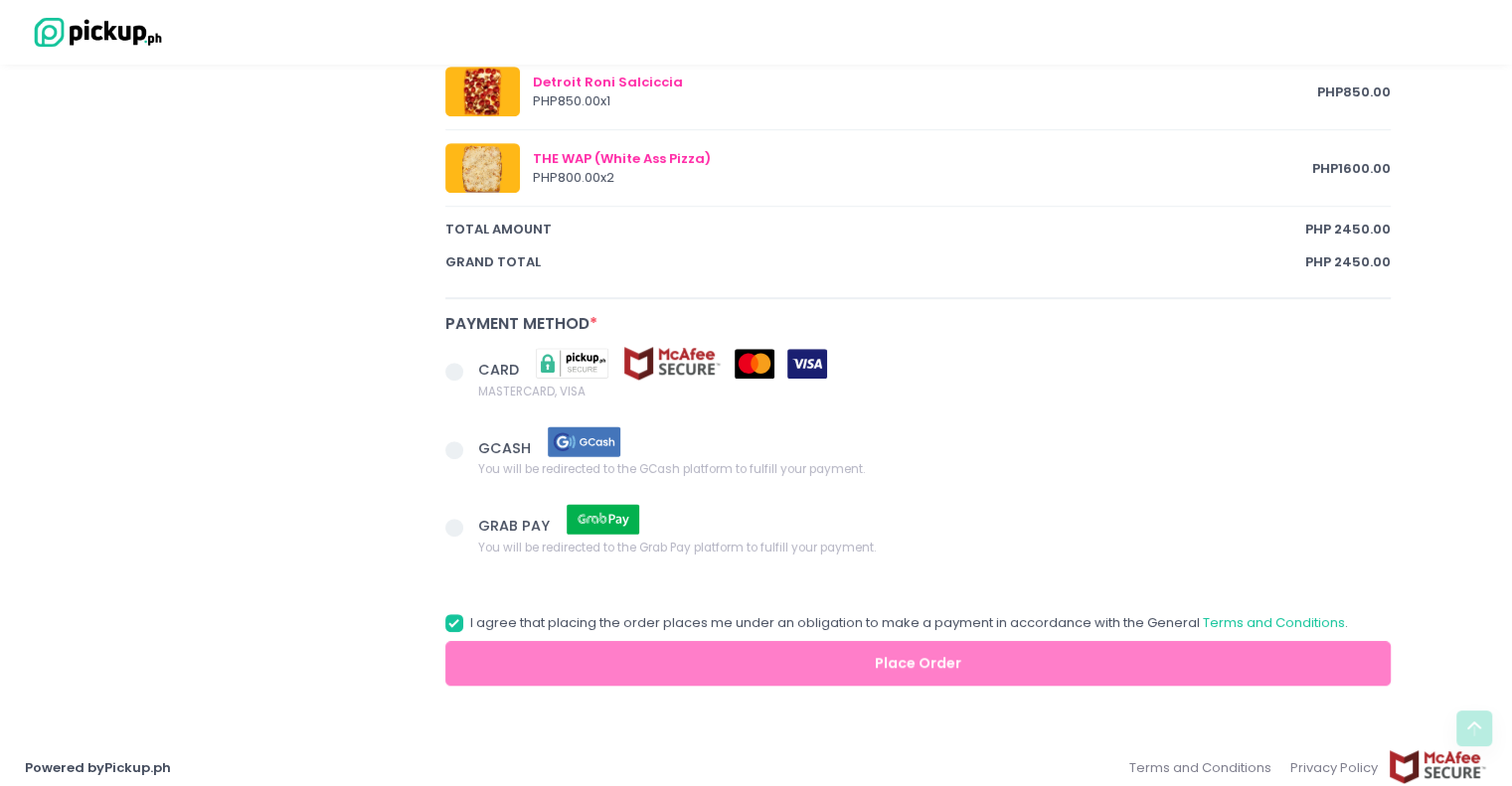 scroll, scrollTop: 1097, scrollLeft: 0, axis: vertical 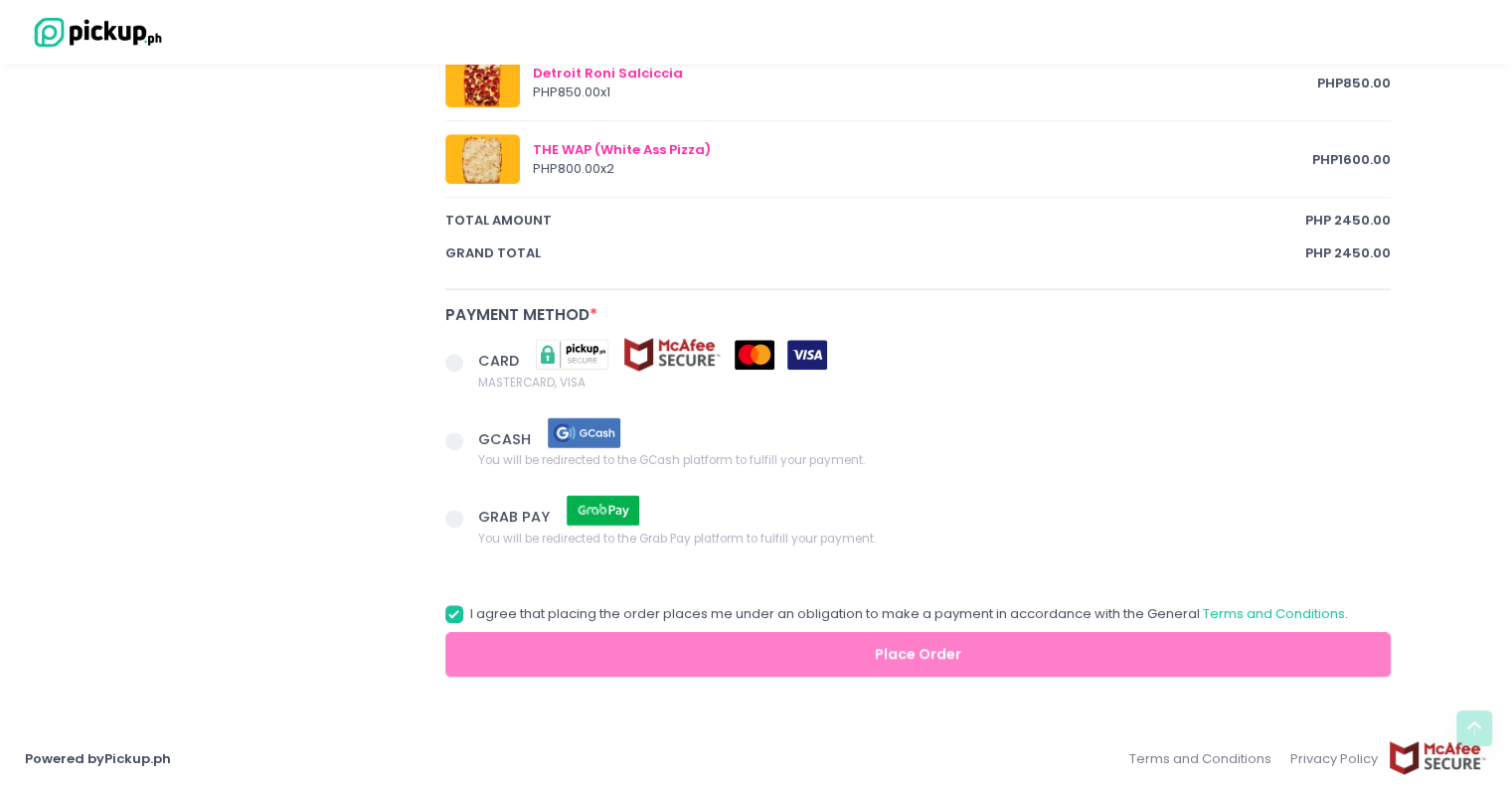 click on "CARD" at bounding box center [500, 361] 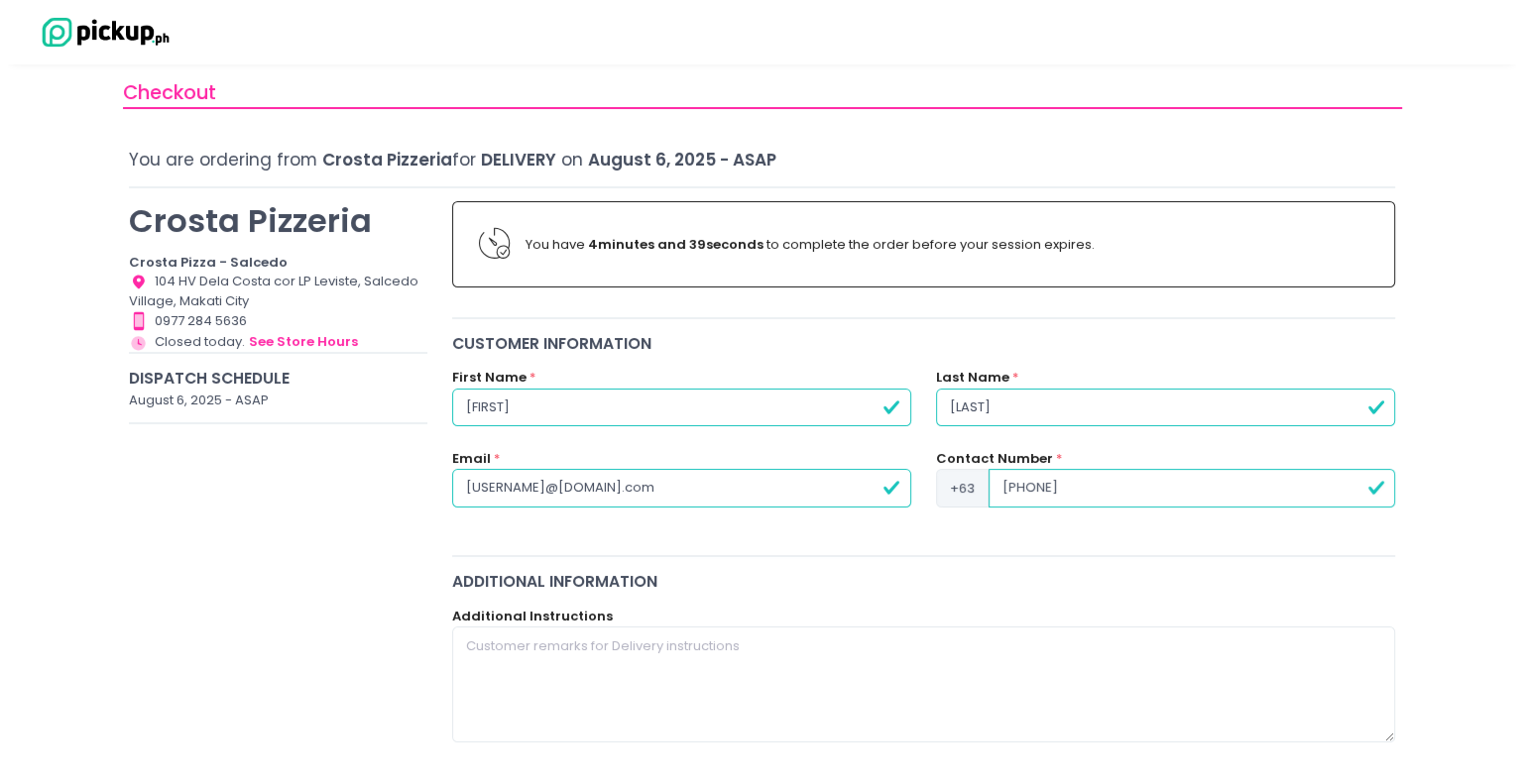scroll, scrollTop: 0, scrollLeft: 0, axis: both 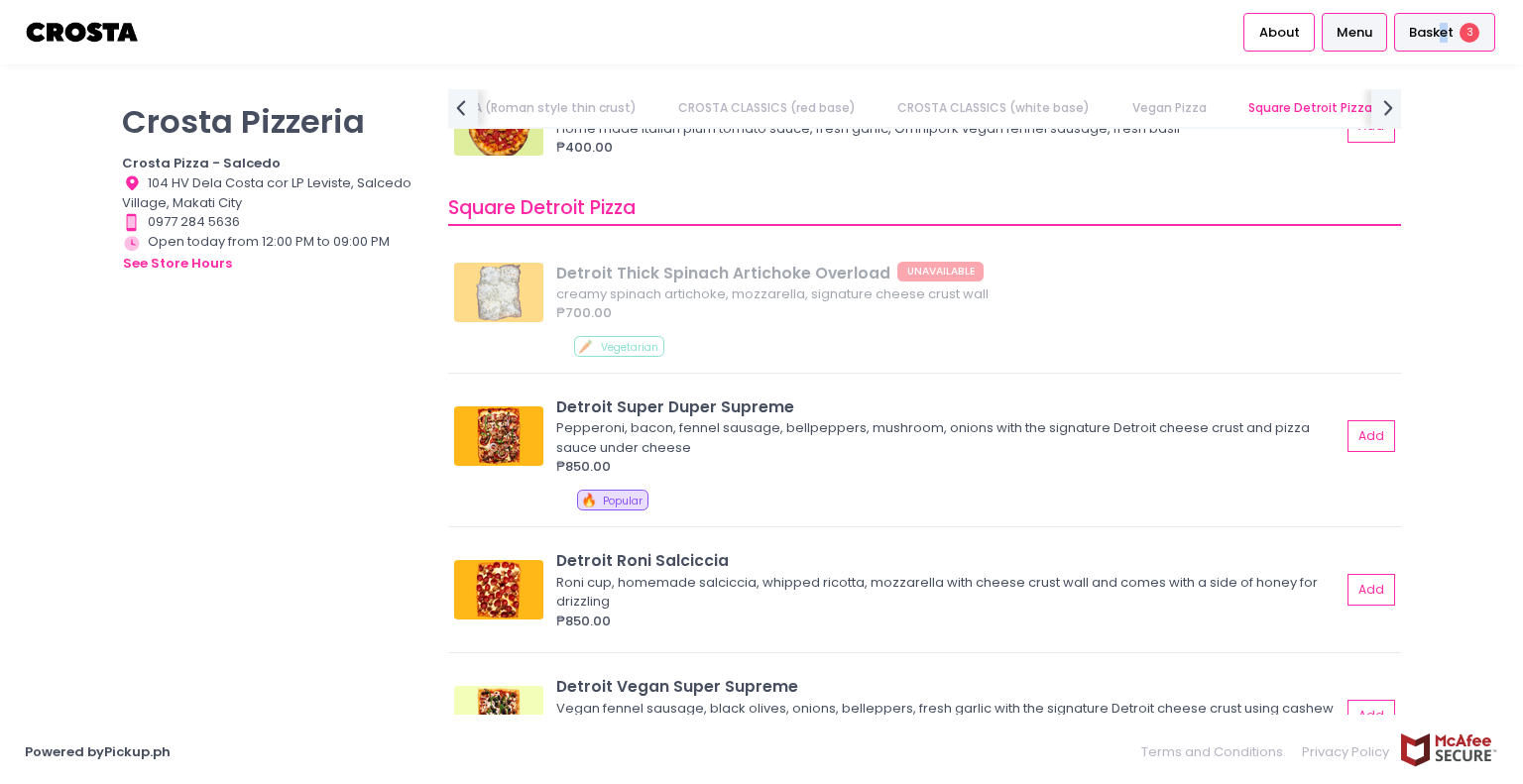 click on "Basket" at bounding box center [1431, 33] 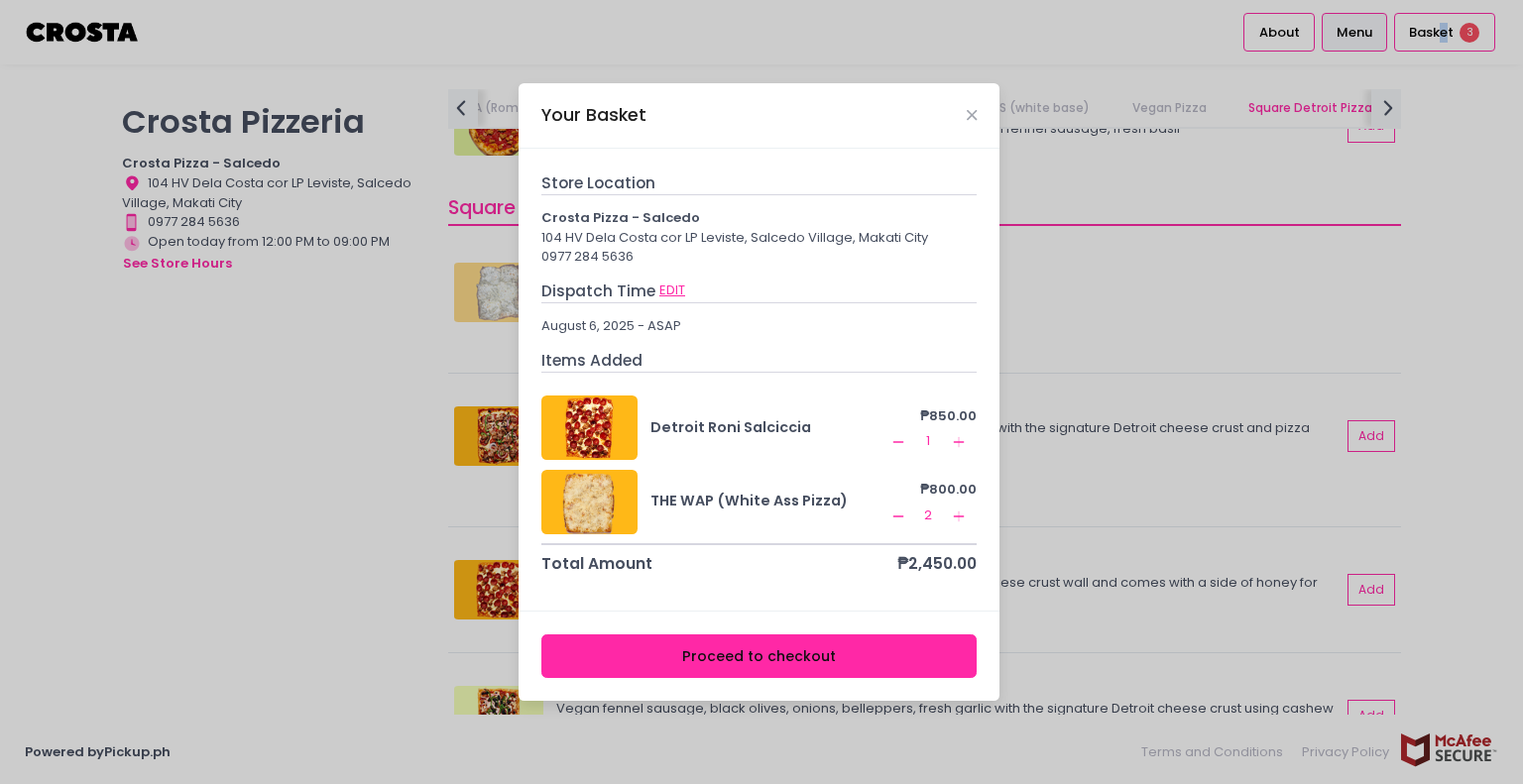 click on "EDIT" at bounding box center (672, 290) 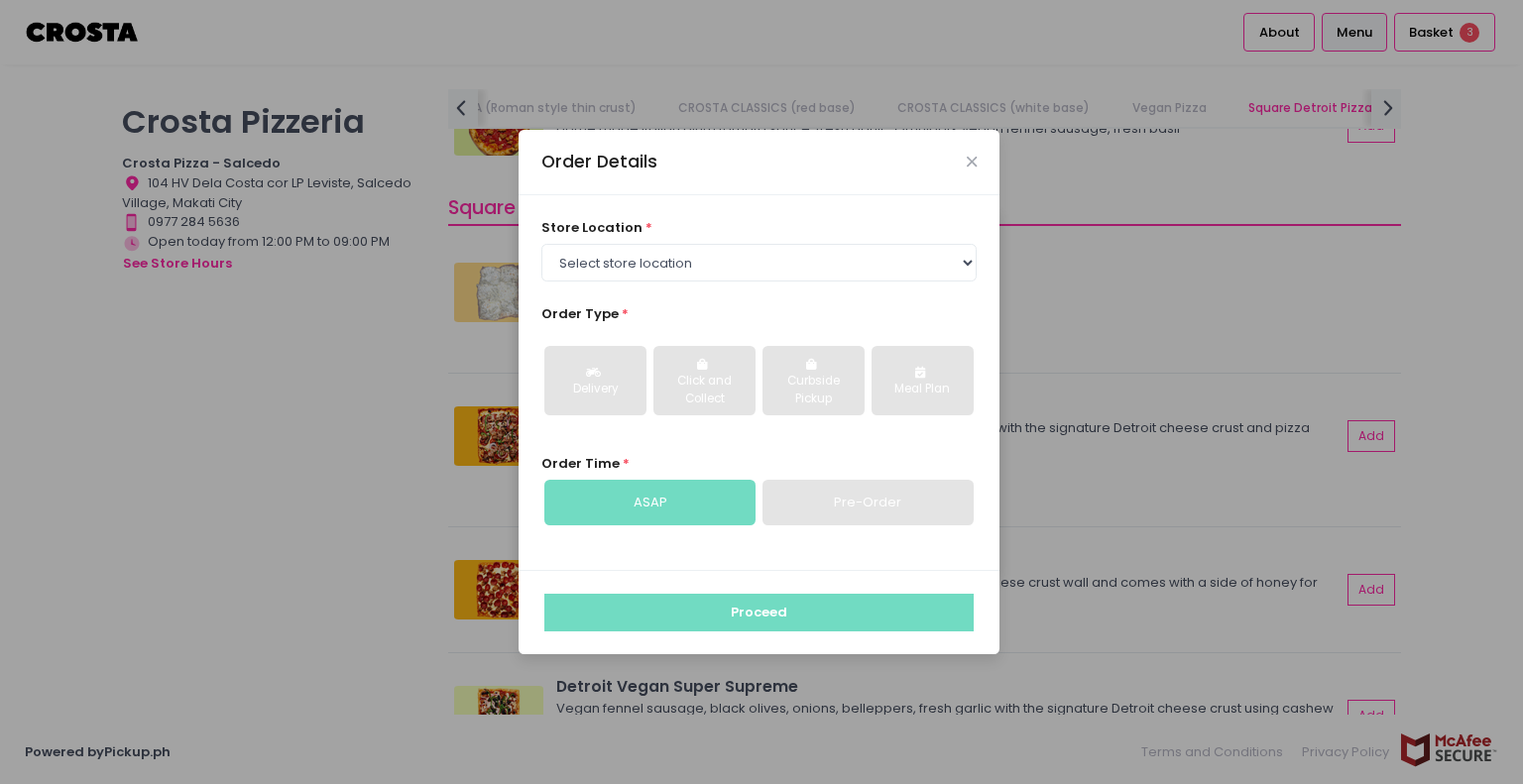 click on "ASAP" at bounding box center [649, 503] 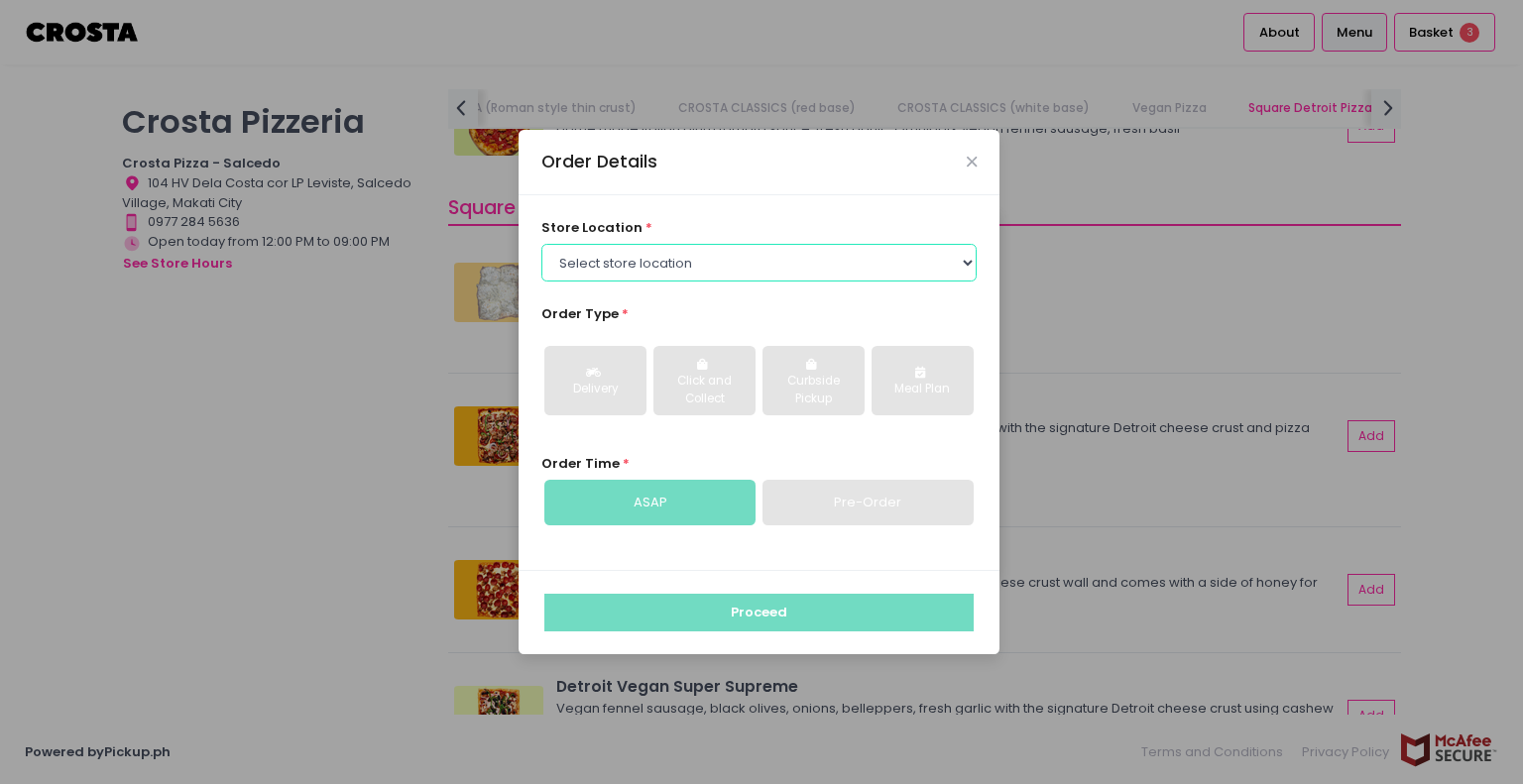 click on "Select store location Crosta Pizza - Salcedo  Crosta Pizza - San Juan" at bounding box center [760, 263] 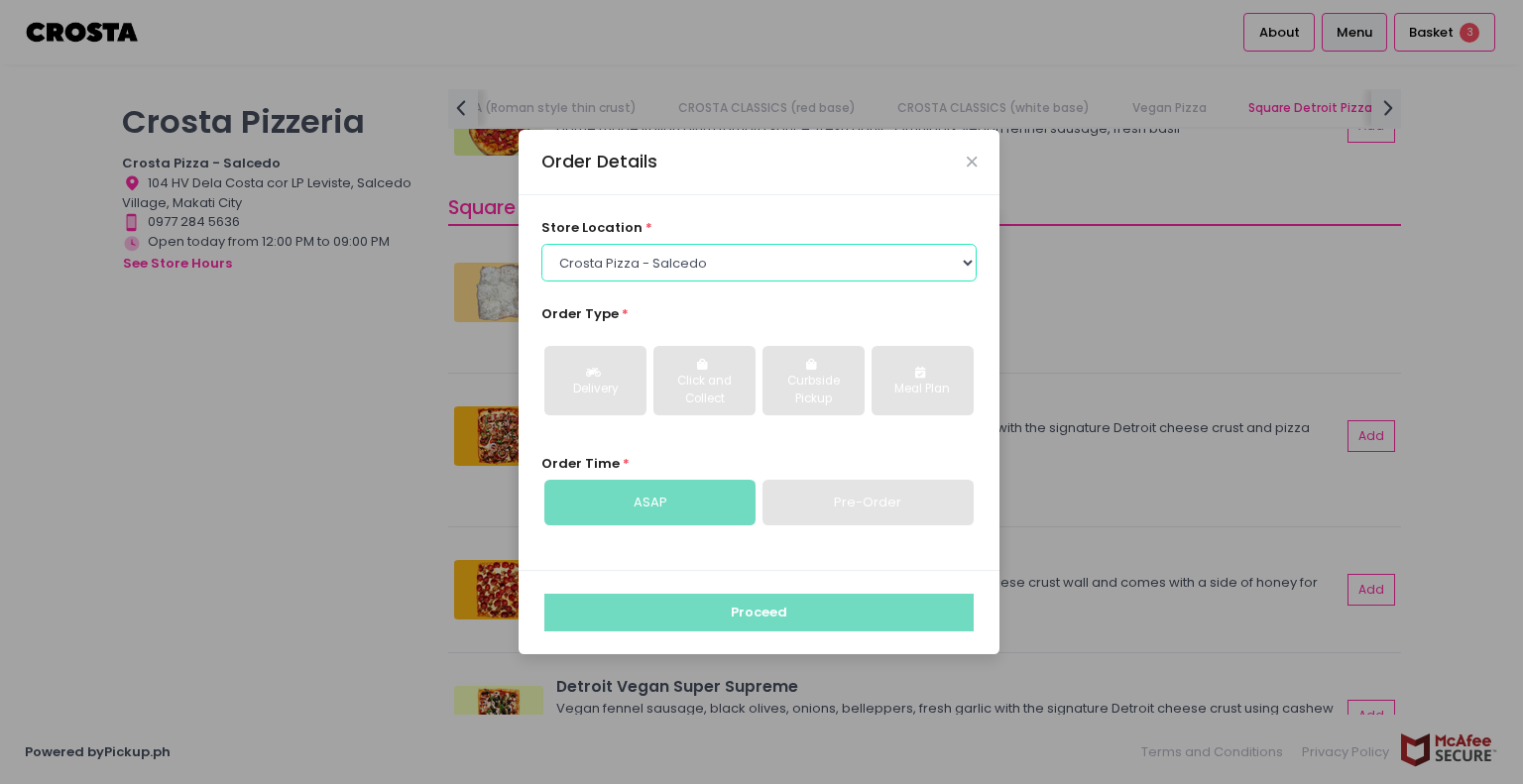 click on "Select store location Crosta Pizza - Salcedo  Crosta Pizza - San Juan" at bounding box center [760, 263] 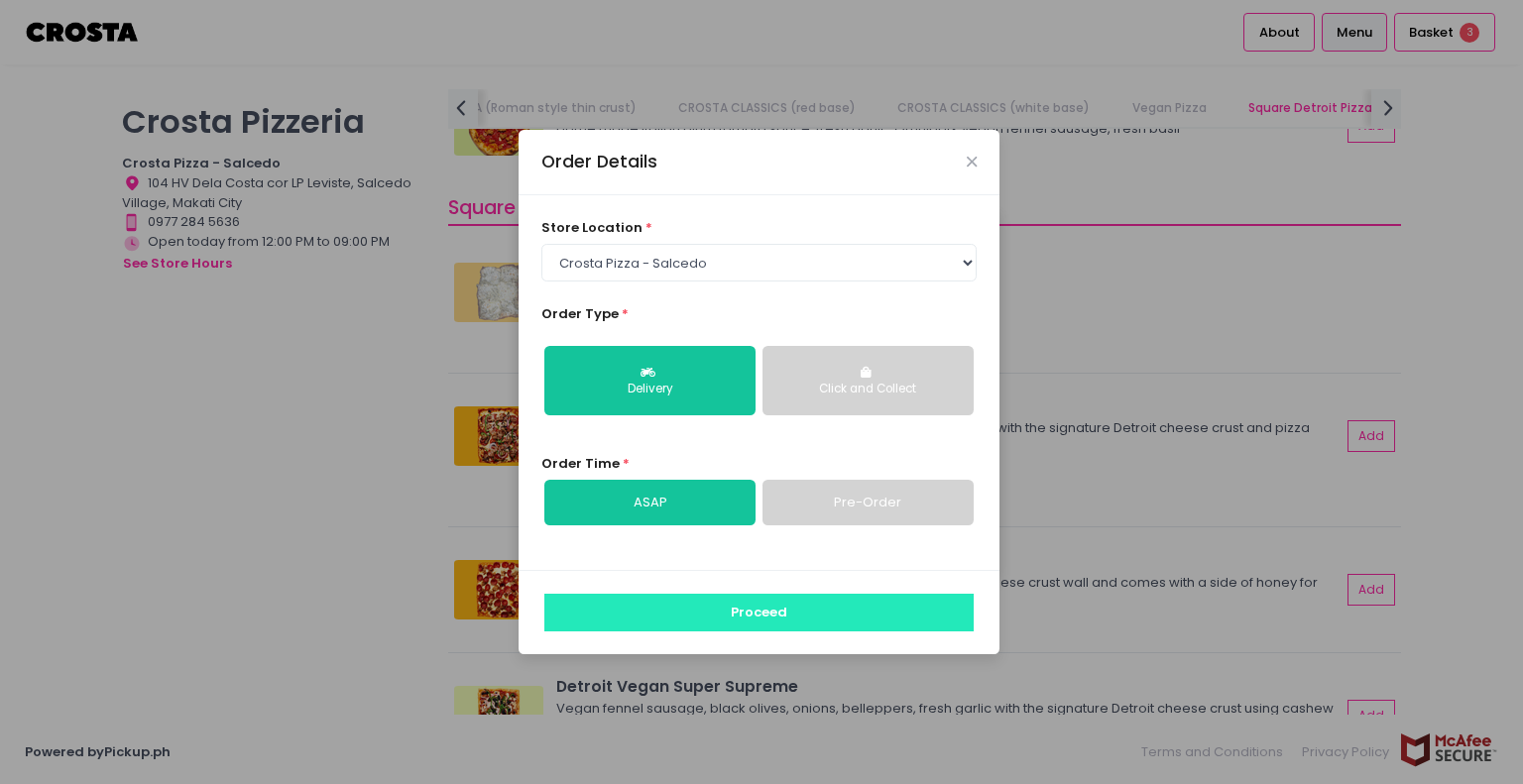 click on "Proceed" at bounding box center (759, 613) 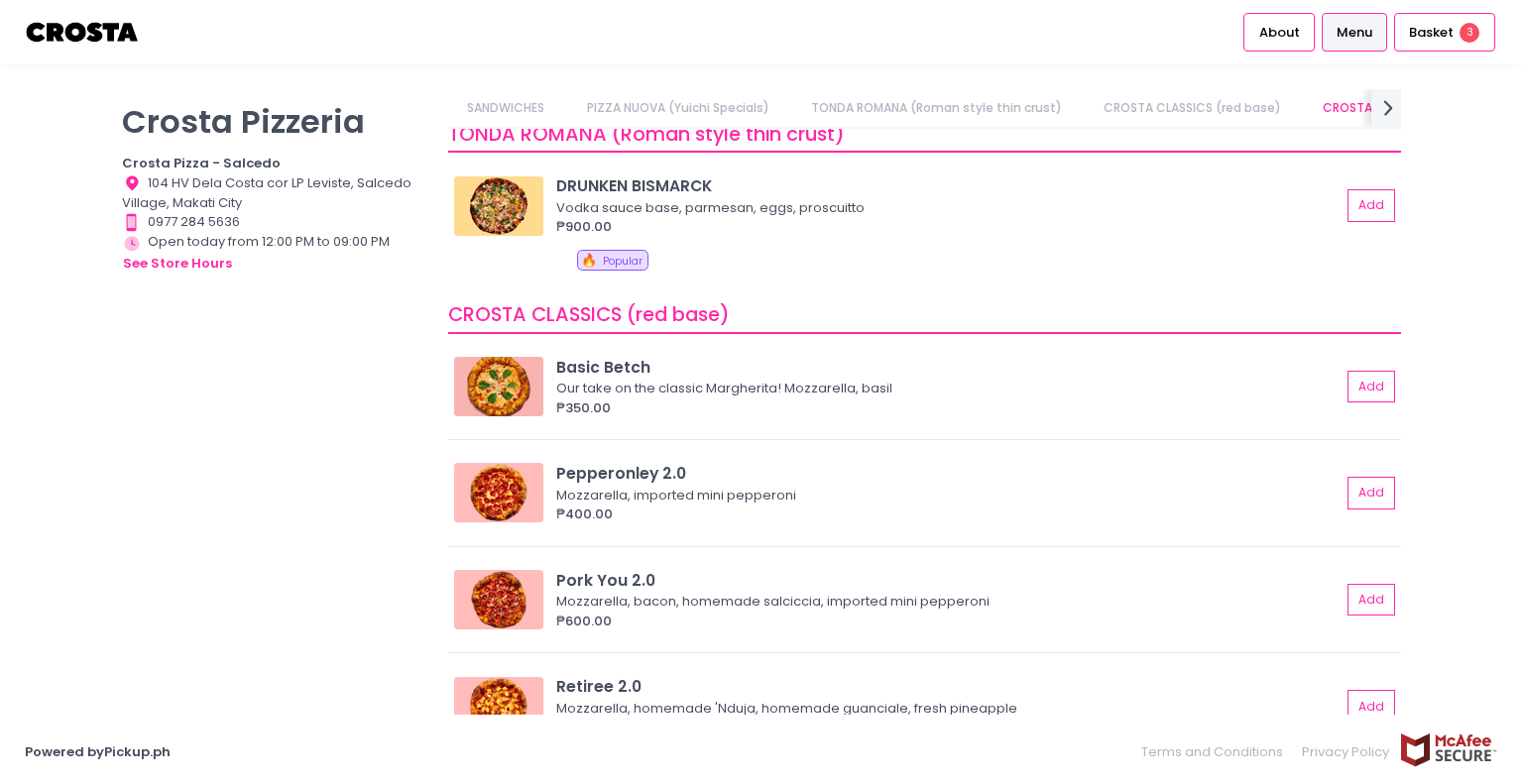 scroll, scrollTop: 803, scrollLeft: 0, axis: vertical 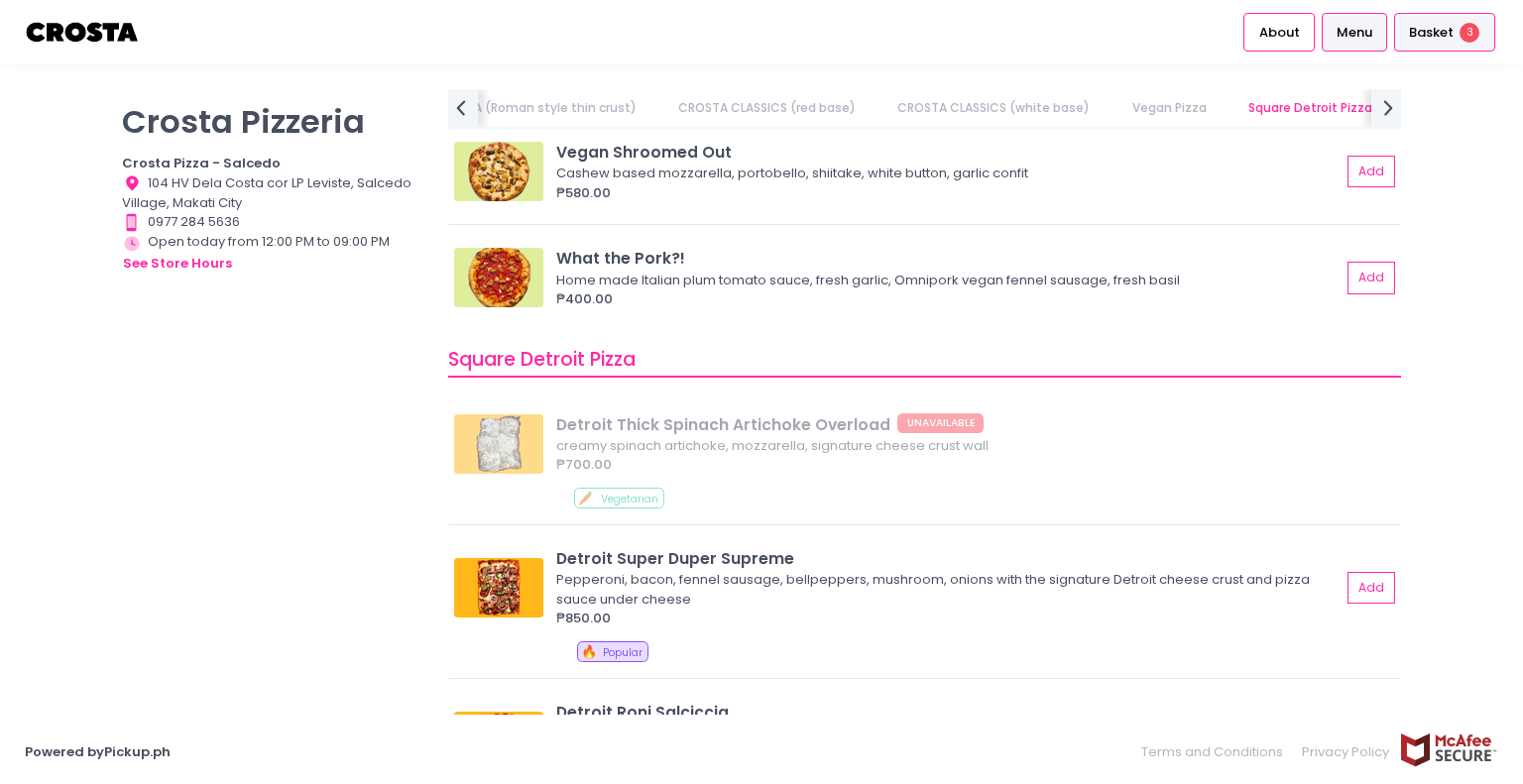 click on "Basket 3" at bounding box center (1445, 32) 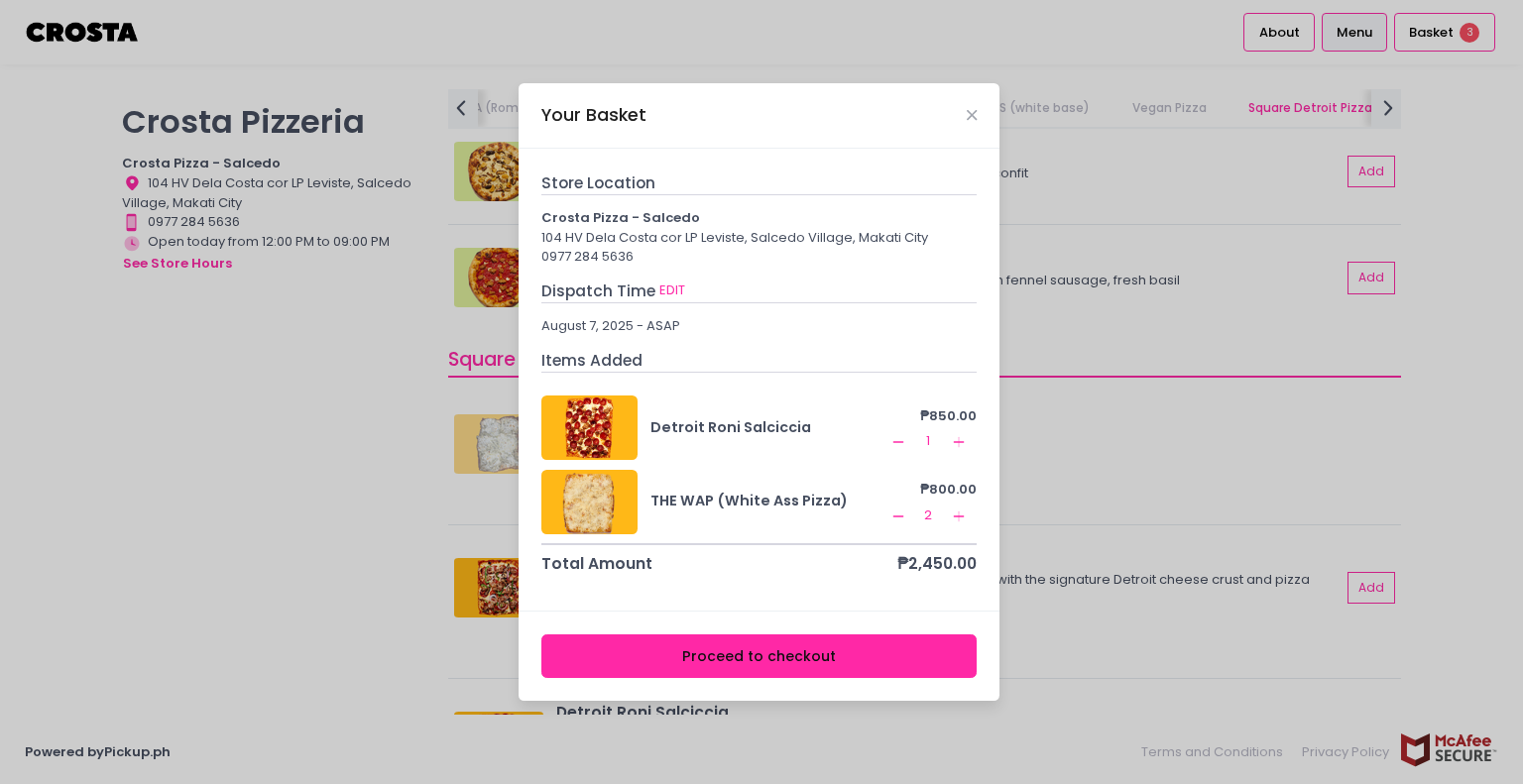click on "Proceed to checkout" at bounding box center (760, 656) 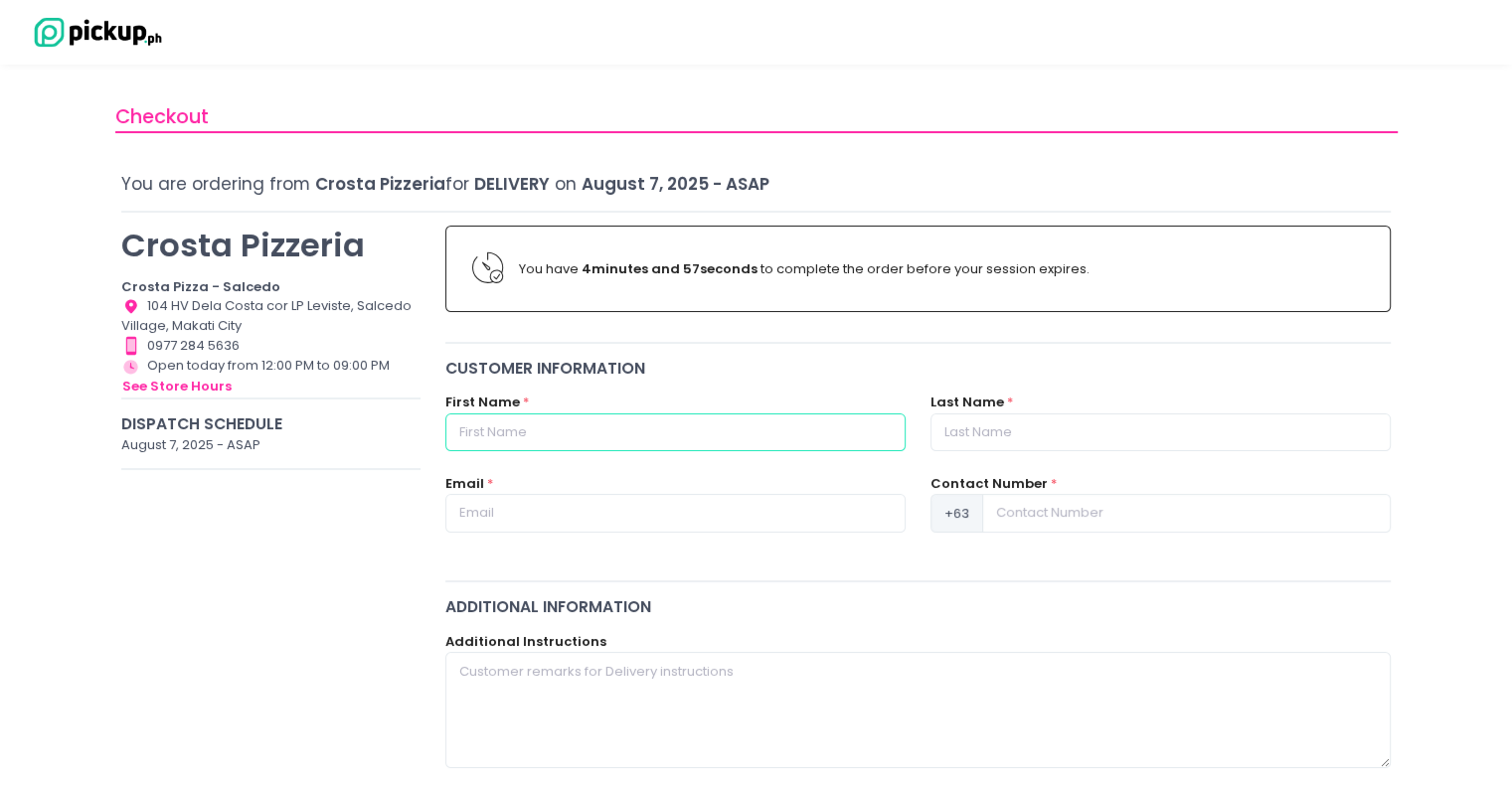 click at bounding box center [675, 432] 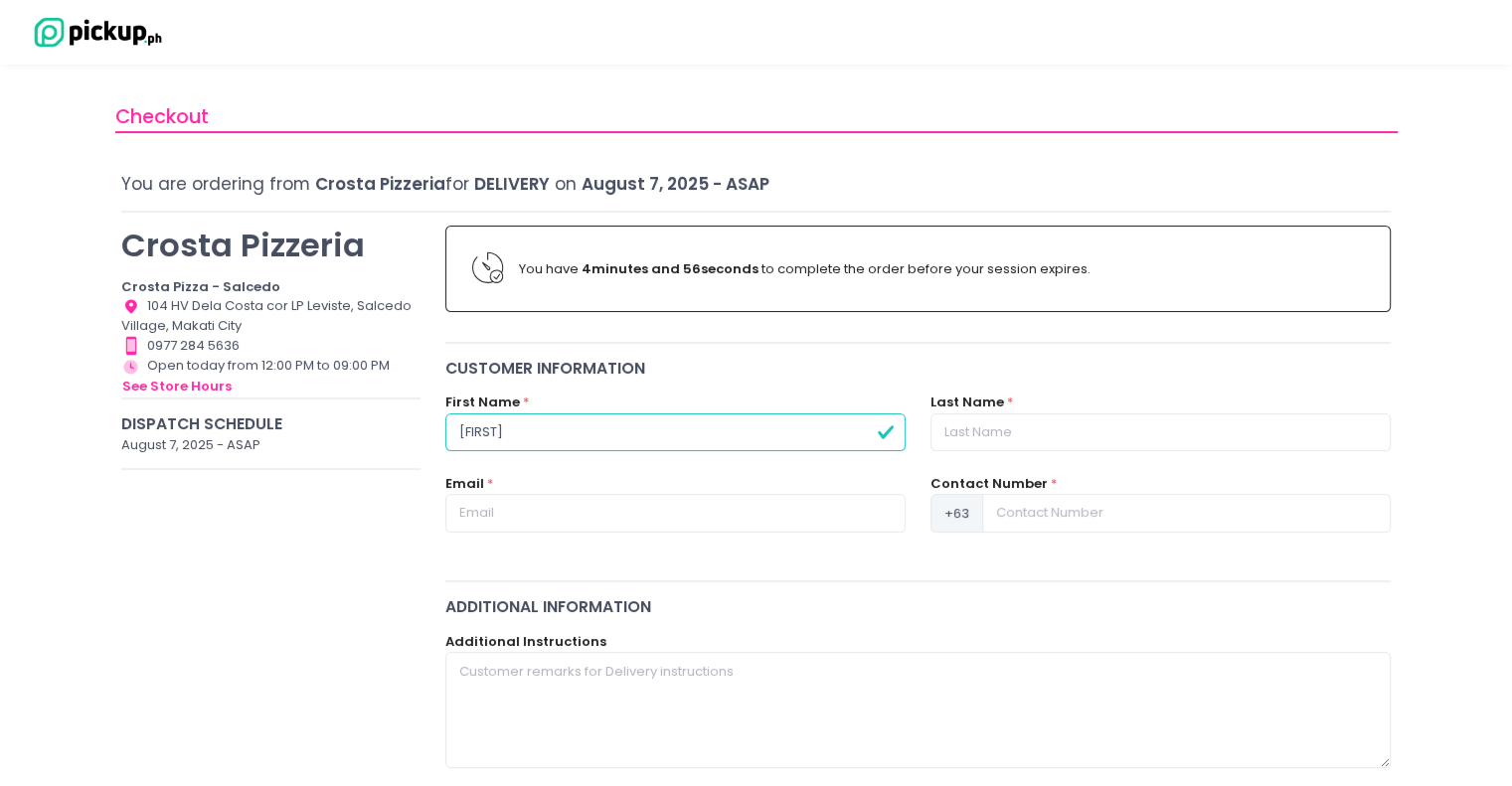 type on "[FIRST]" 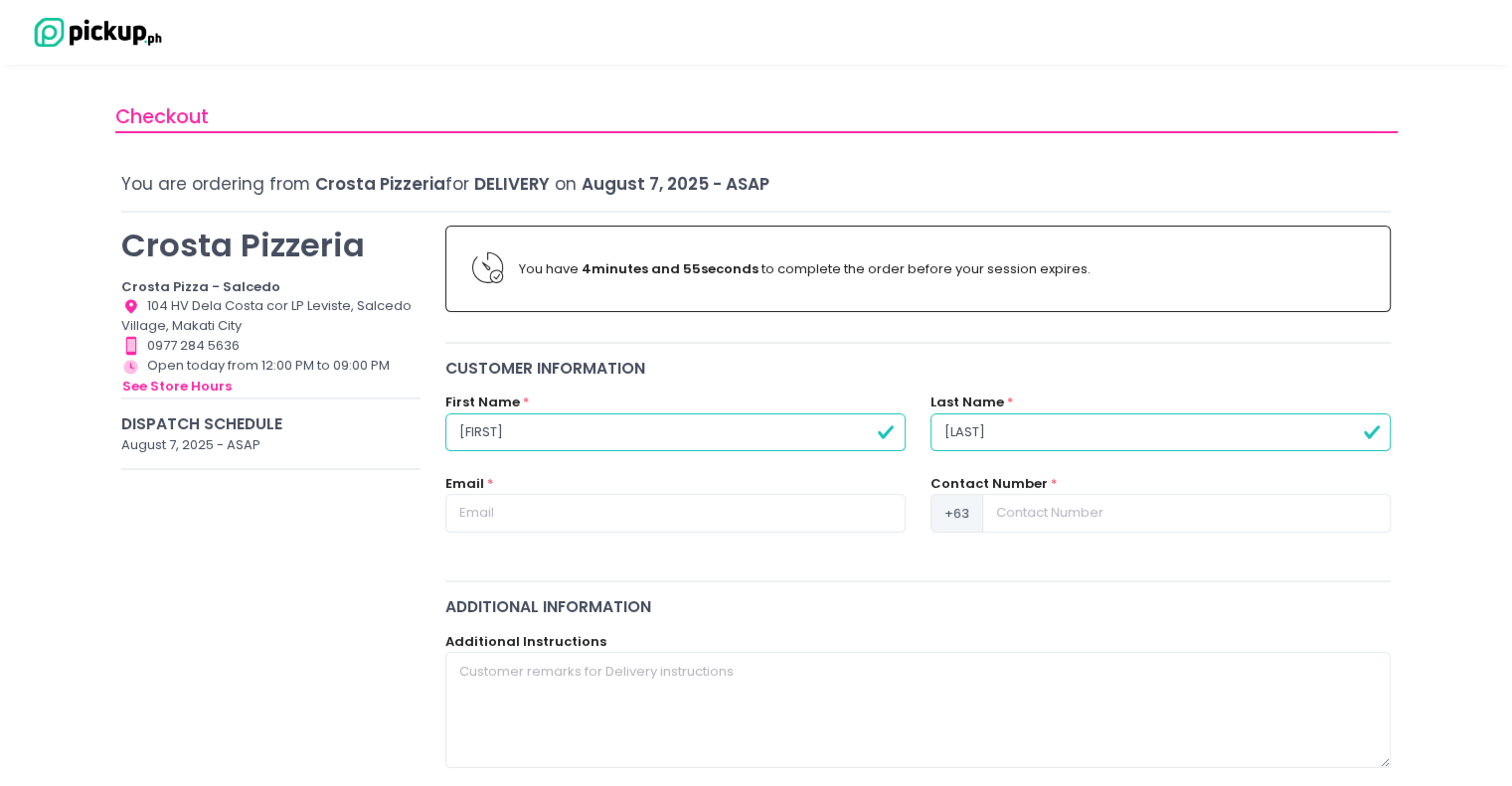 type on "[CITY]" 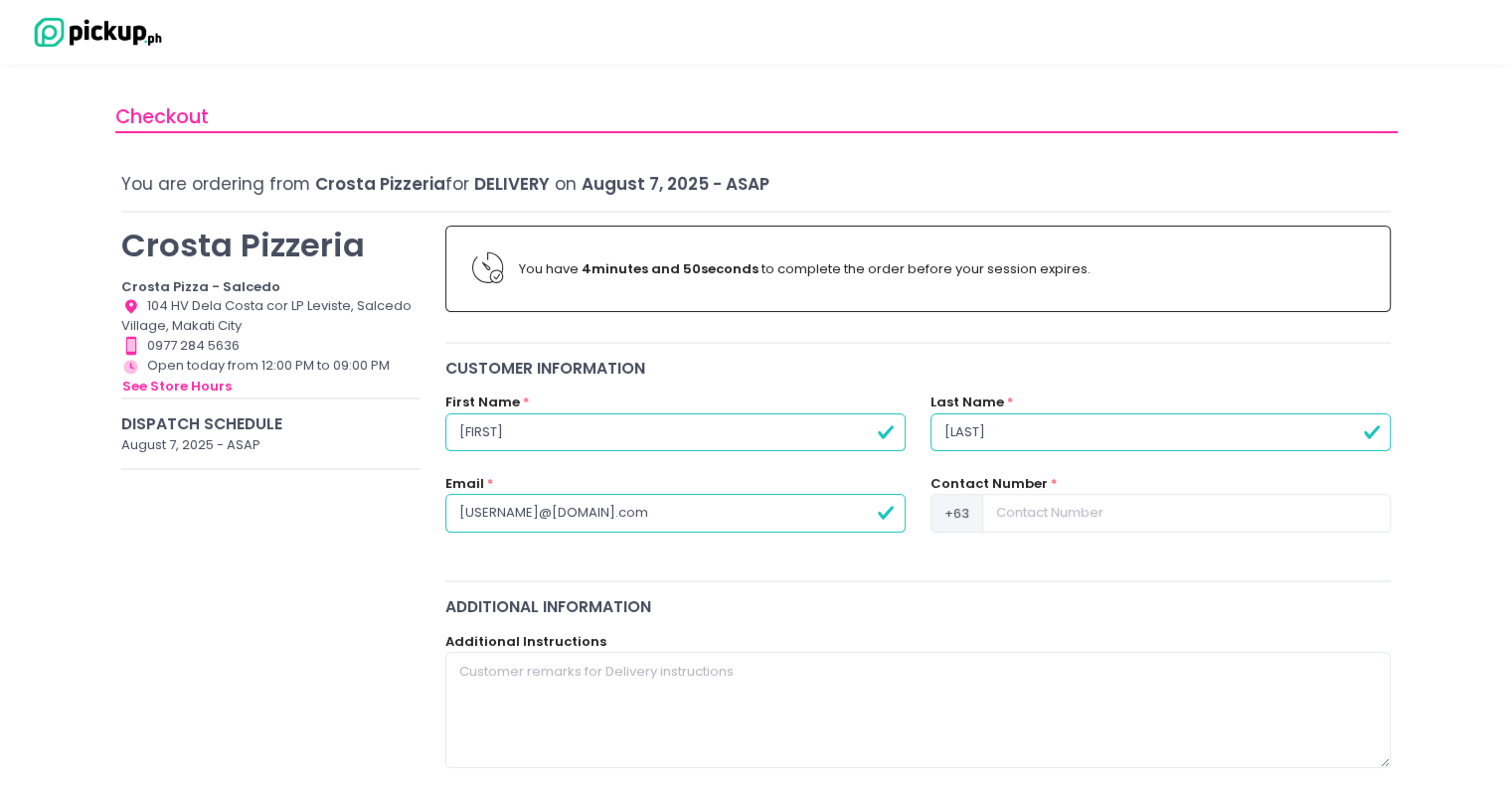type on "[EMAIL]" 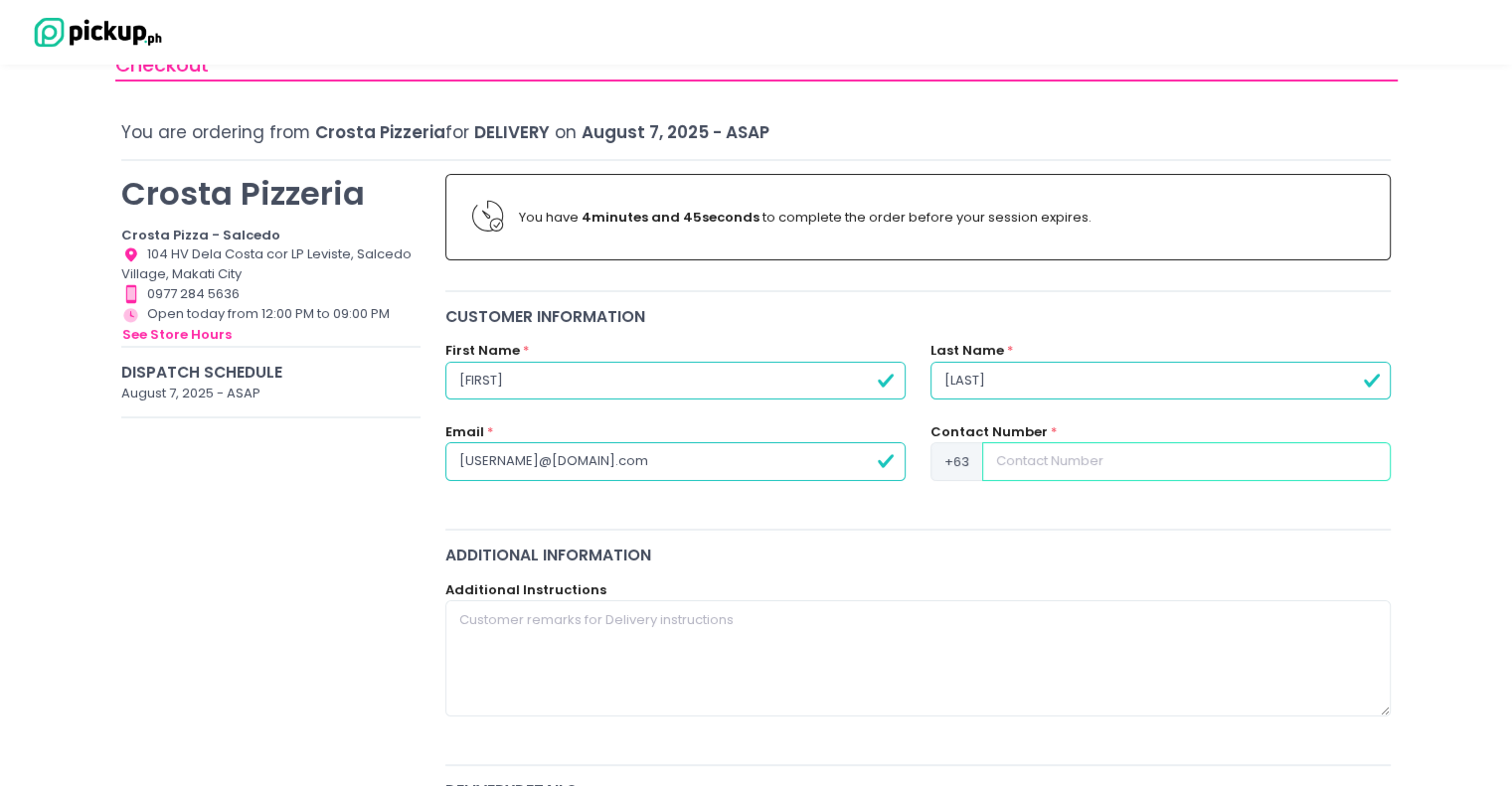 scroll, scrollTop: 0, scrollLeft: 0, axis: both 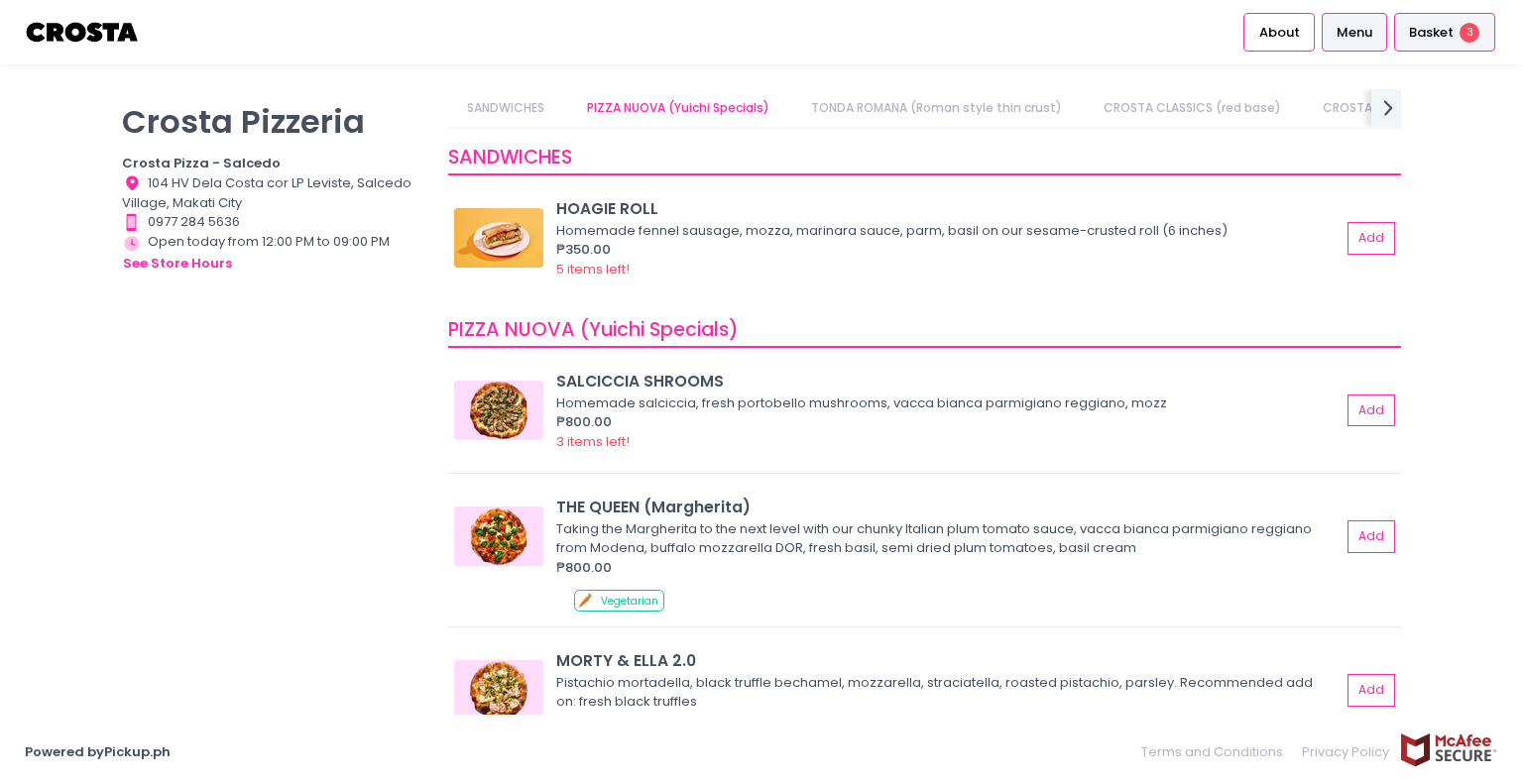 click on "Basket 3" at bounding box center (1445, 32) 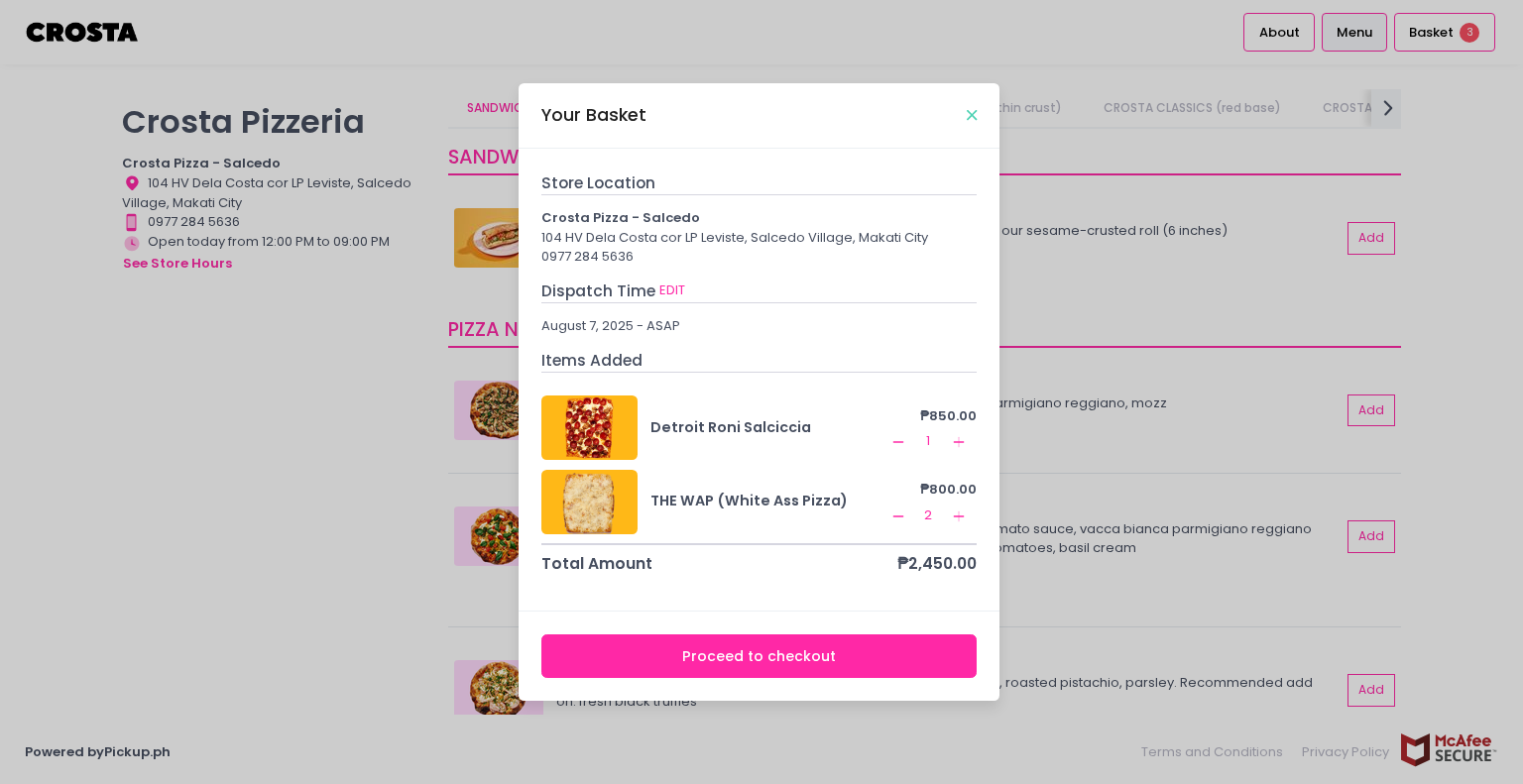 click at bounding box center (972, 115) 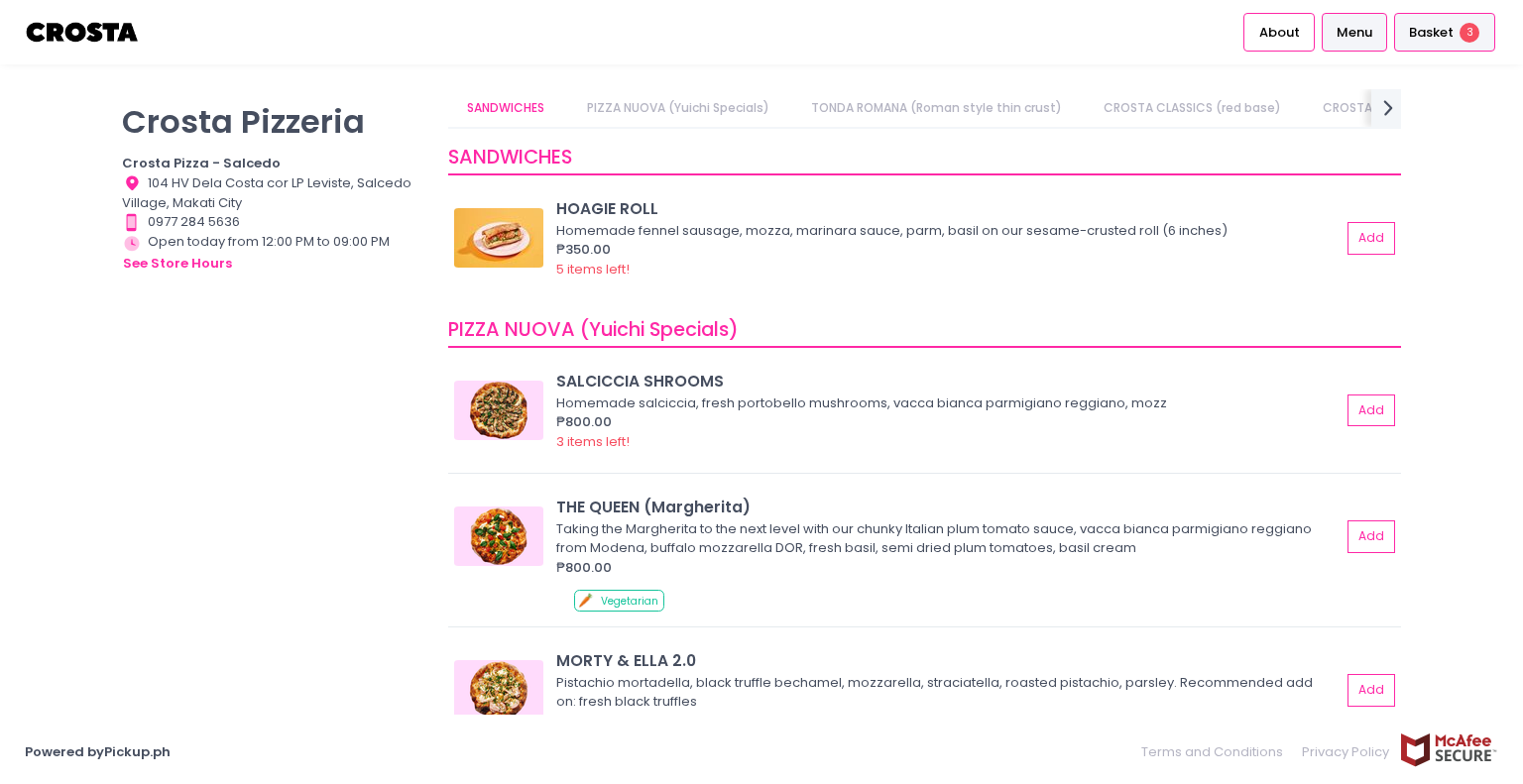 click on "Basket 3" at bounding box center (1445, 32) 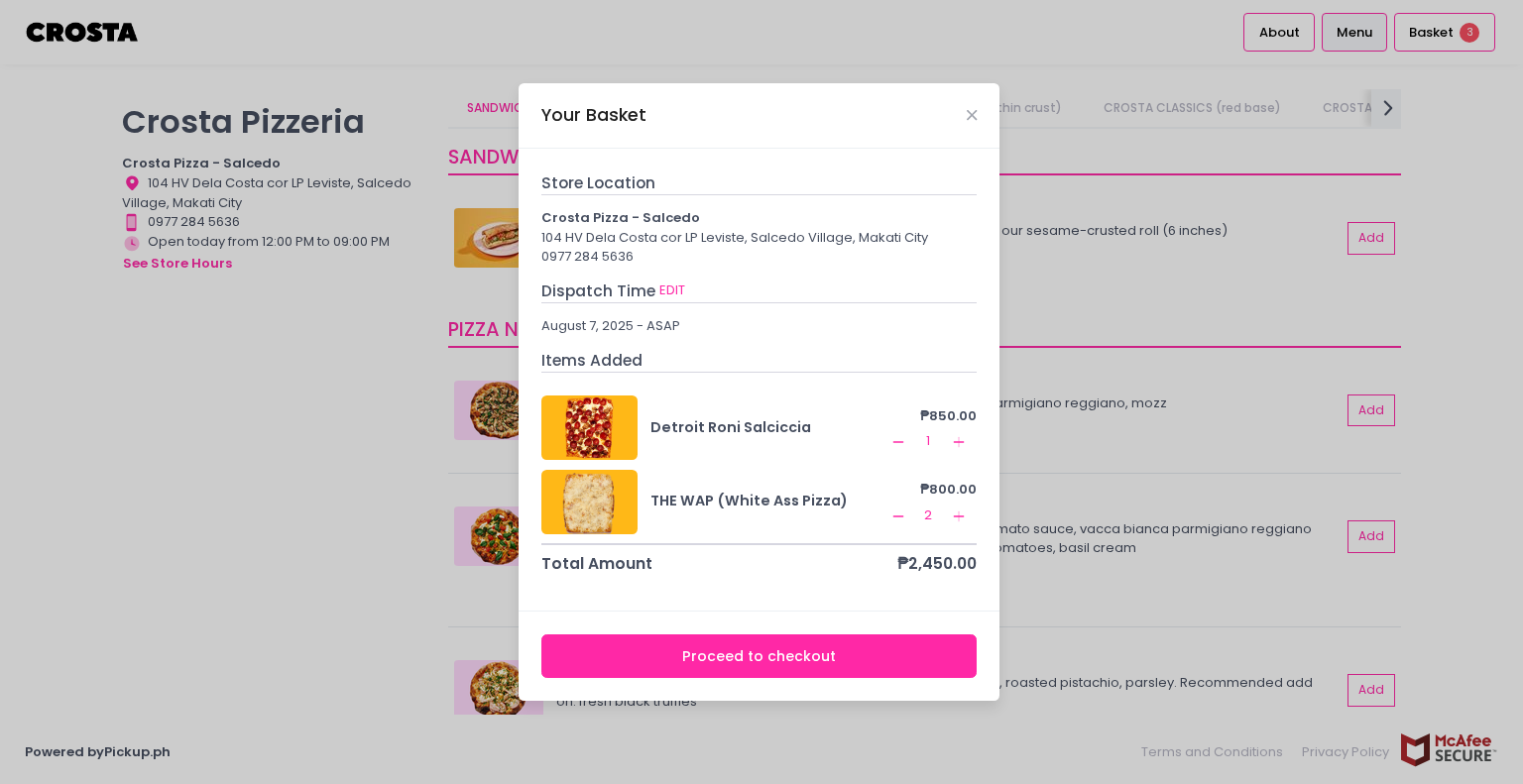 click on "Proceed to checkout" at bounding box center [760, 656] 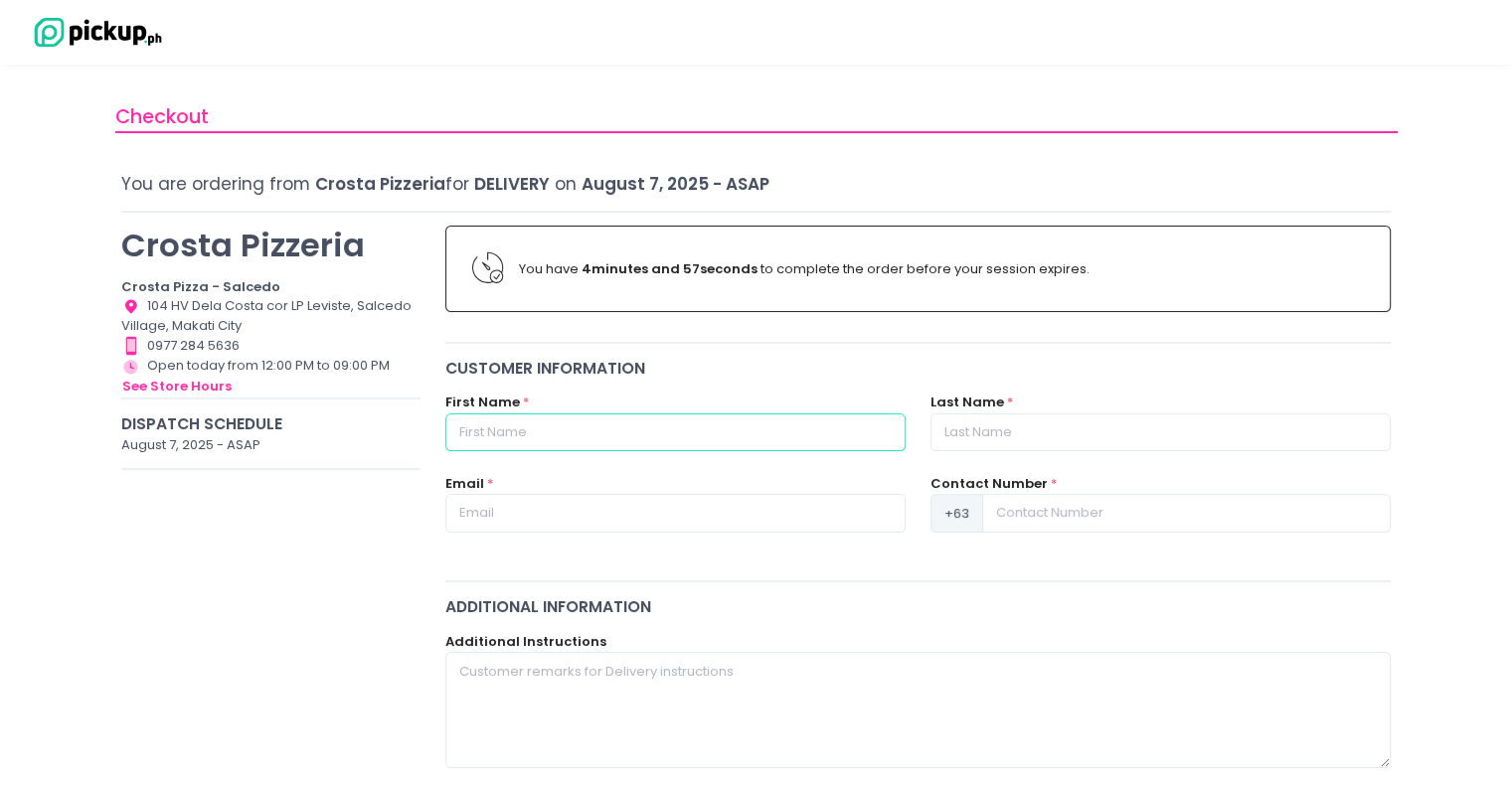 click at bounding box center [675, 432] 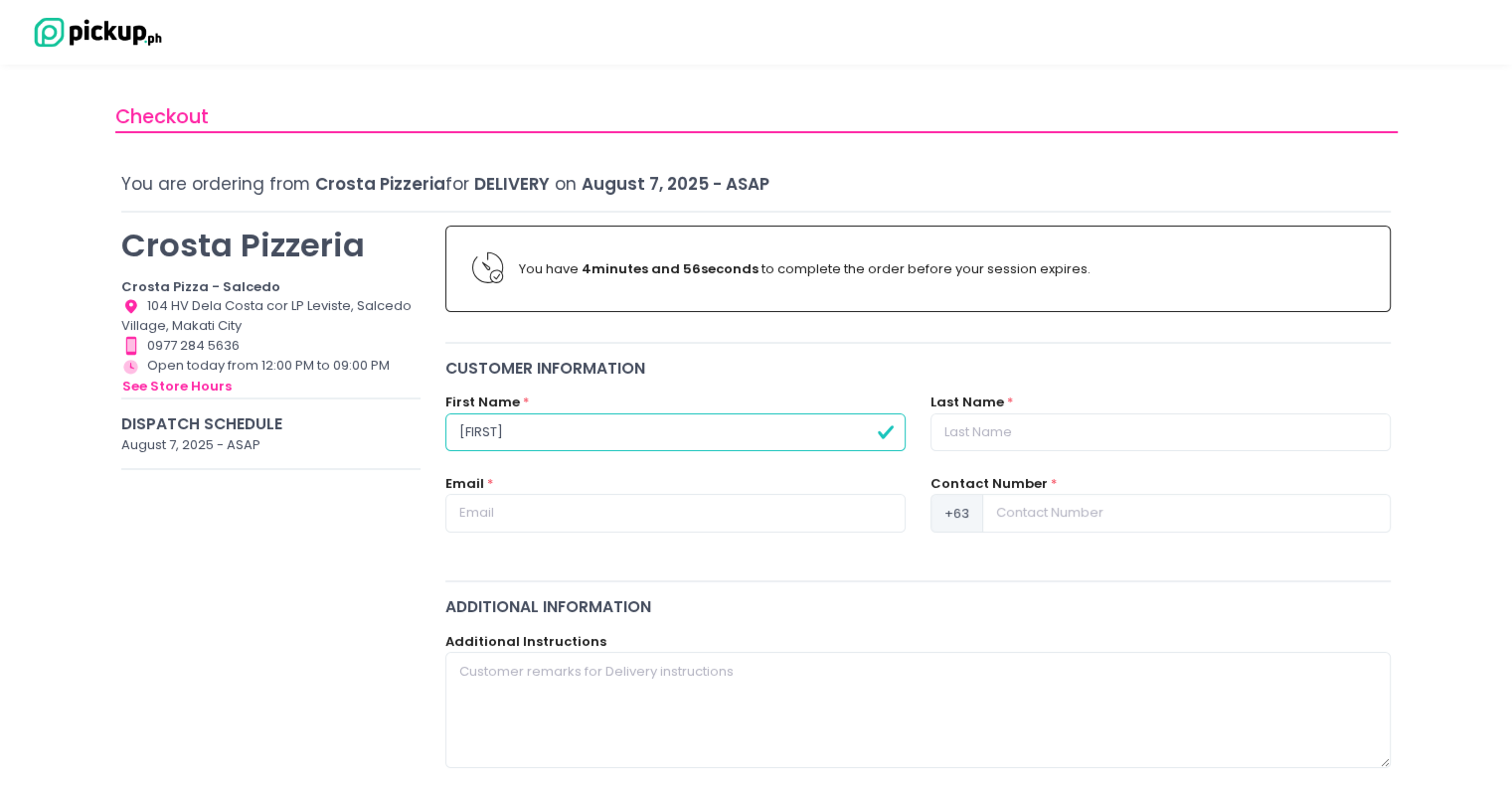 type on "[FIRST]" 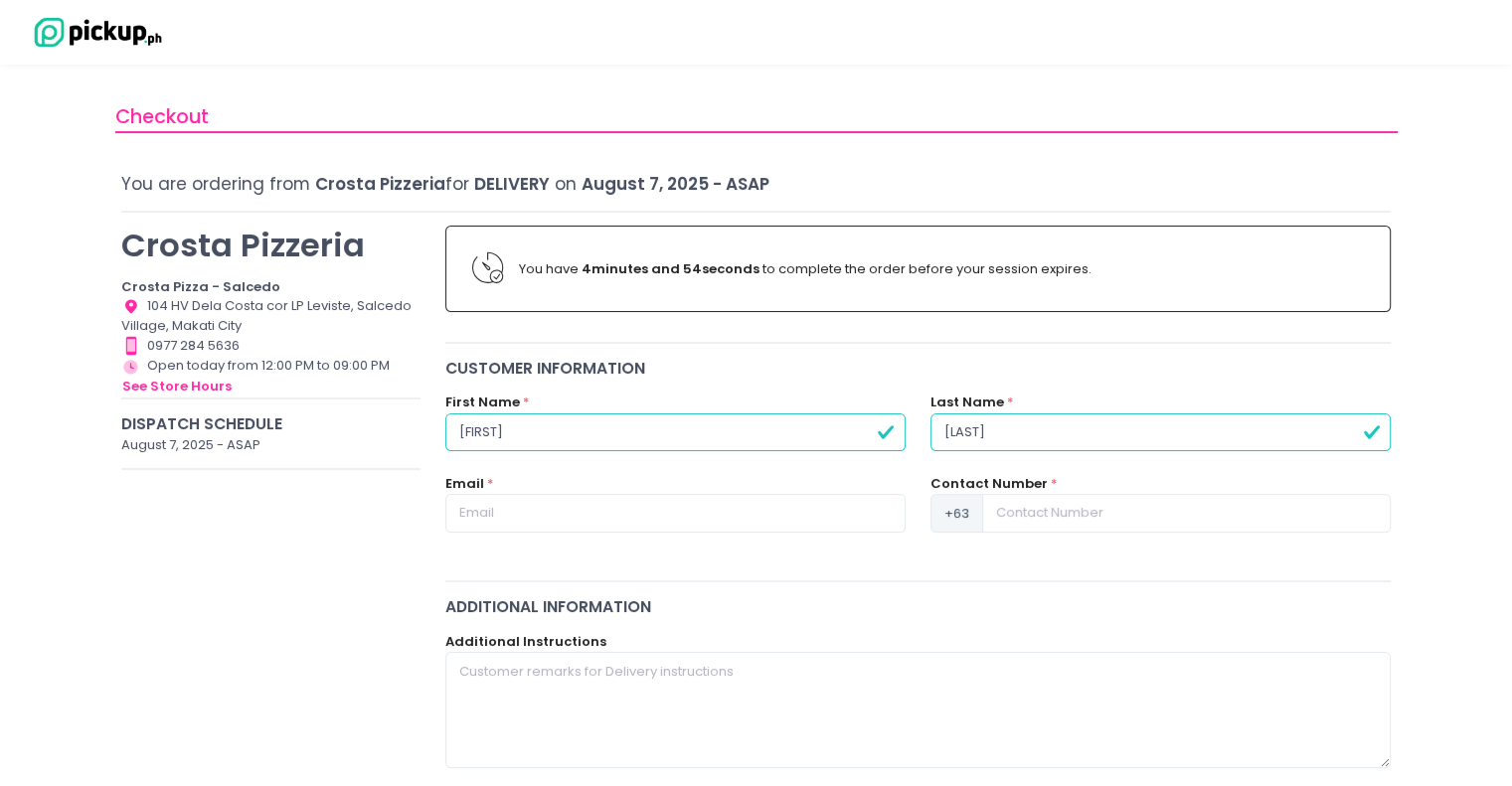 type on "[CITY]" 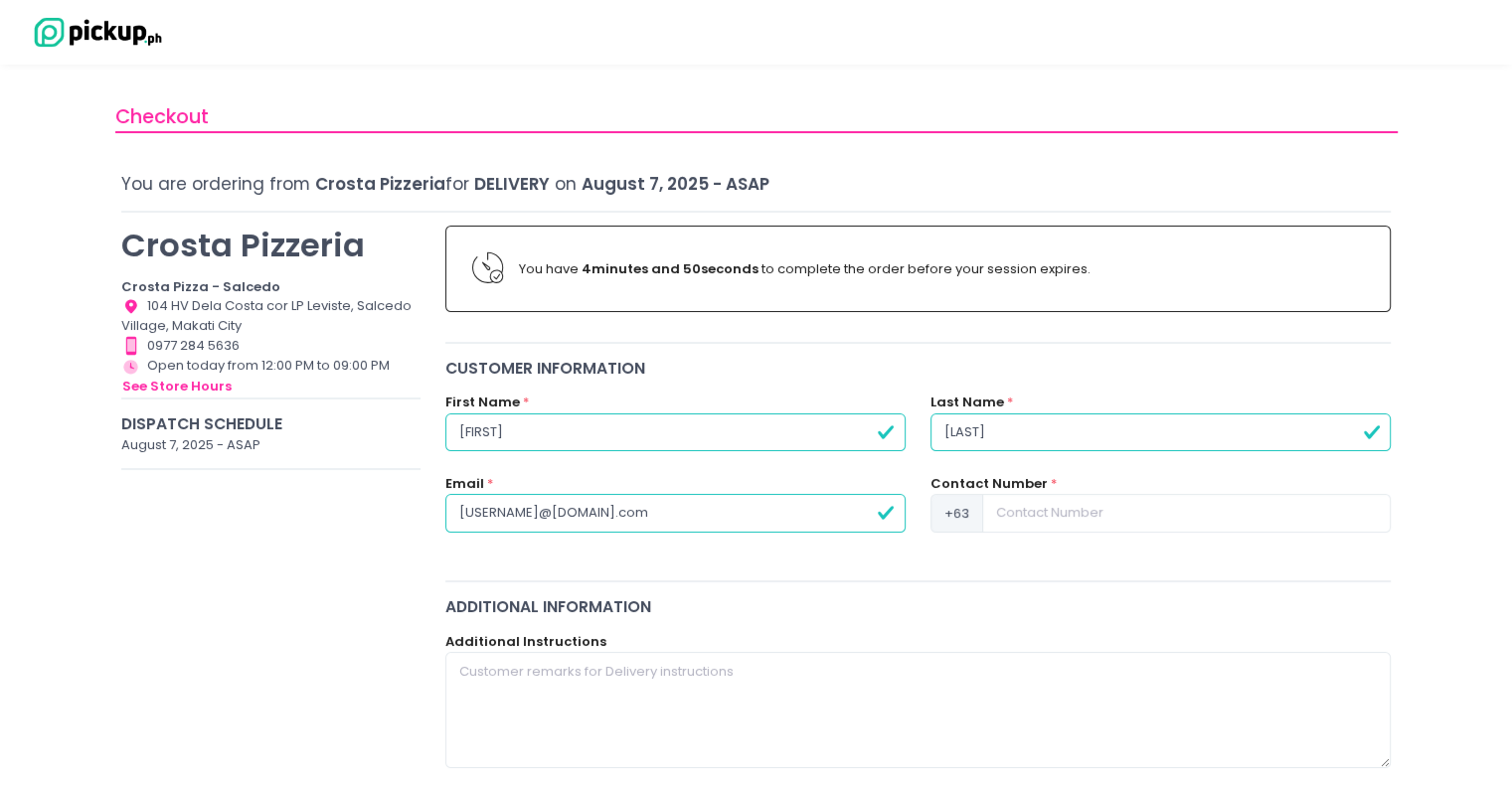 type on "[EMAIL]" 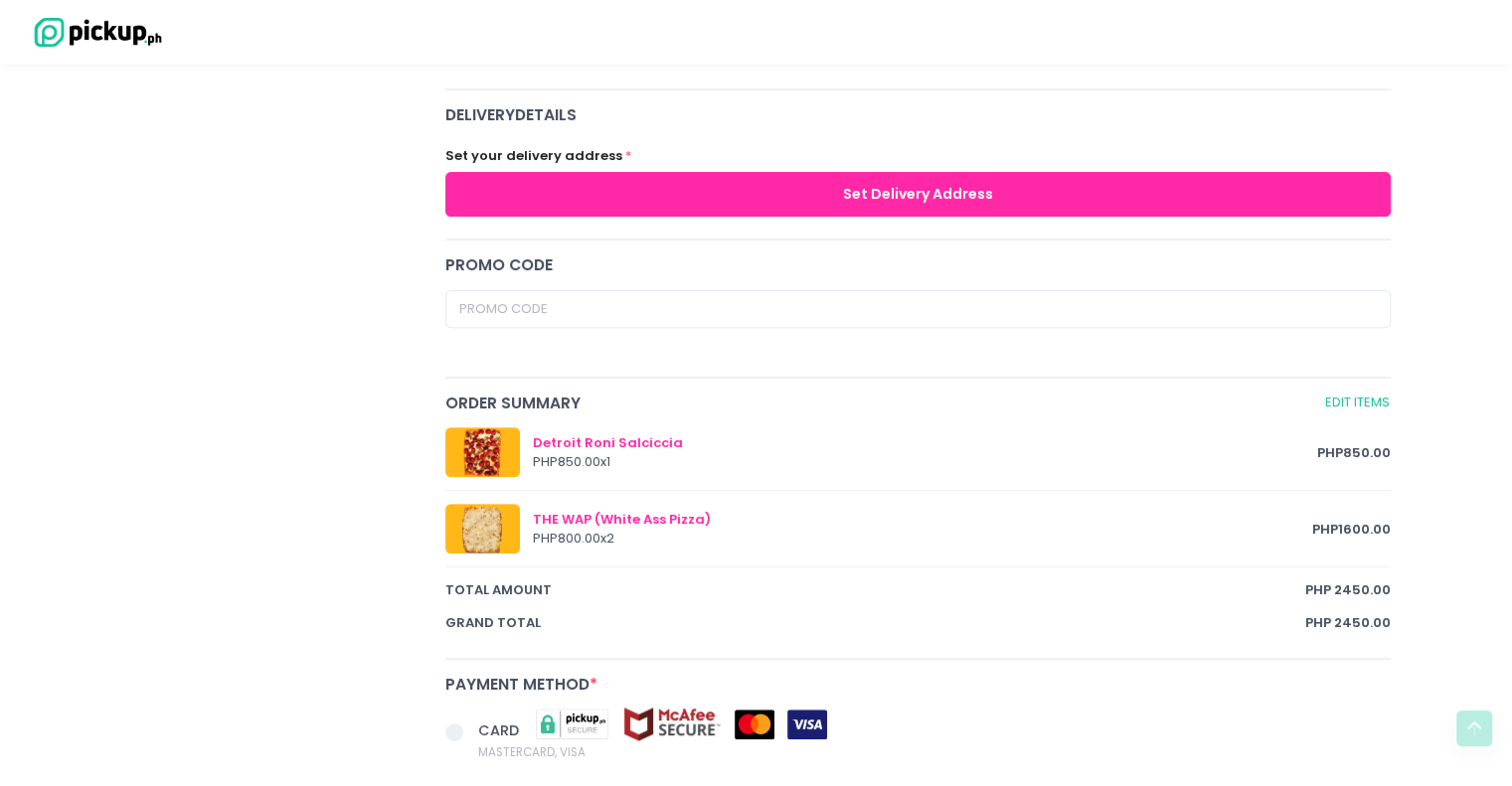 scroll, scrollTop: 1097, scrollLeft: 0, axis: vertical 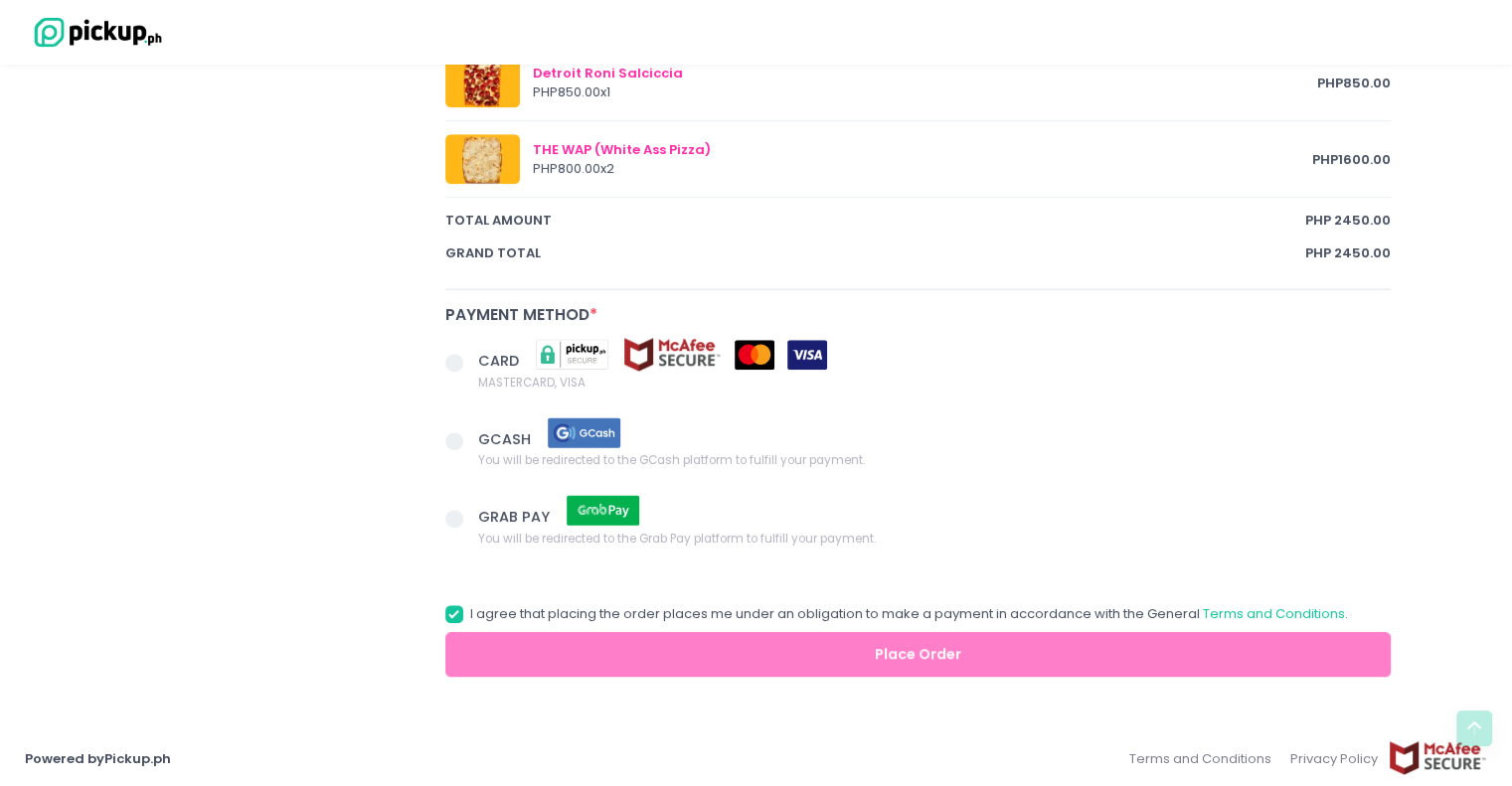 type on "9175625874" 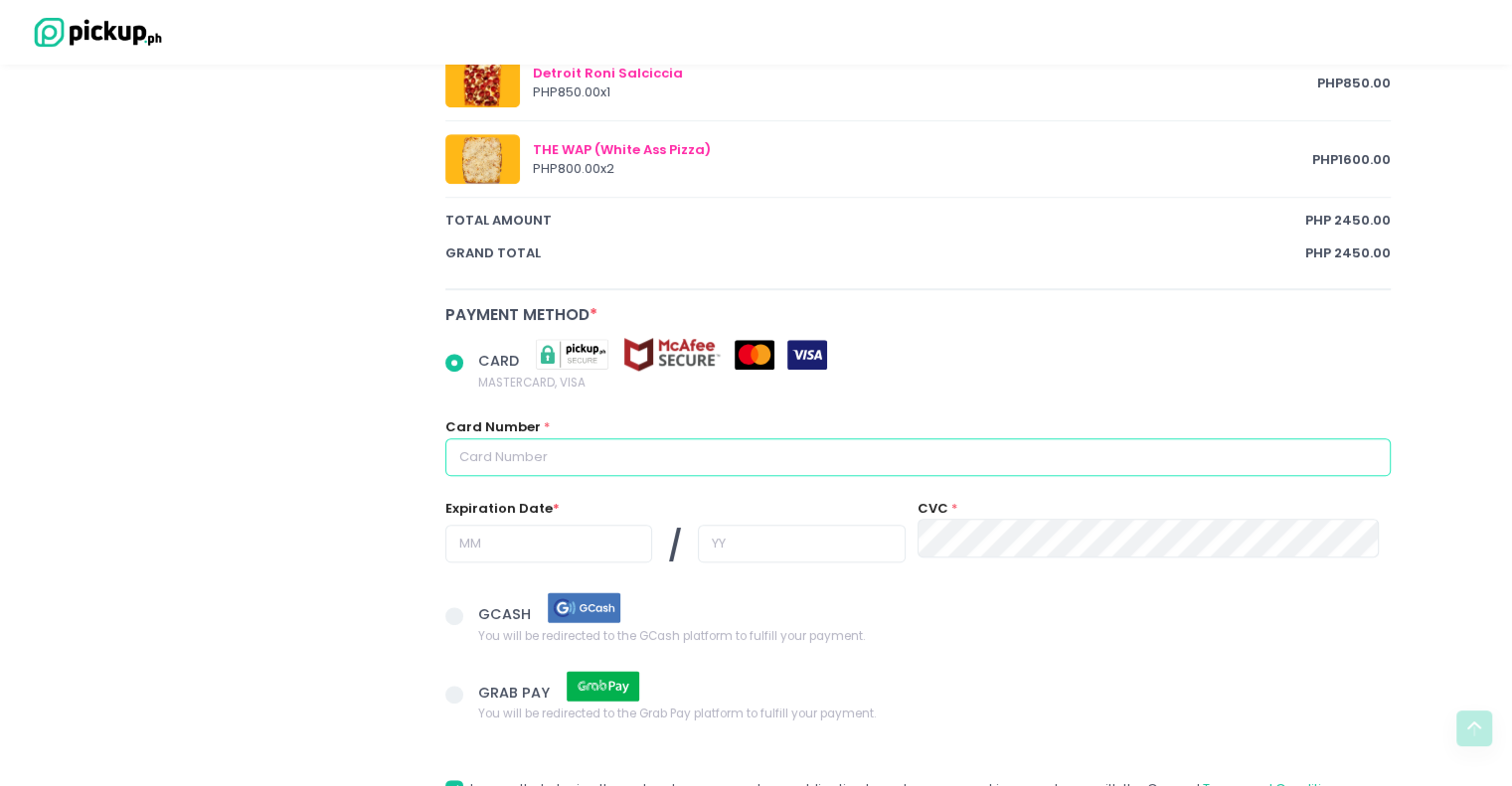 click at bounding box center (919, 457) 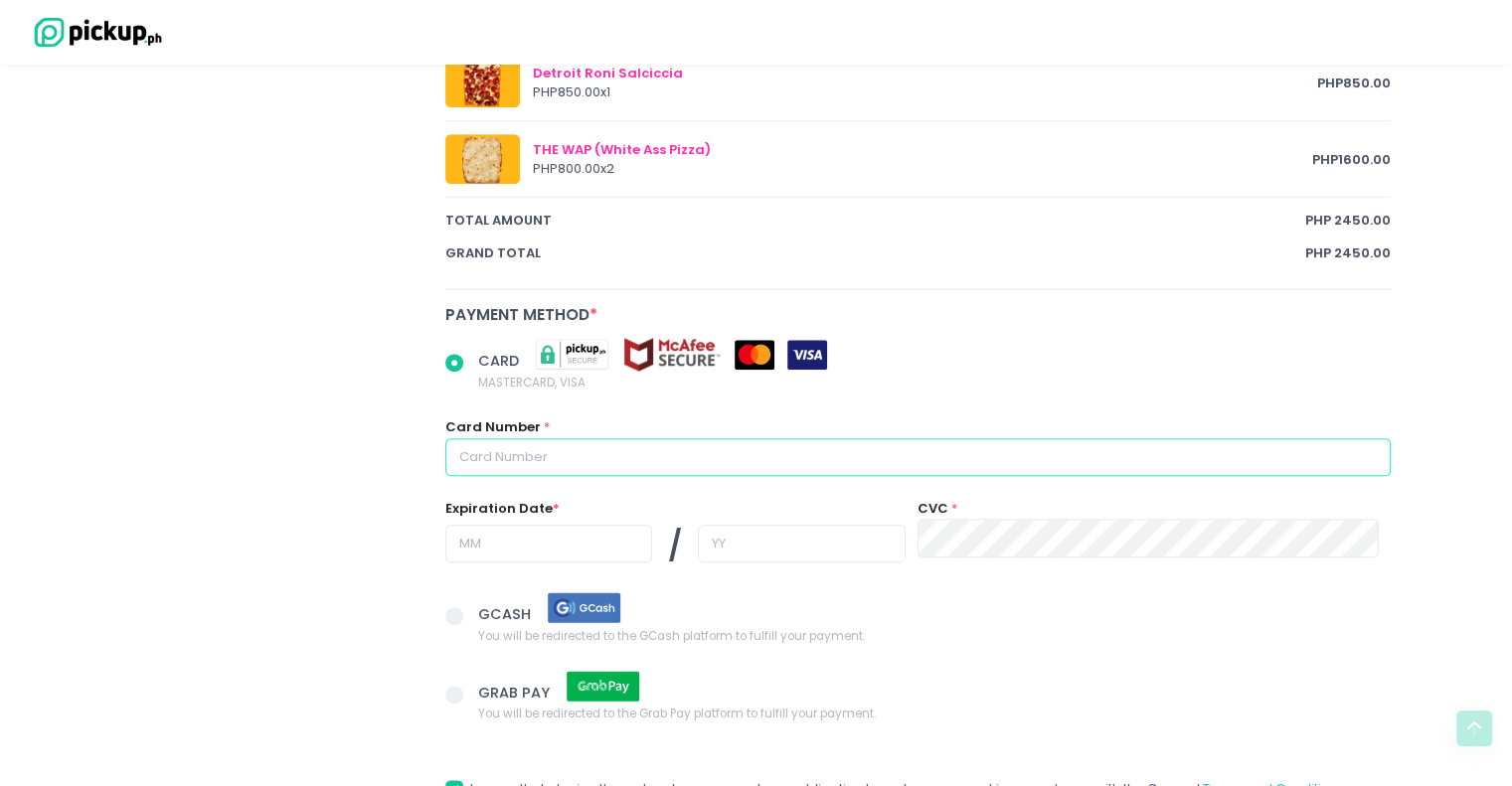 radio on "true" 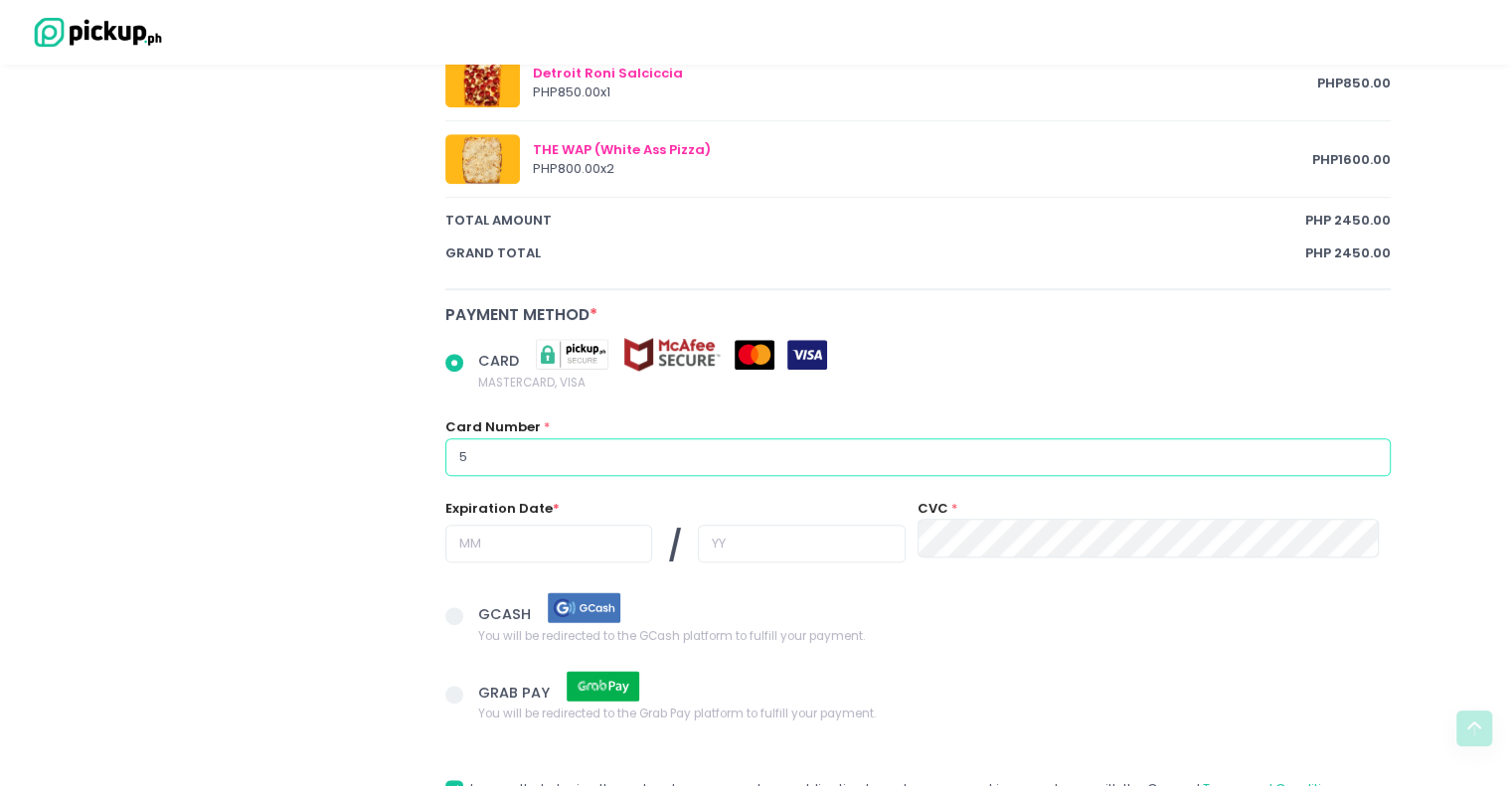 radio on "true" 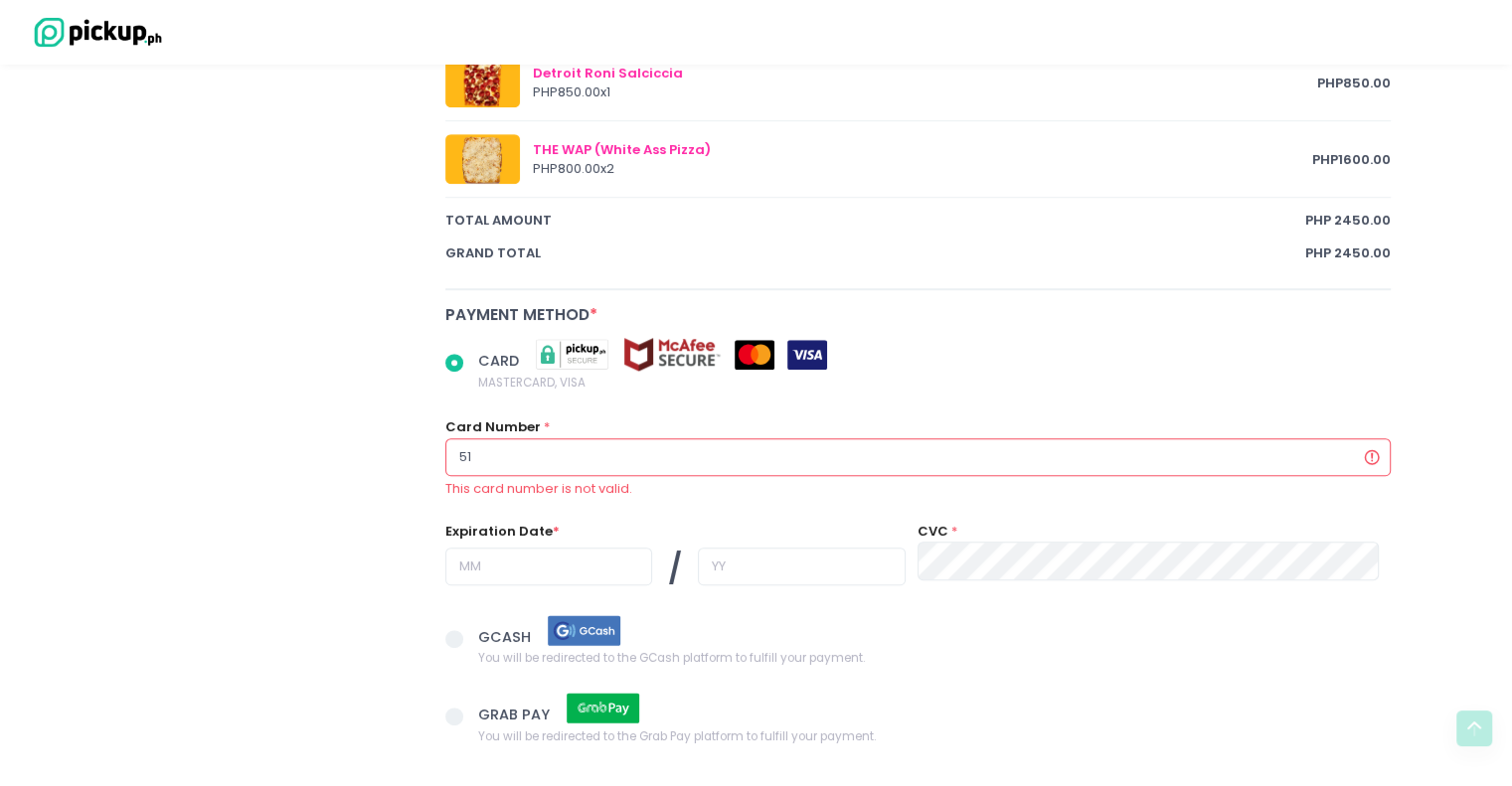 type on "515" 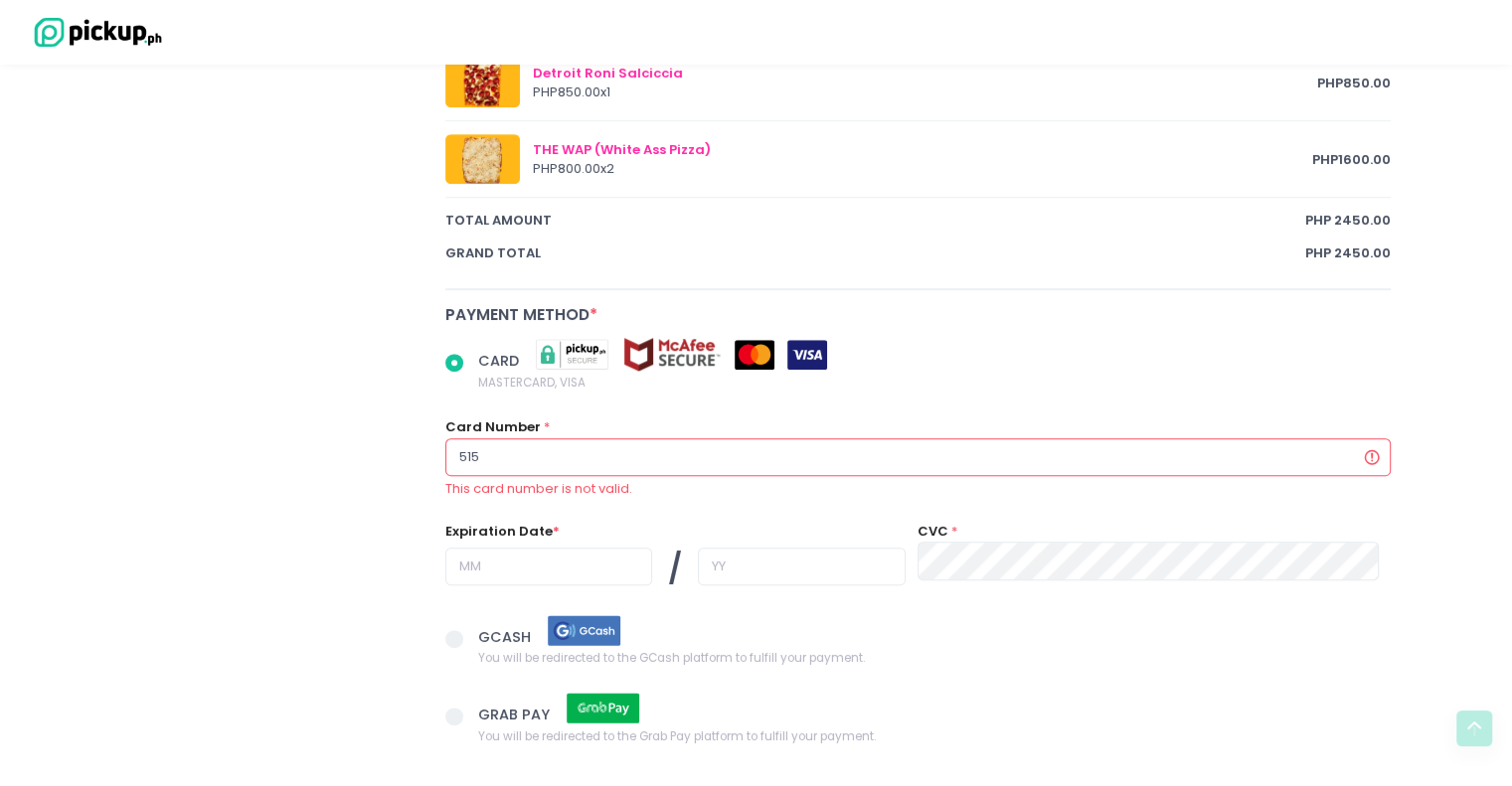 radio on "true" 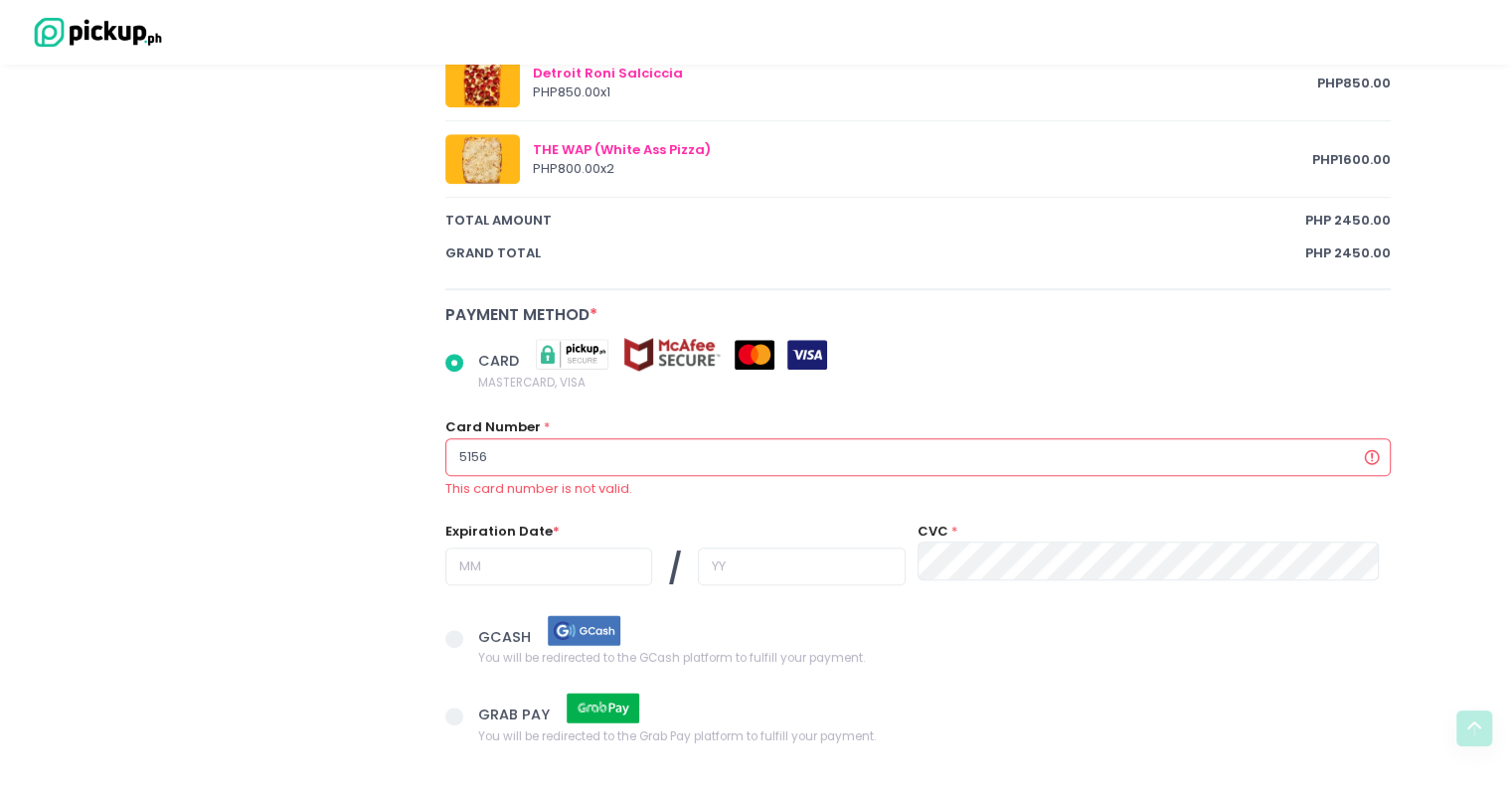 radio on "true" 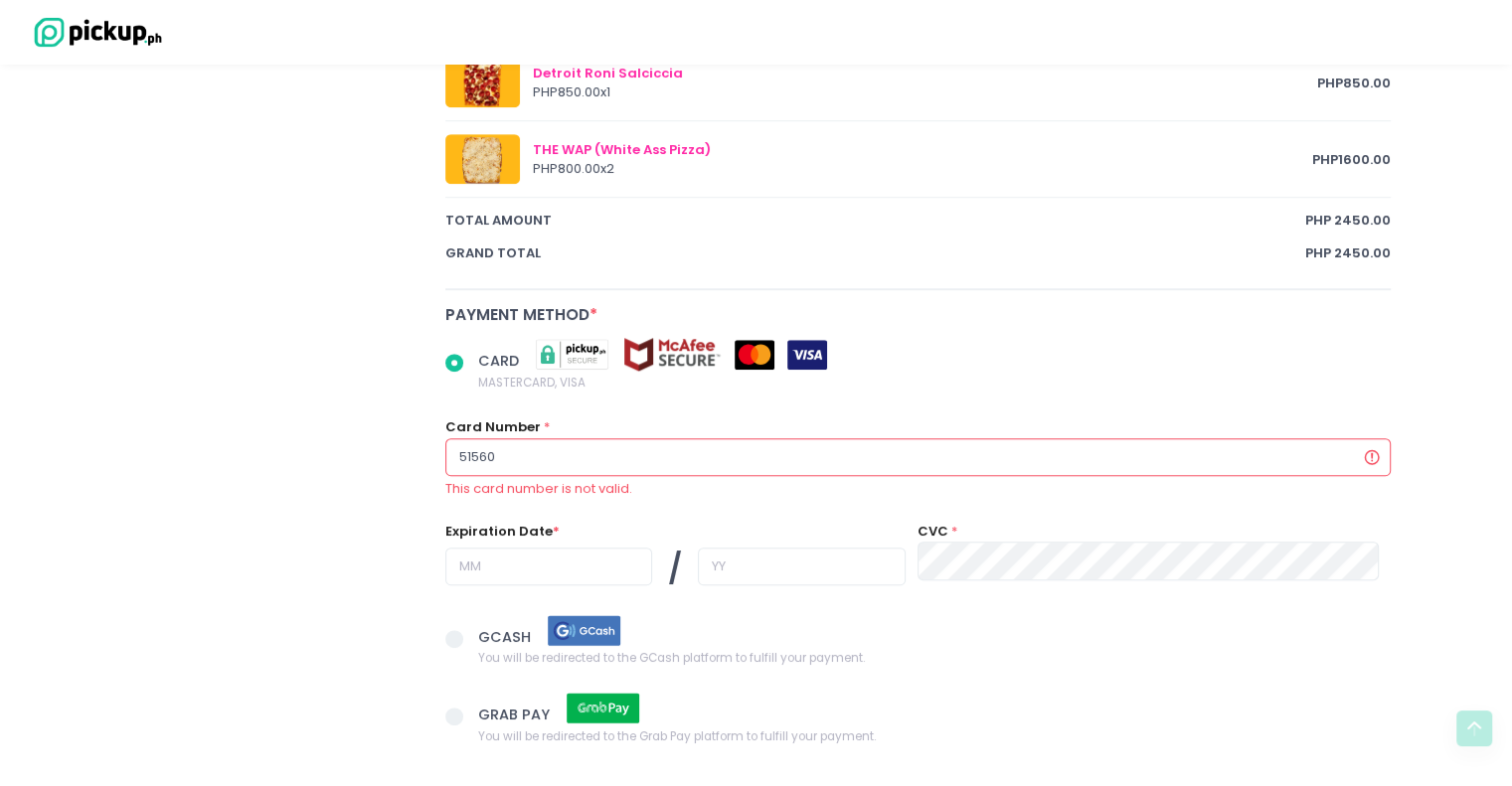 radio on "true" 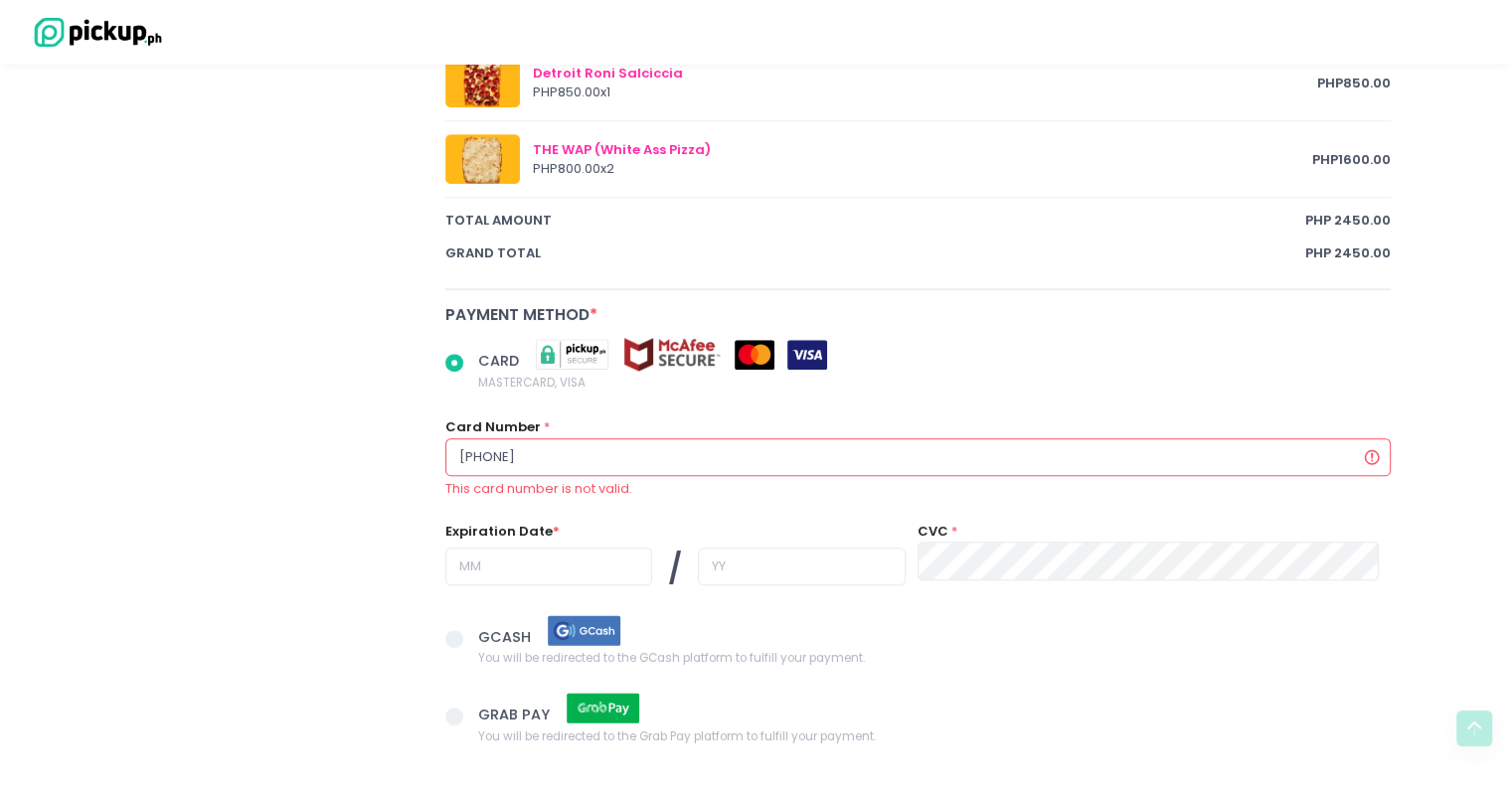 radio on "true" 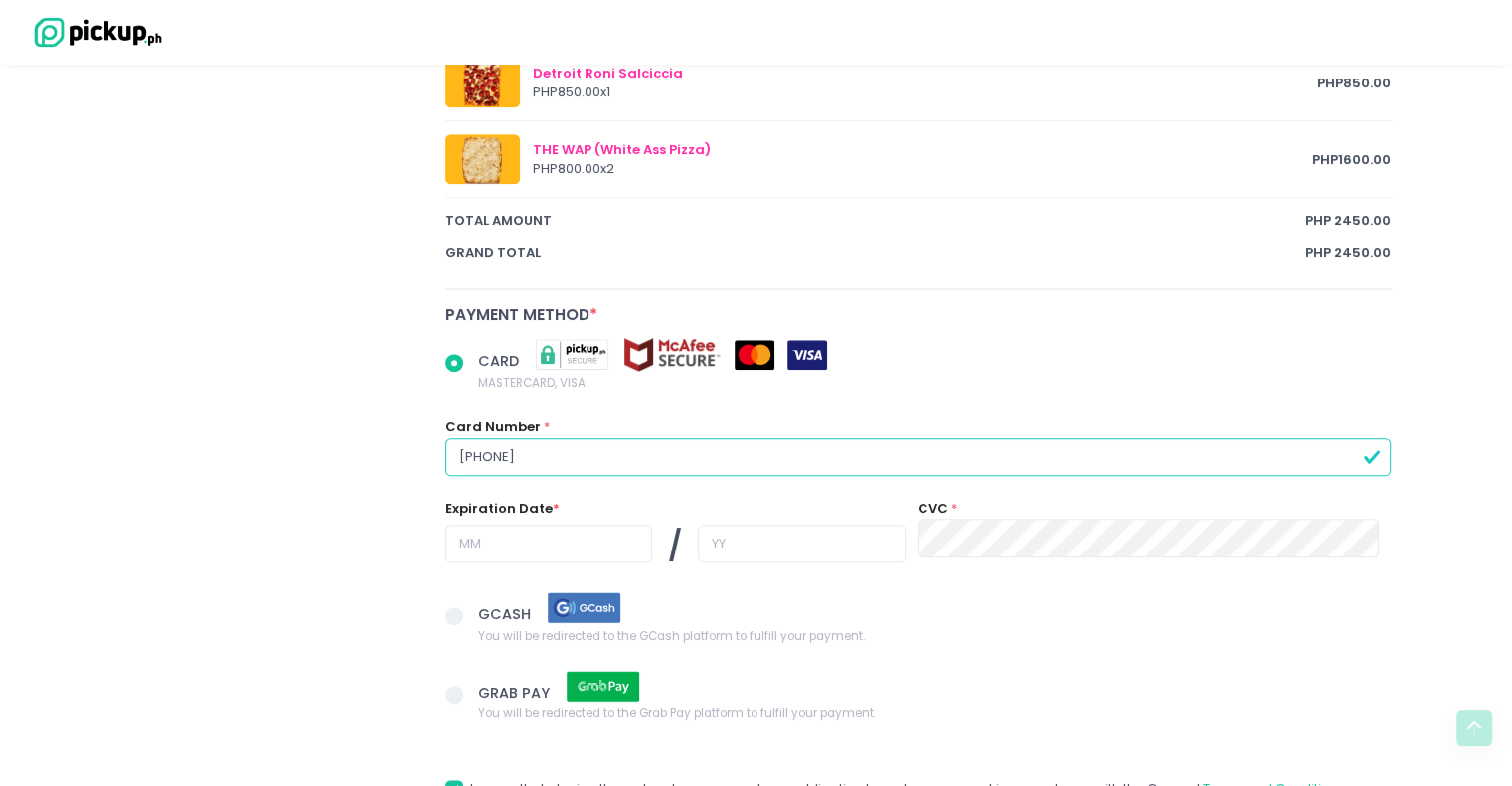 type on "5156039004611330" 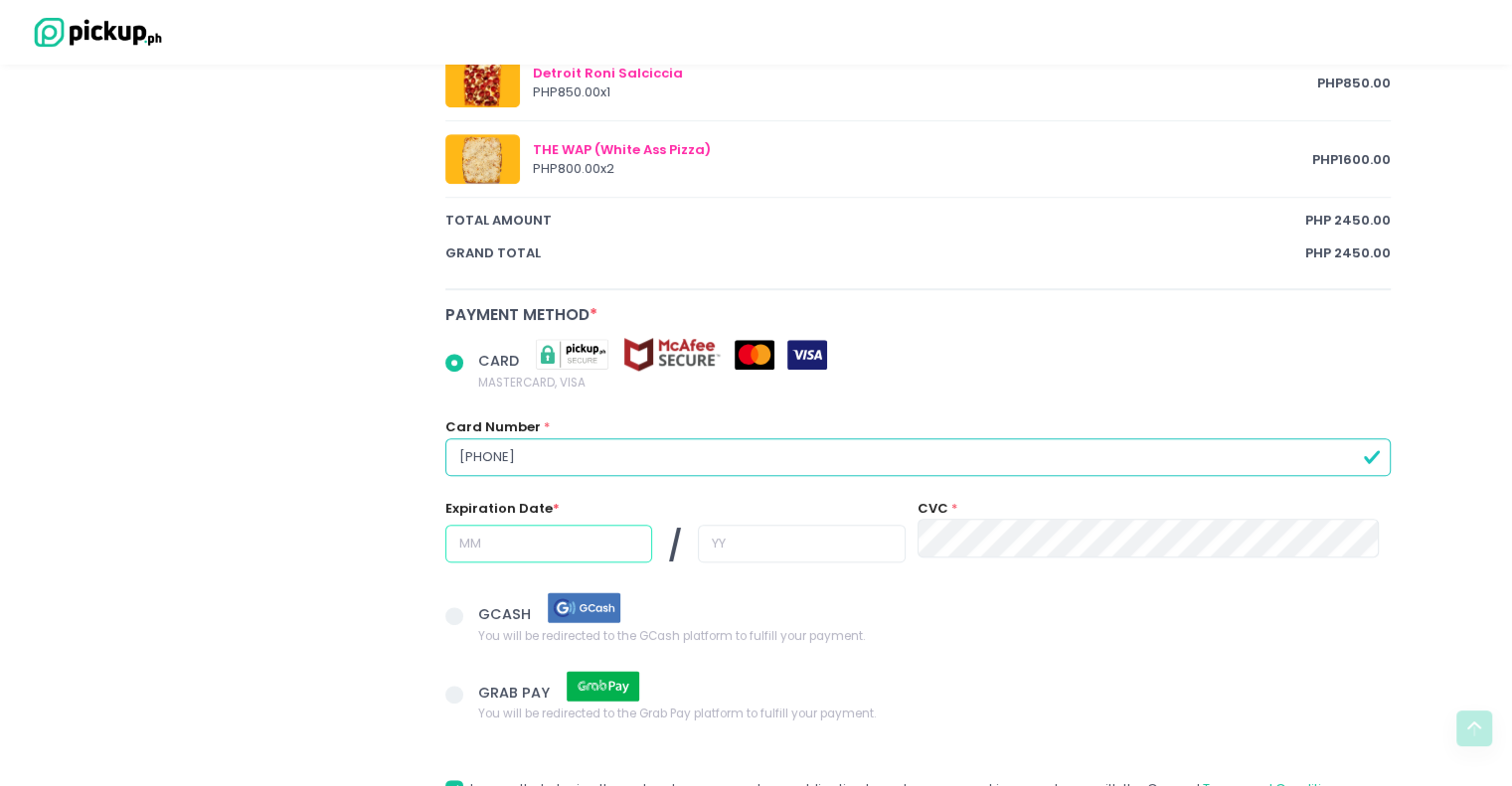radio on "true" 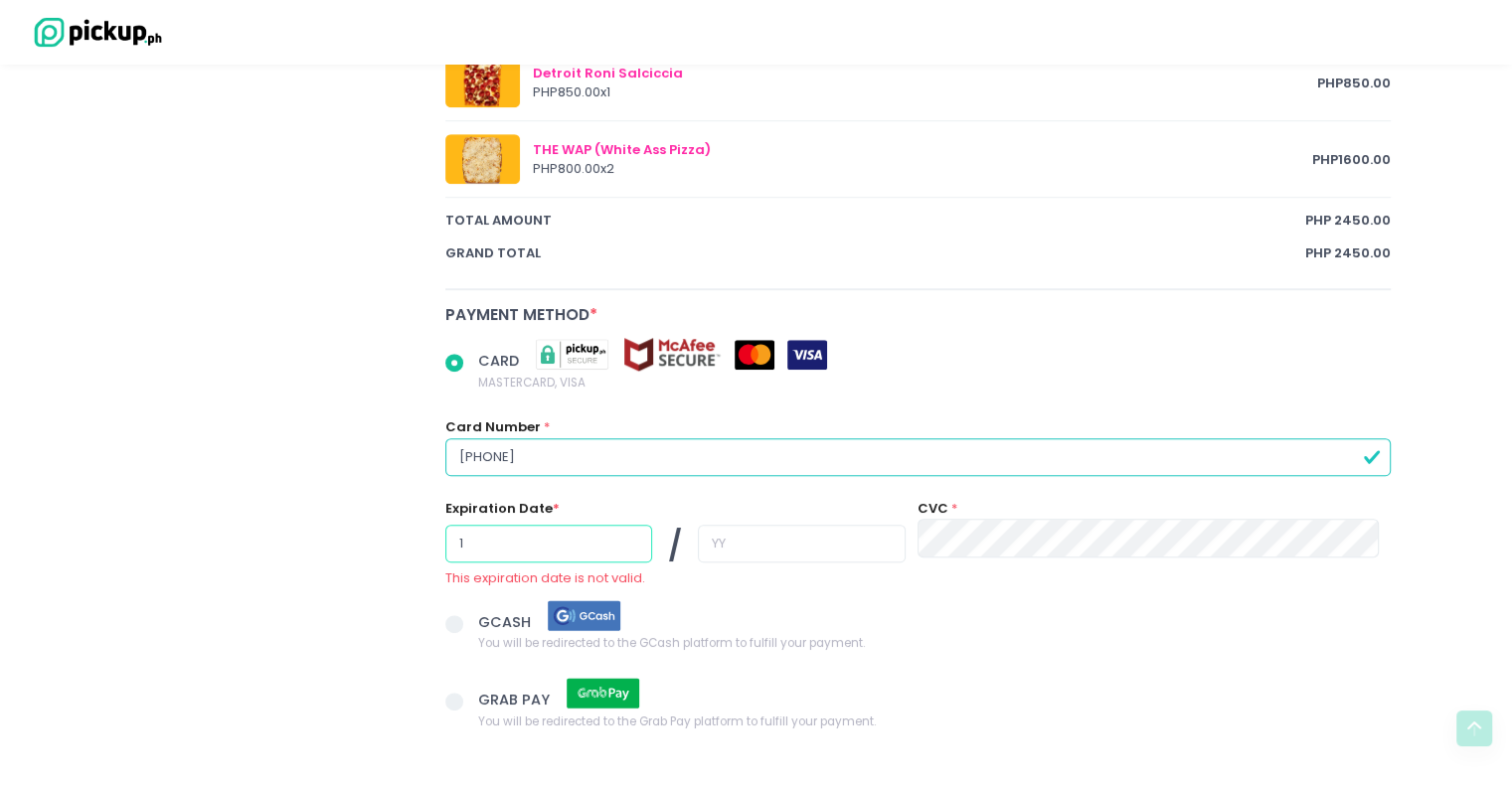 radio on "true" 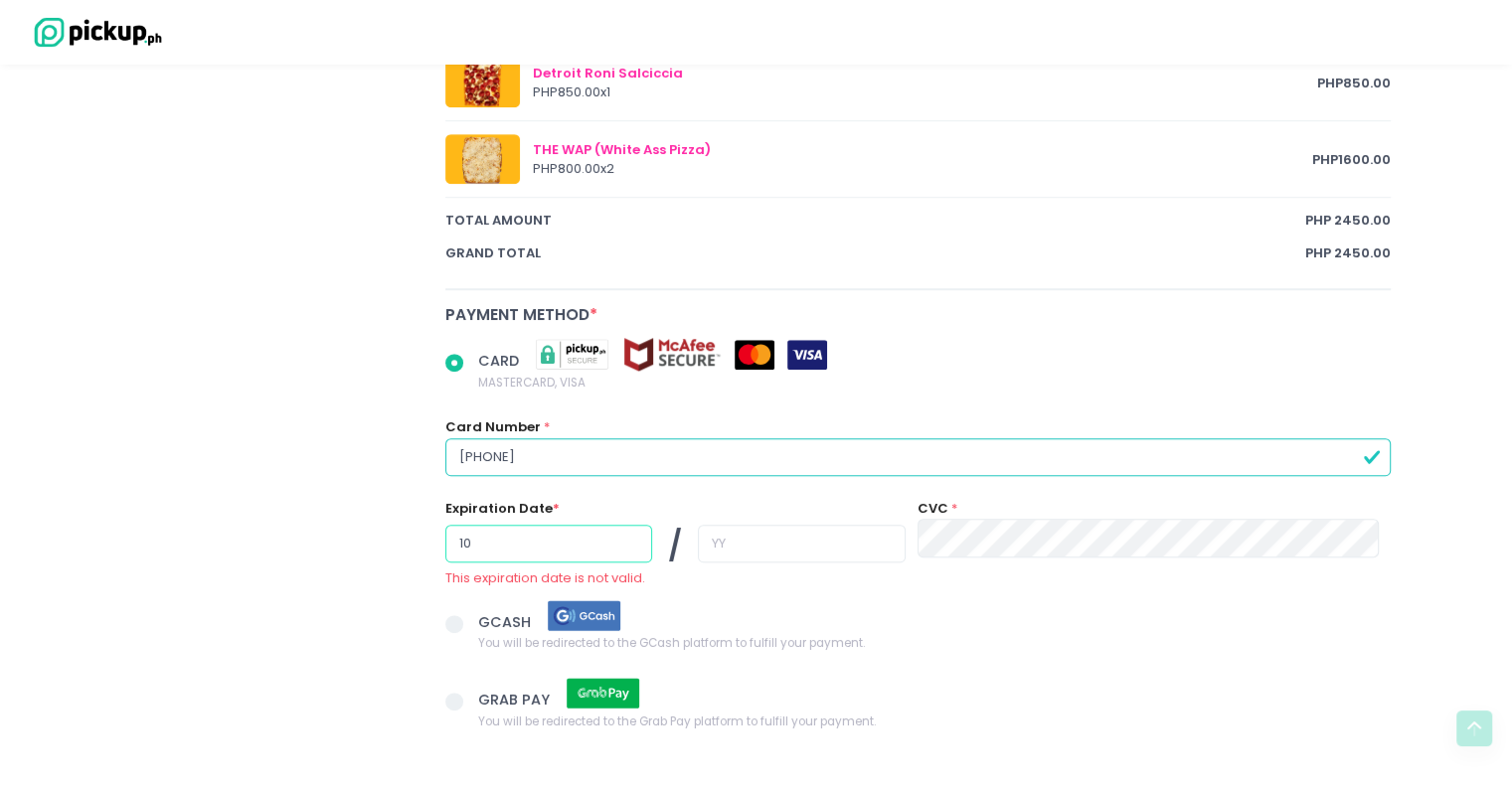 type on "10" 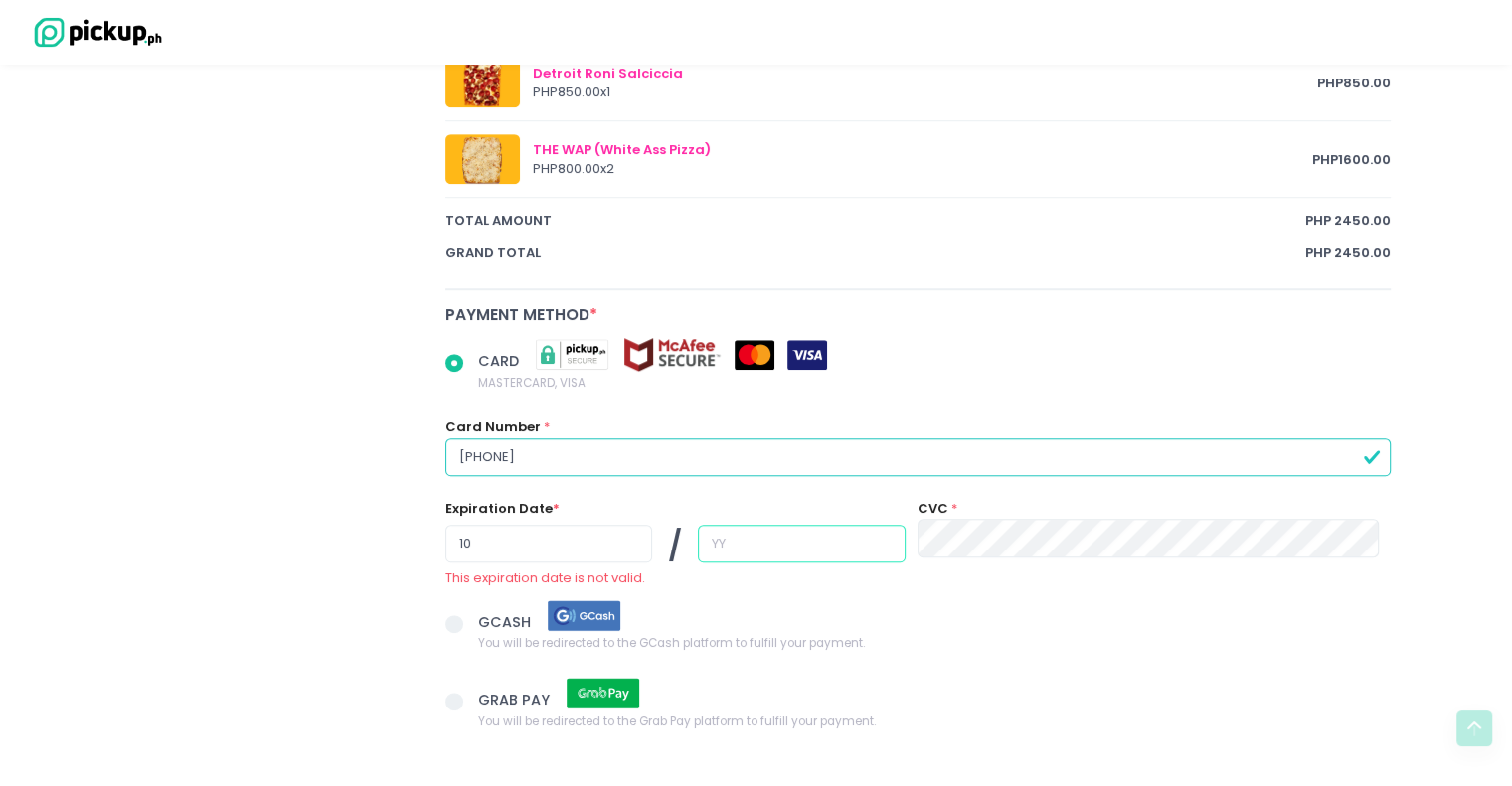 radio on "true" 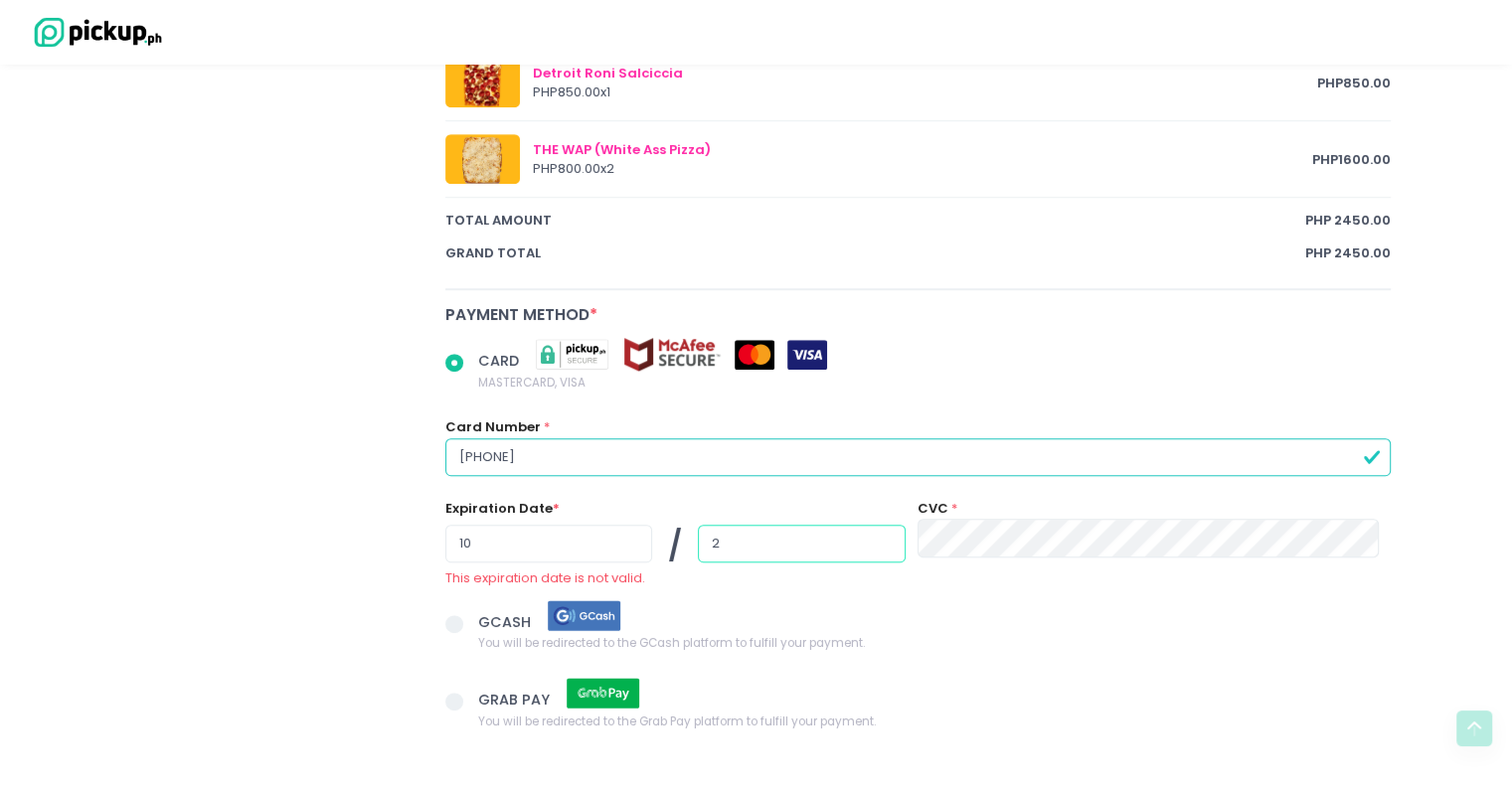 radio on "true" 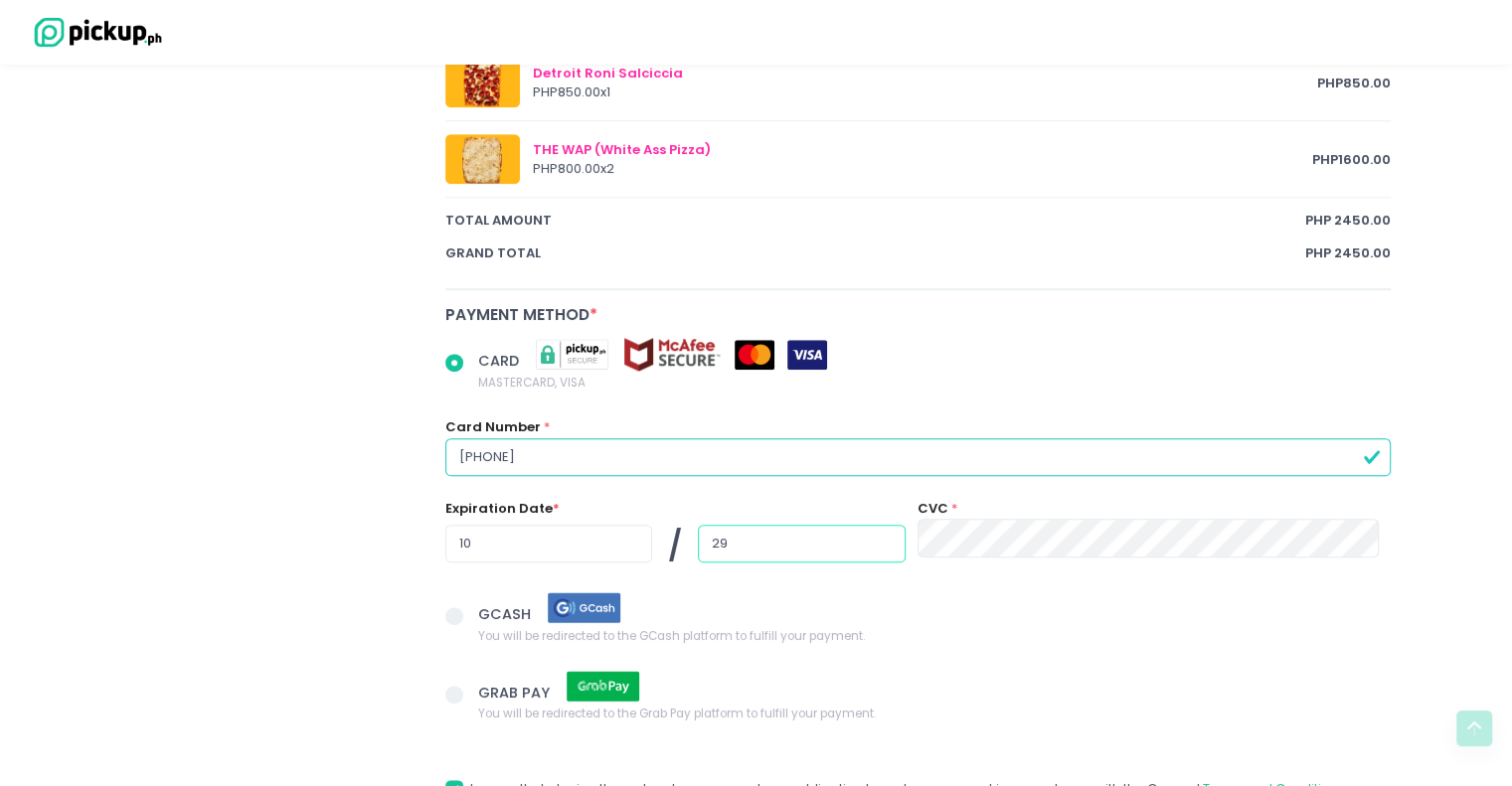 type on "29" 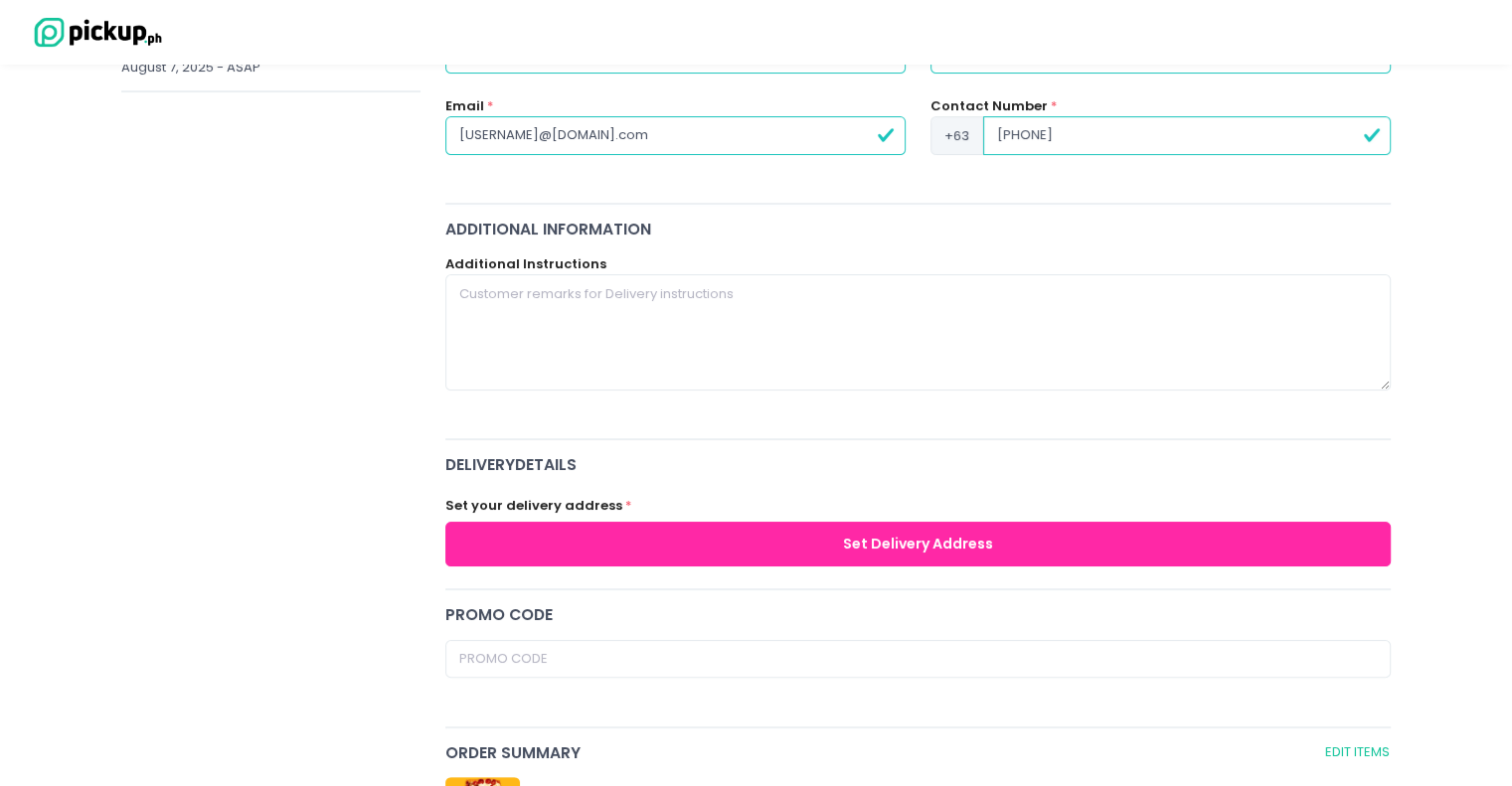 scroll, scrollTop: 596, scrollLeft: 0, axis: vertical 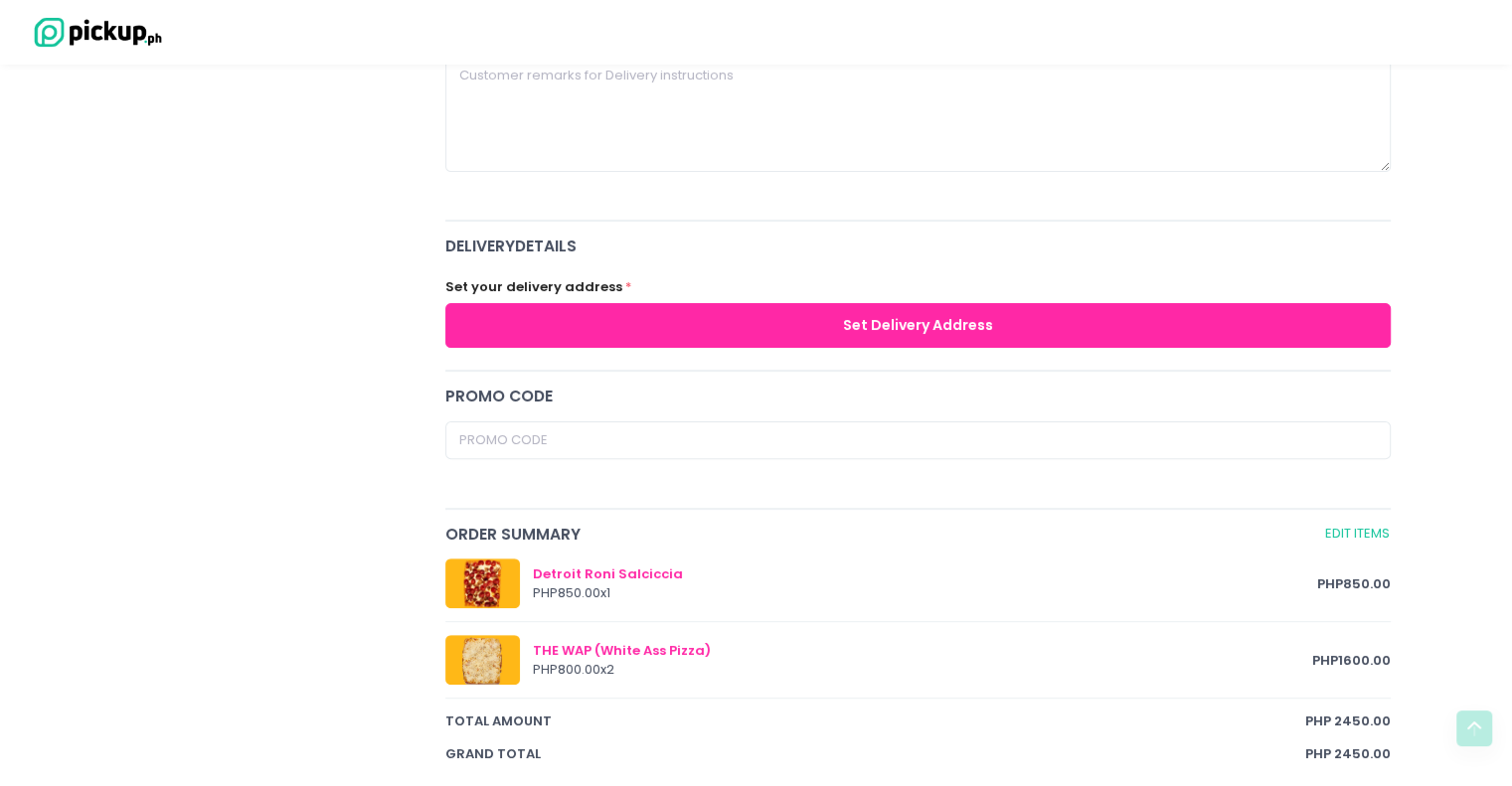 click on "Set Delivery Address" at bounding box center [919, 325] 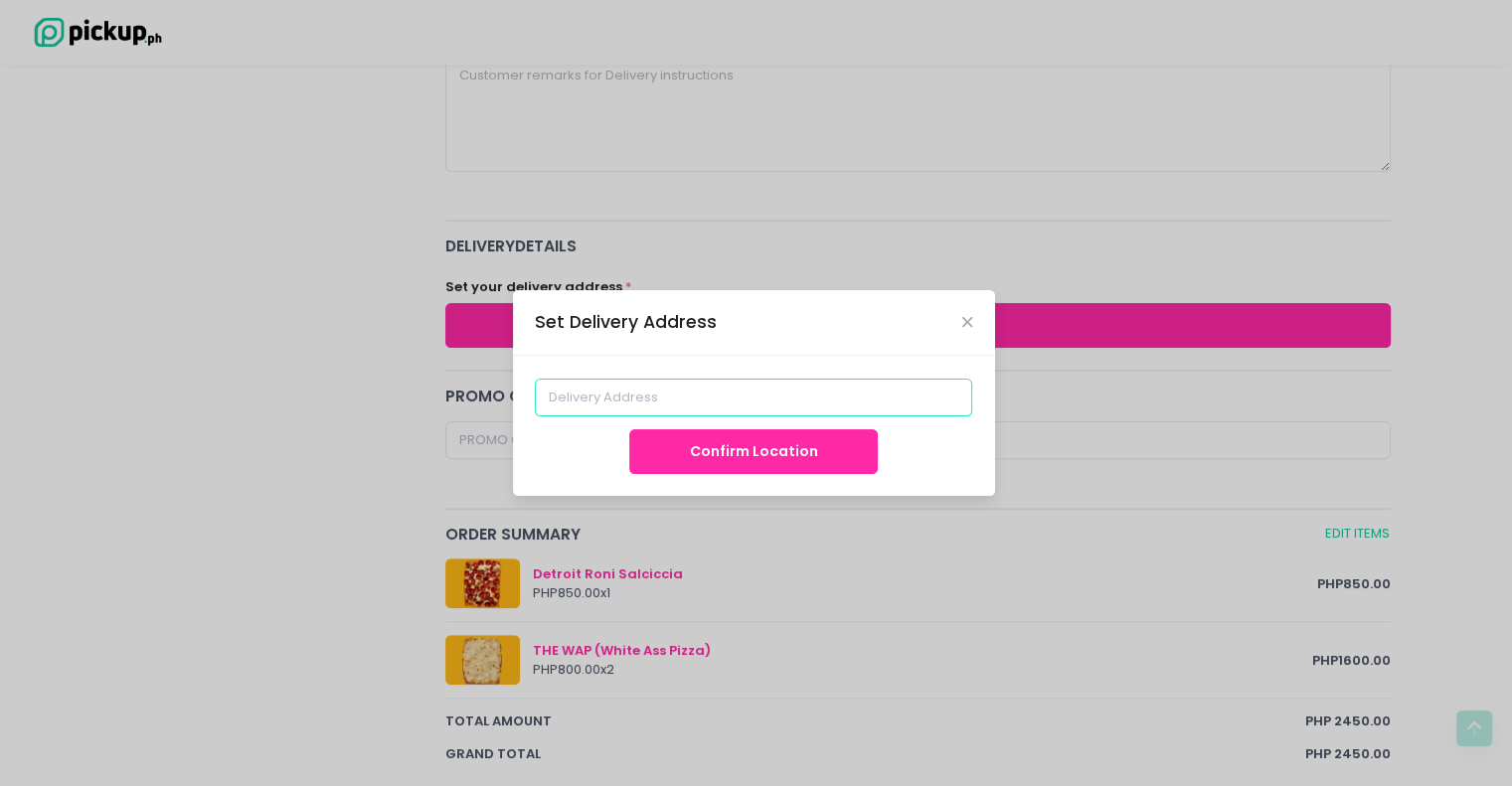 click at bounding box center [754, 397] 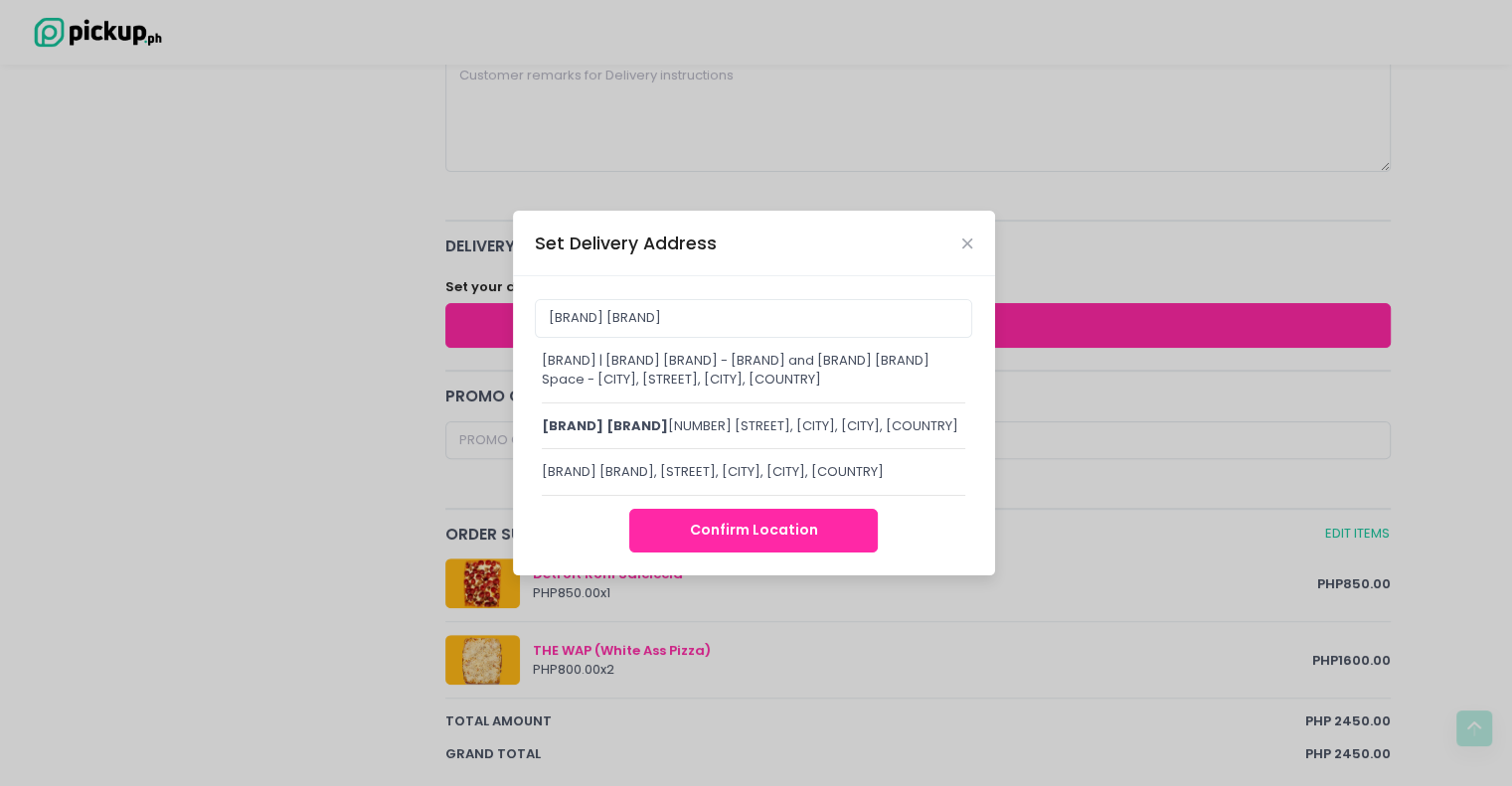 click on "[COMPANY] | [COMPANY] - [SERVICE] - [CITY], [STREET], [CITY], [REGION], [COUNTRY]" at bounding box center (754, 370) 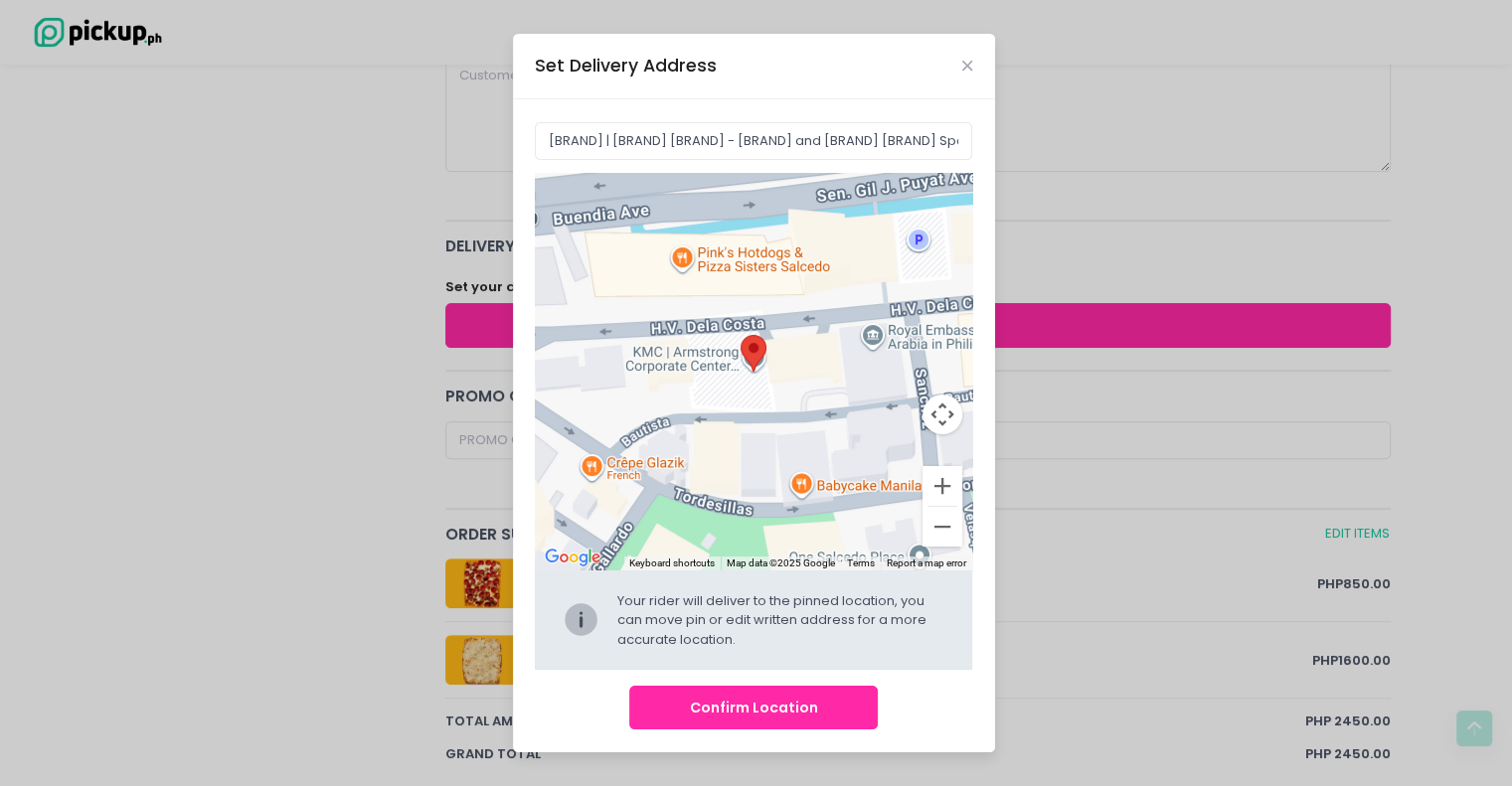 click on "Confirm Location" at bounding box center (754, 707) 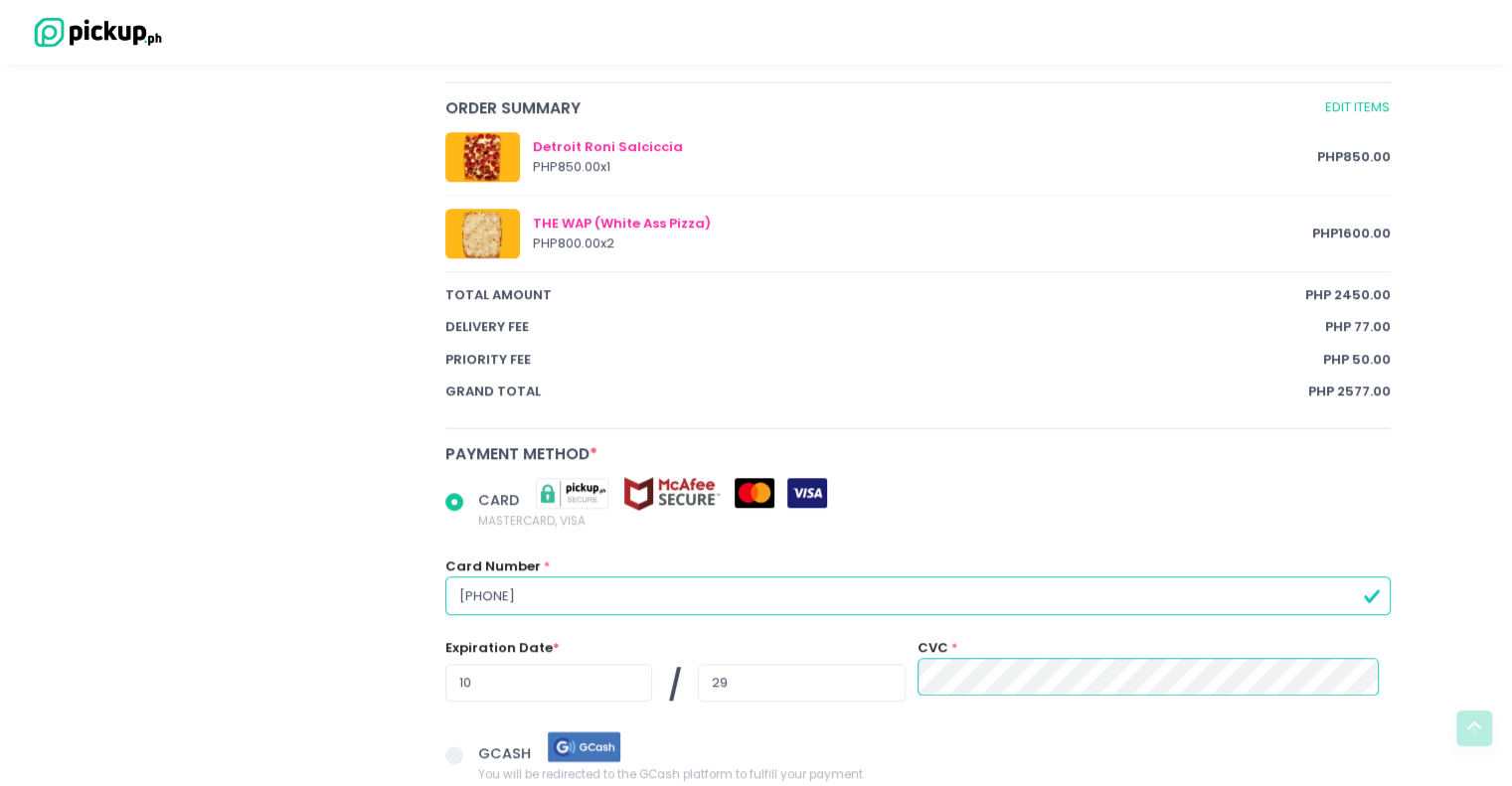 scroll, scrollTop: 1424, scrollLeft: 0, axis: vertical 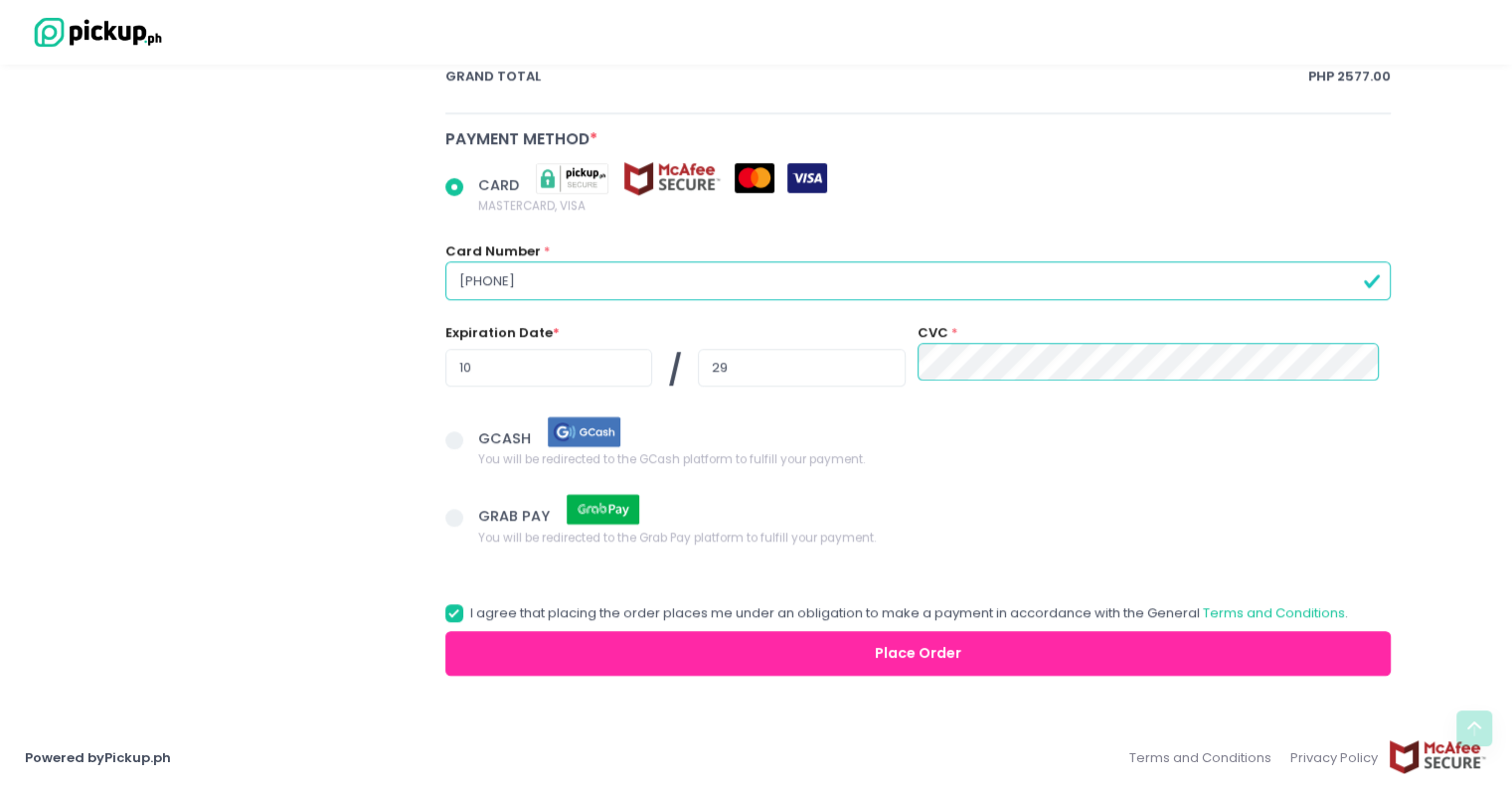 click on "Place Order" at bounding box center [919, 653] 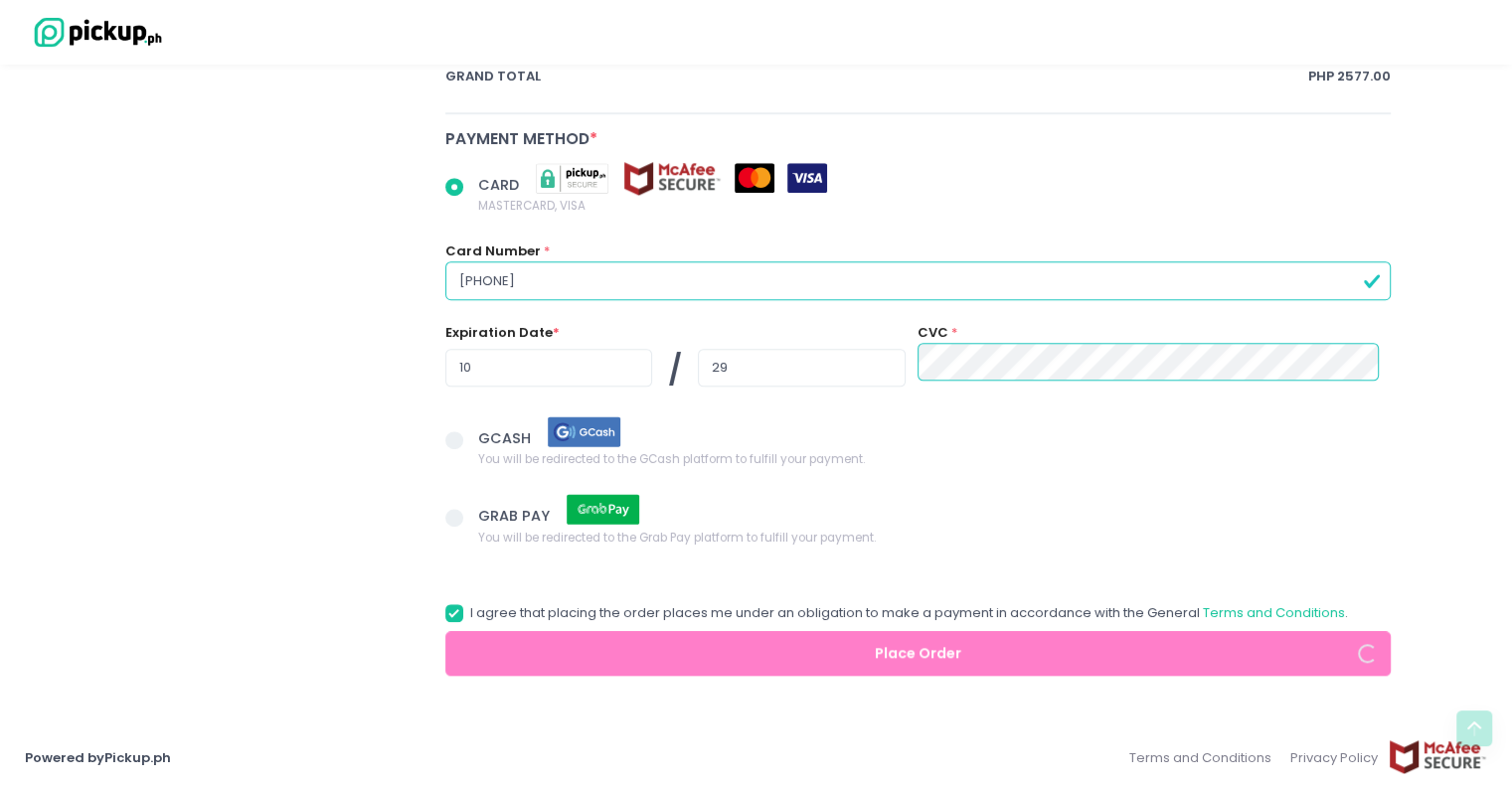 radio on "true" 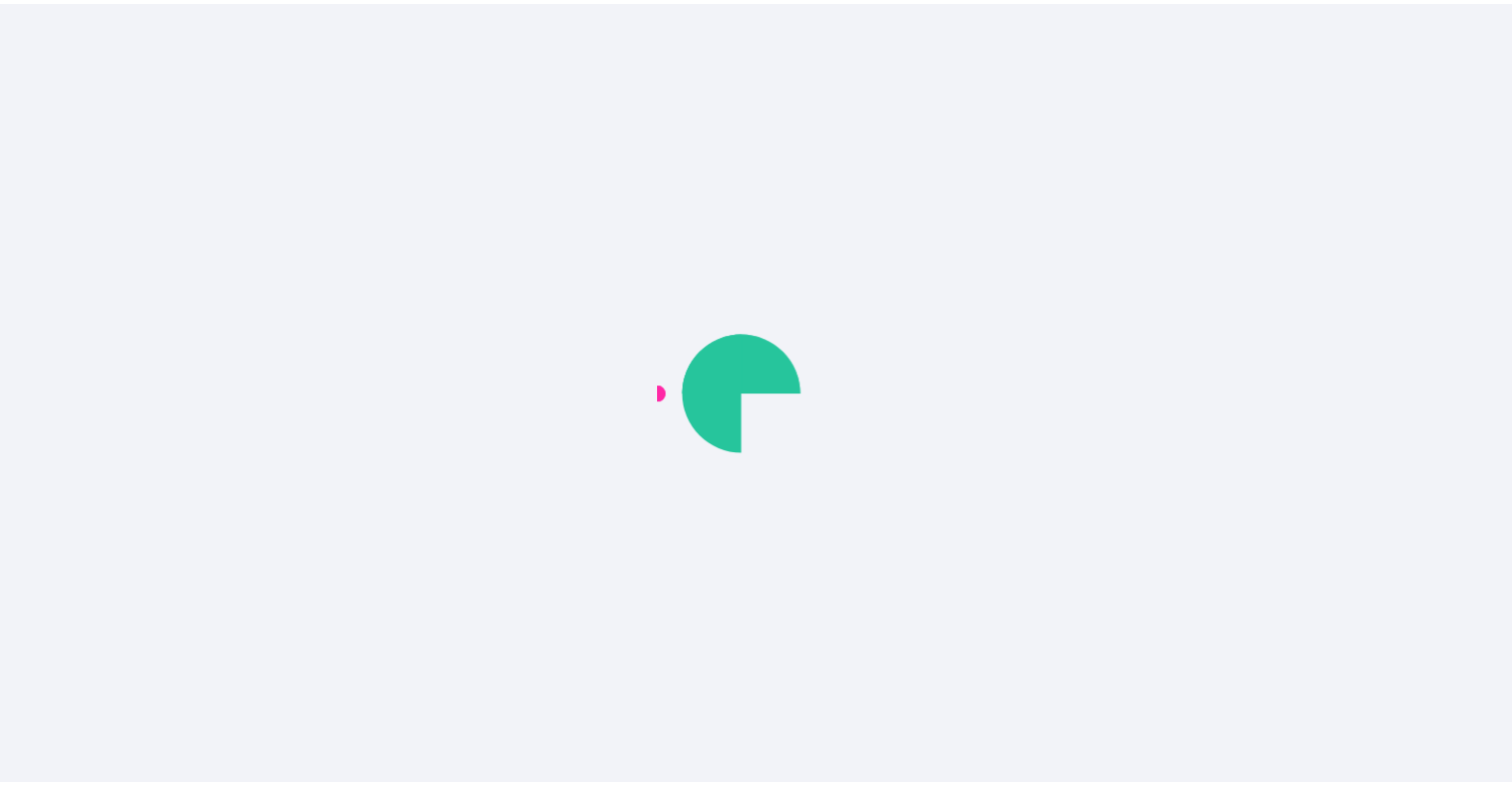 scroll, scrollTop: 0, scrollLeft: 0, axis: both 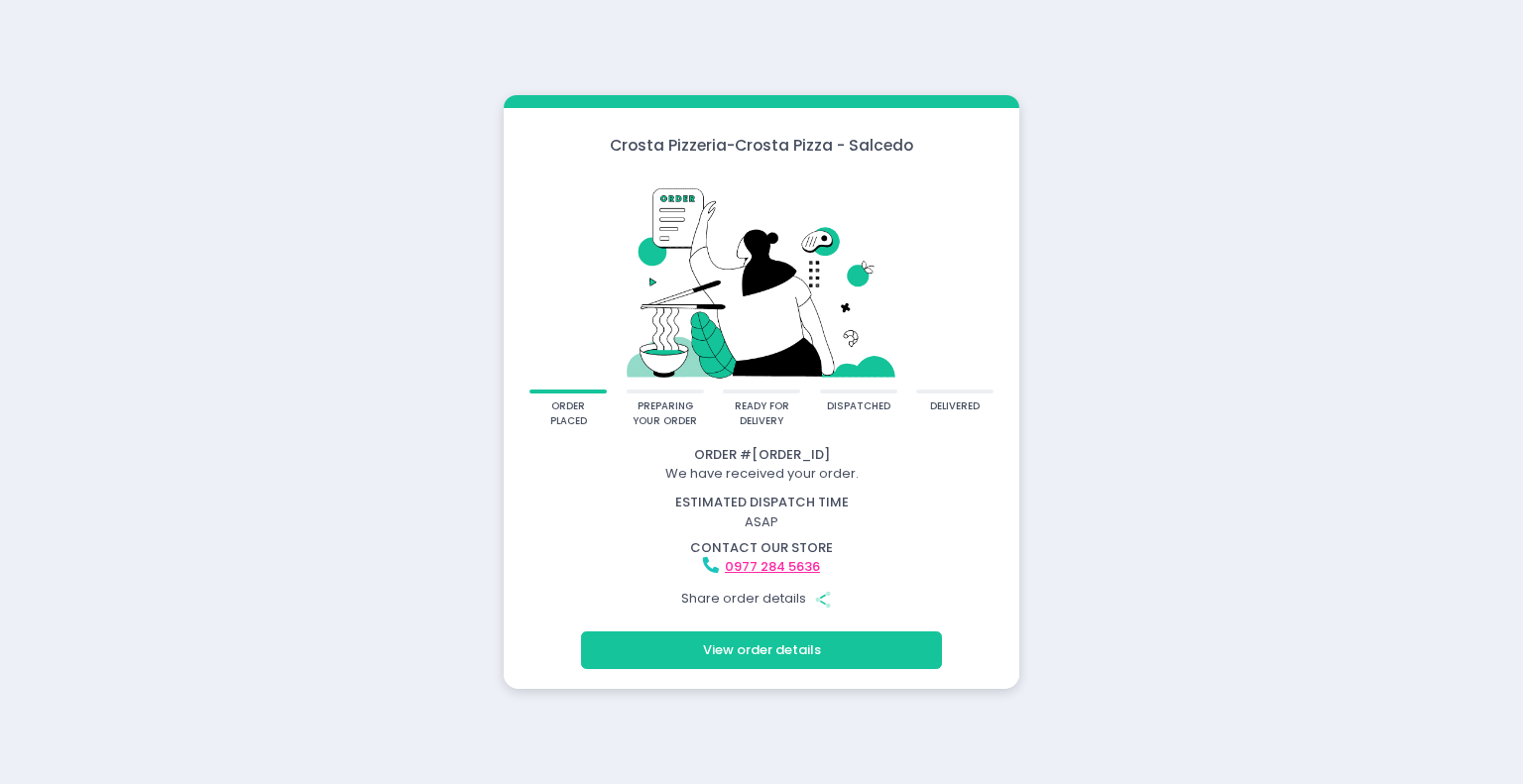 click on "View order details" at bounding box center (762, 650) 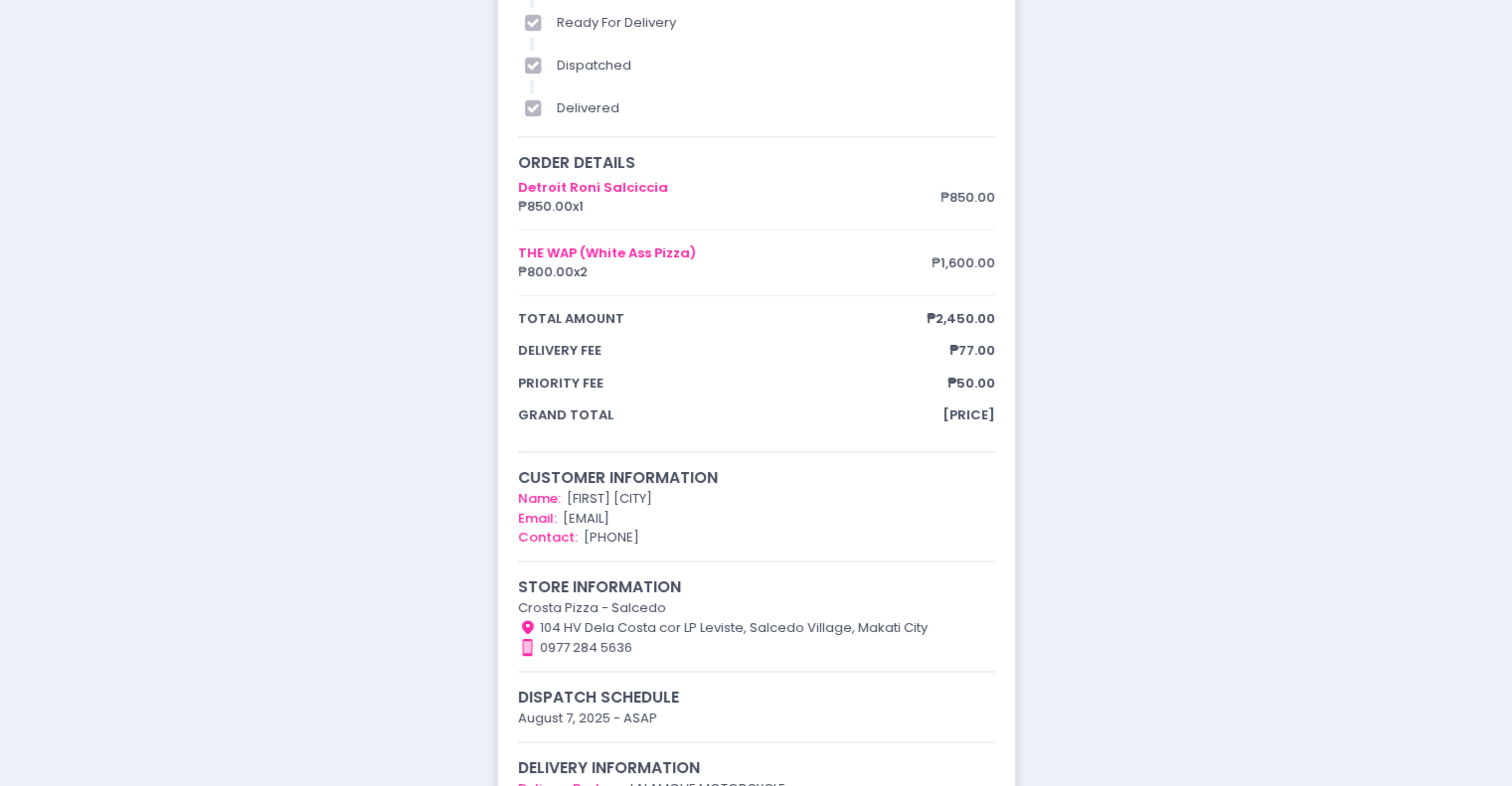 scroll, scrollTop: 155, scrollLeft: 0, axis: vertical 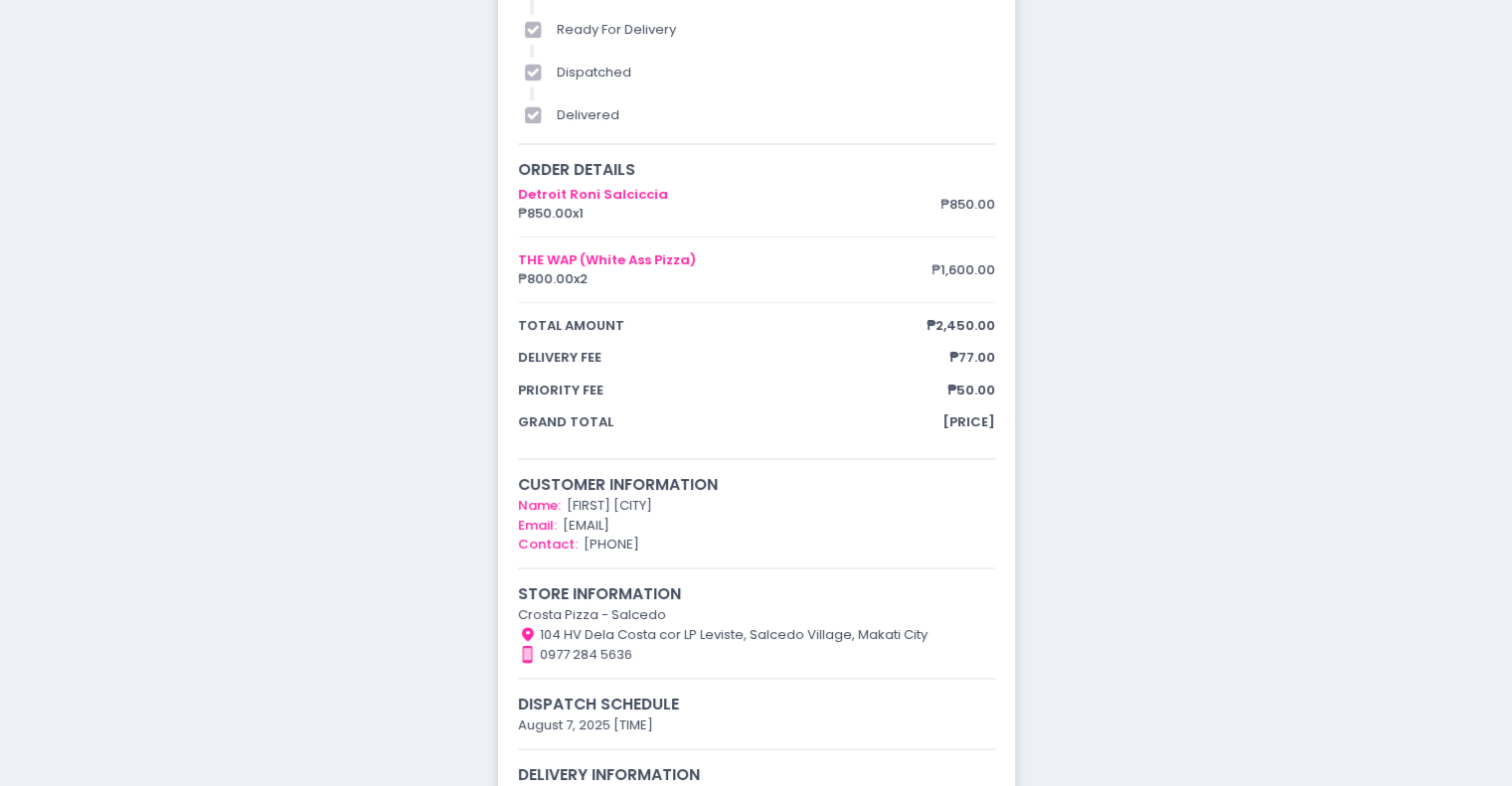 click on "order placed preparing your order ready for delivery dispatched delivered Order   # DCTYIB Get excited! We have started to prepare your order. estimated dispatch time August 7, 2025     3:10 PM     contact our store    0977 284 5636 Share order details   Share Created with Sketch.     Back to home Created with Sketch.   Back order placed 07/08/2025 2:25 PM preparing your order 07/08/2025 2:25 PM ready for delivery dispatched delivered order details Detroit Roni Salciccia     ₱850.00  x  1     ₱850.00   THE WAP (White Ass Pizza)      ₱800.00  x  2     ₱1,600.00   total amount   ₱2,450.00 delivery fee ₱77.00 priority fee ₱50.00 grand total ₱2,577.00 customer information Name: Abraham   Almeria Email: zhylrhymyx@gmail.com Contact: 09175625874 store information Crosta Pizza - Salcedo Location Created with Sketch. 104 HV Dela Costa cor LP Leviste, Salcedo Village, Makati City Contact Number Created with Sketch. 0977 284 5636 dispatch   schedule August 7, 2025   3:10 PM delivery information" at bounding box center (756, 361) 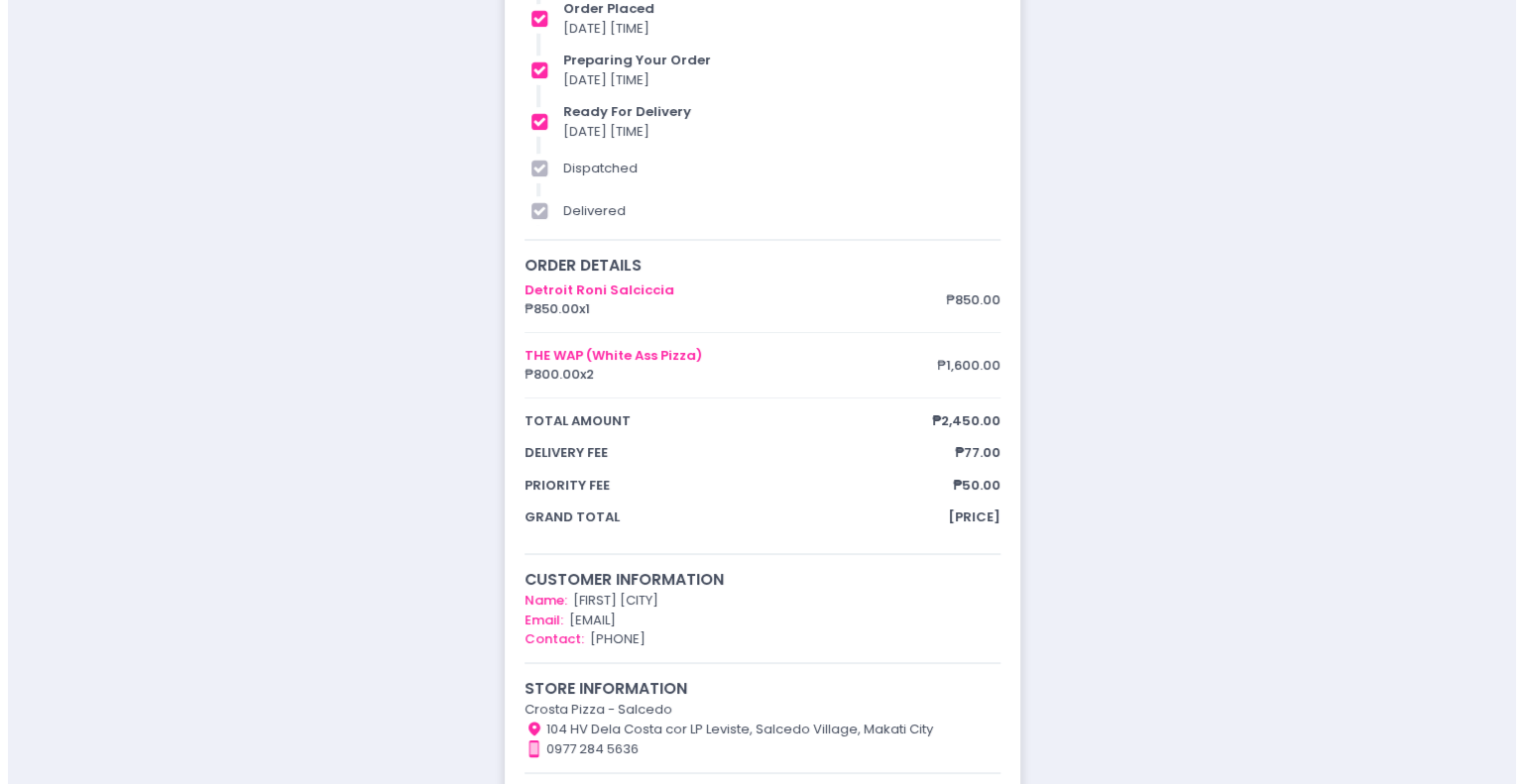 scroll, scrollTop: 0, scrollLeft: 0, axis: both 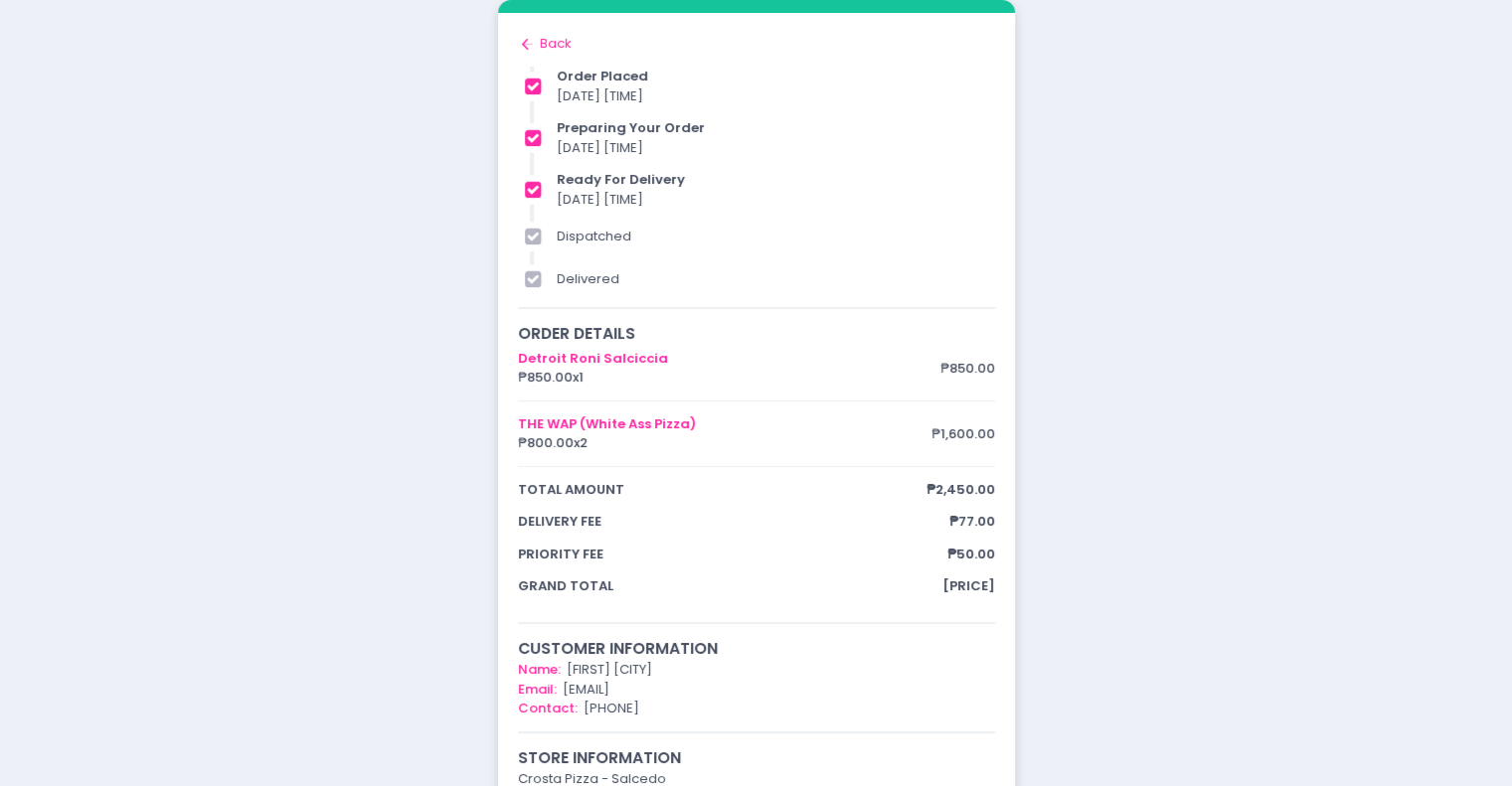 click on "Back to home Created with Sketch.   Back" at bounding box center (756, 44) 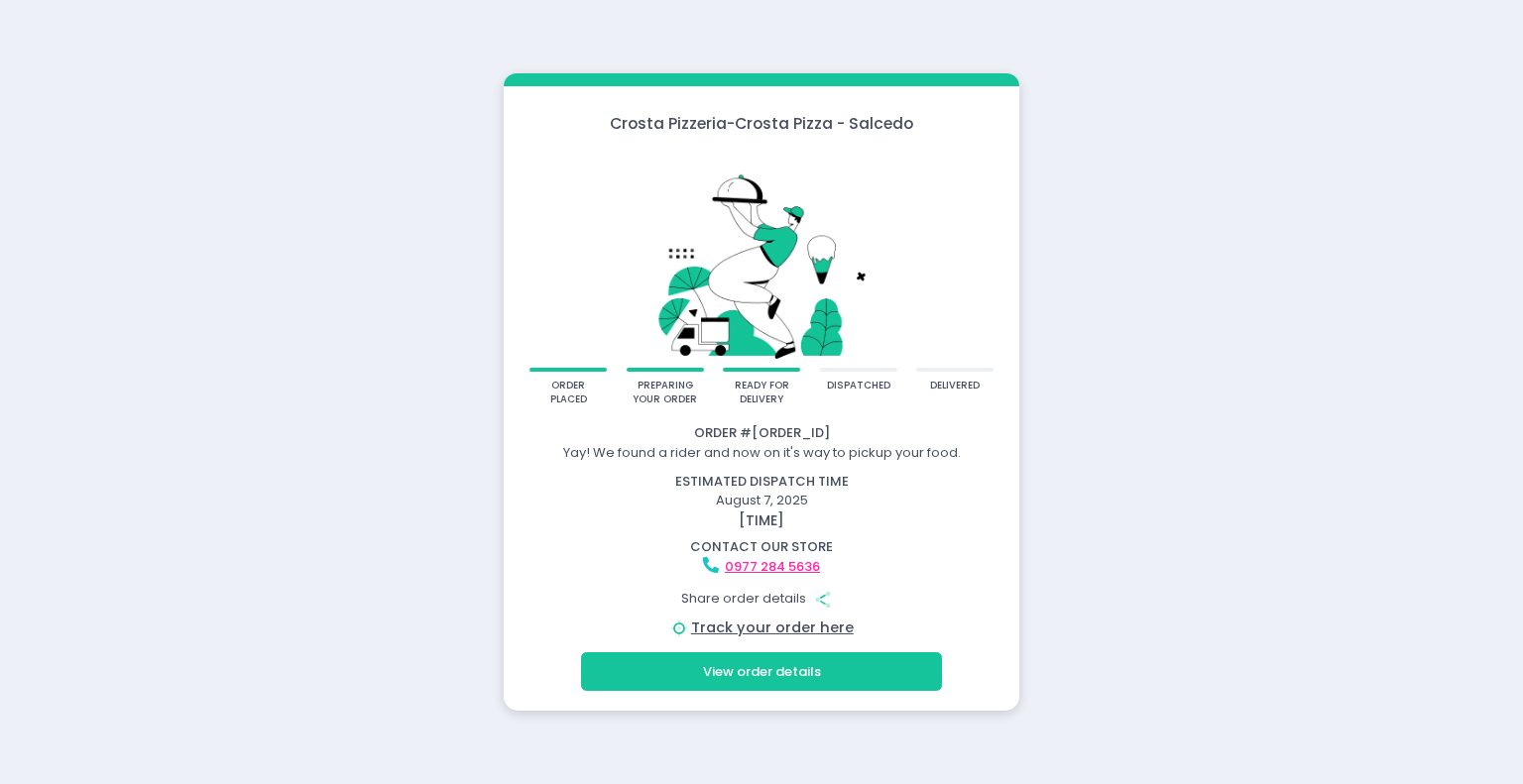 click on "Crosta Pizzeria  -  Crosta Pizza - Salcedo order placed preparing your order ready for delivery dispatched delivered Order   # DCTYIB
Yay! We found a rider and now on it's way to pickup your food.
estimated dispatch time August 7, 2025     3:10 PM     contact our store    0977 284 5636 Share order details   Share Created with Sketch.     Position Created with Sketch.      Track your order here View order details" at bounding box center (762, 392) 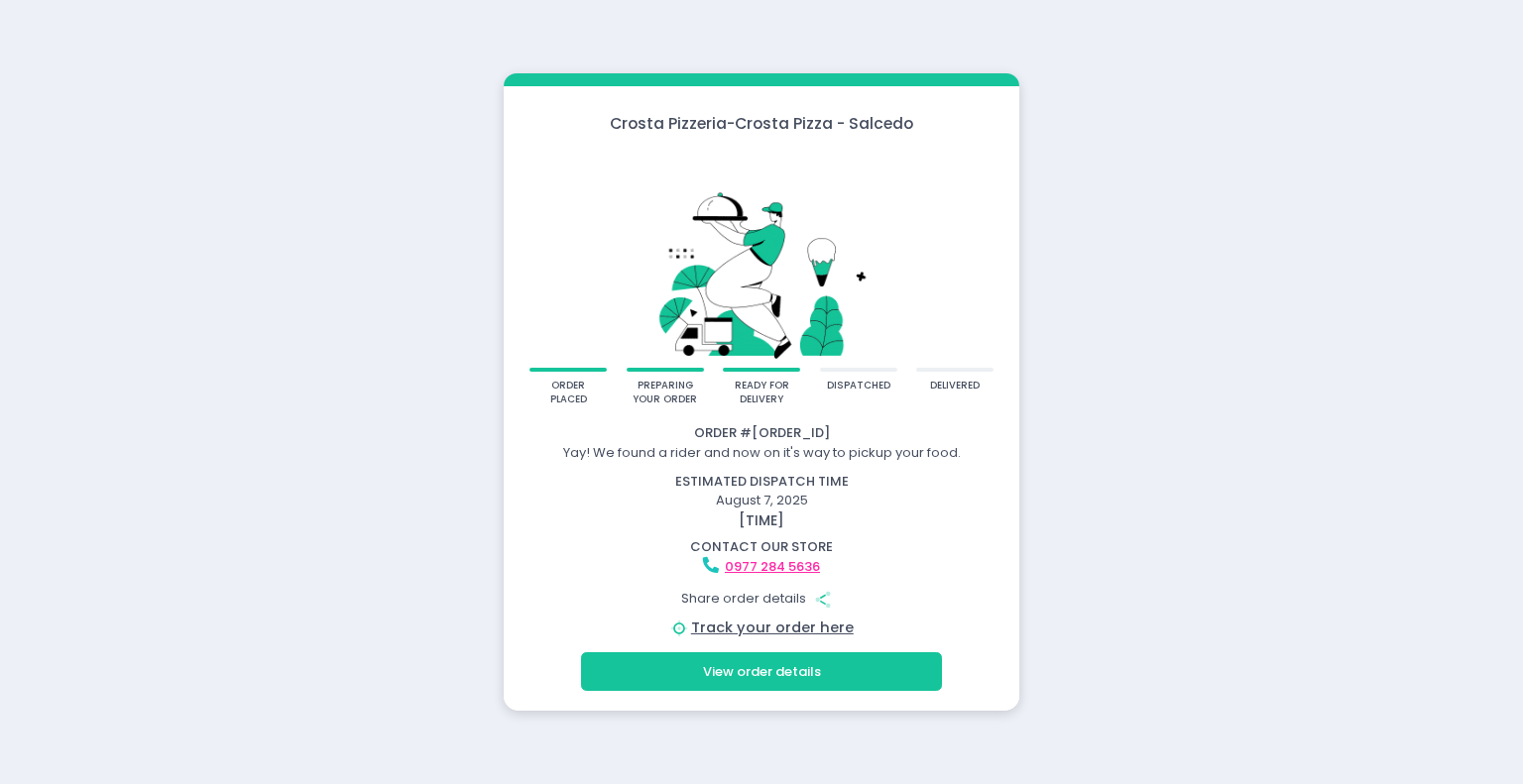 click on "Crosta Pizzeria  -  Crosta Pizza - Salcedo order placed preparing your order ready for delivery dispatched delivered Order   # DCTYIB
Yay! We found a rider and now on it's way to pickup your food.
estimated dispatch time August 7, 2025     3:10 PM     contact our store    0977 284 5636 Share order details   Share Created with Sketch.     Position Created with Sketch.      Track your order here View order details" at bounding box center [762, 392] 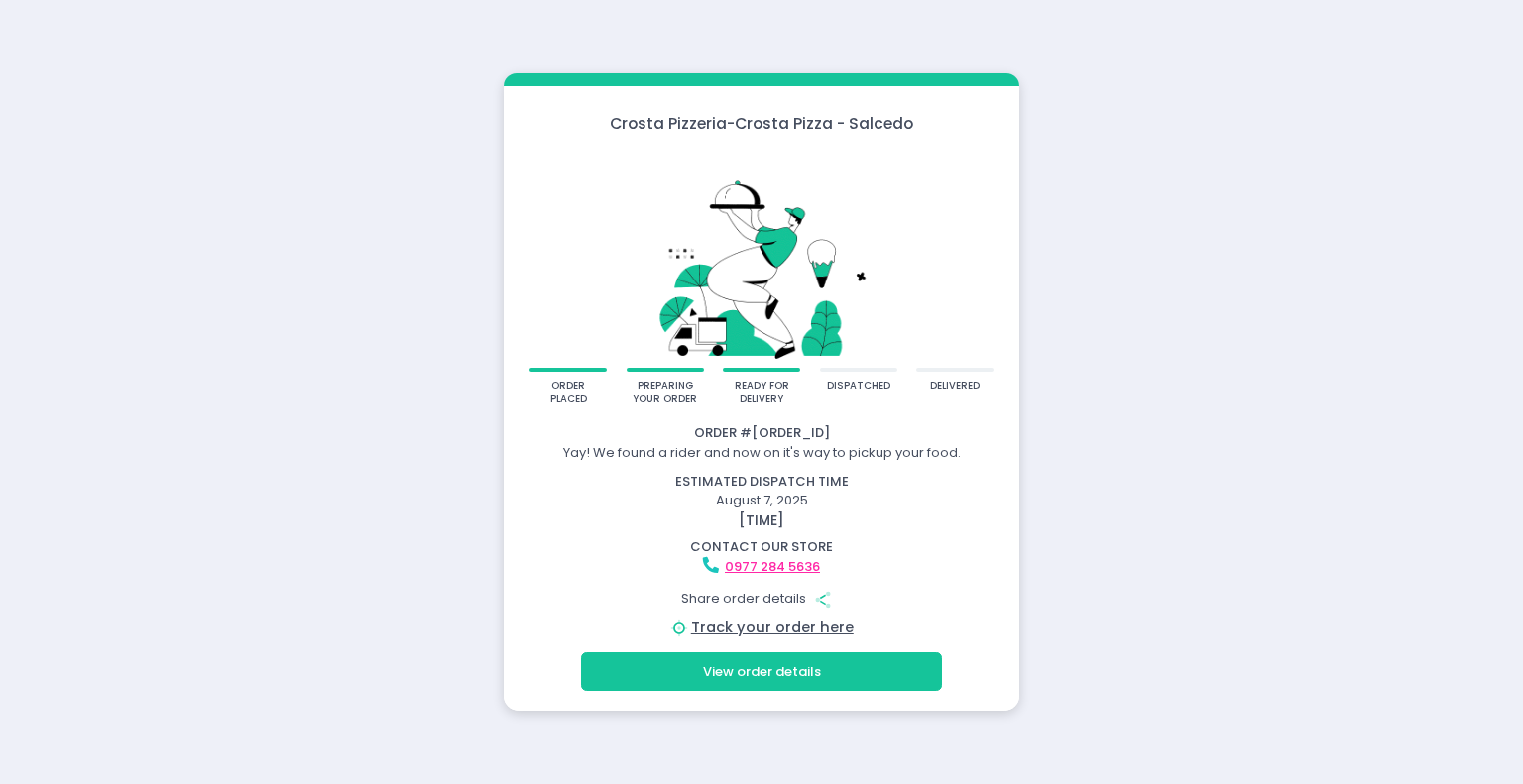 click on "Crosta Pizzeria  -  Crosta Pizza - Salcedo order placed preparing your order ready for delivery dispatched delivered Order   # DCTYIB
Yay! We found a rider and now on it's way to pickup your food.
estimated dispatch time August 7, 2025     3:10 PM     contact our store    0977 284 5636 Share order details   Share Created with Sketch.     Position Created with Sketch.      Track your order here View order details" at bounding box center (762, 392) 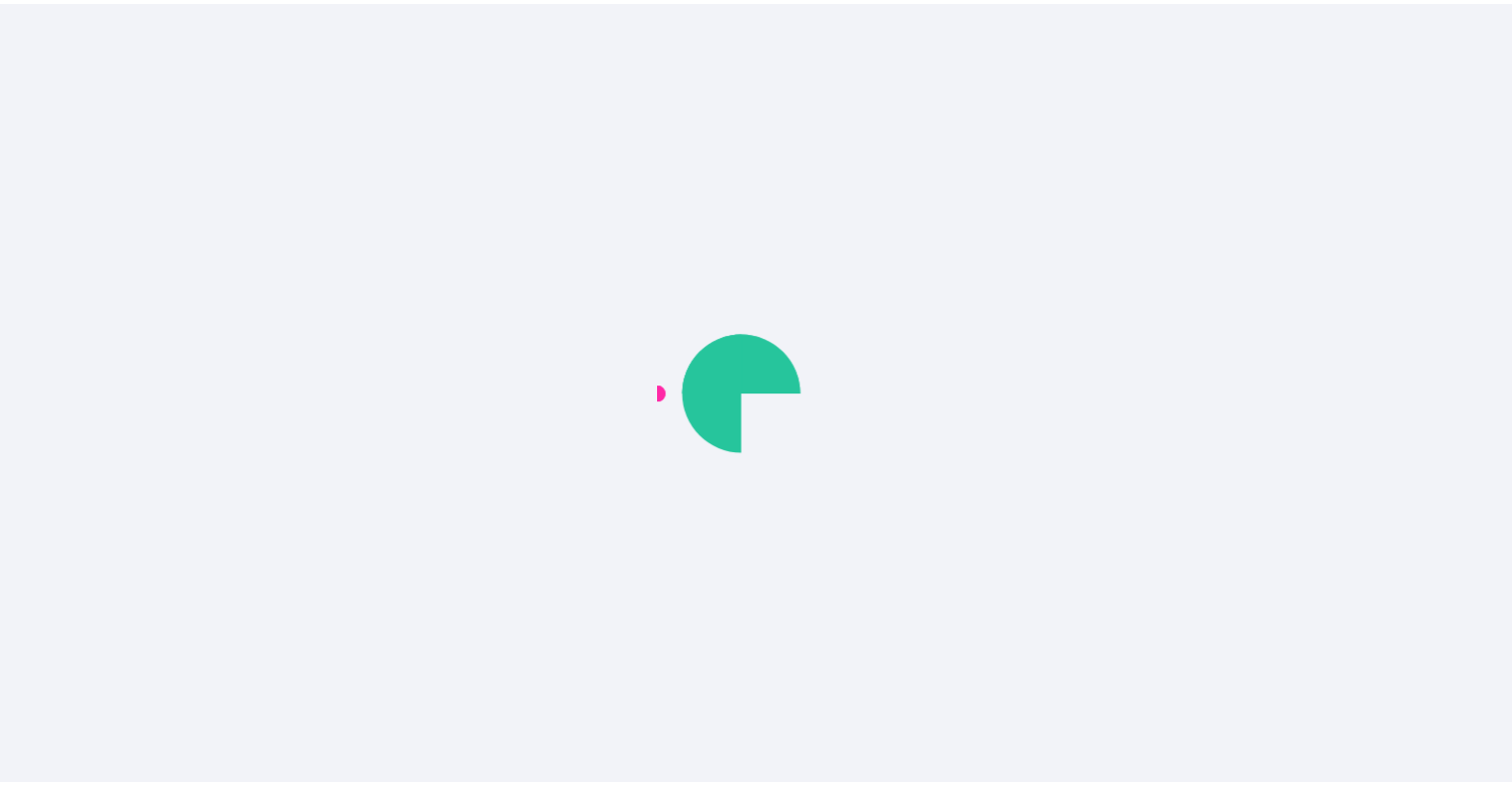 scroll, scrollTop: 0, scrollLeft: 0, axis: both 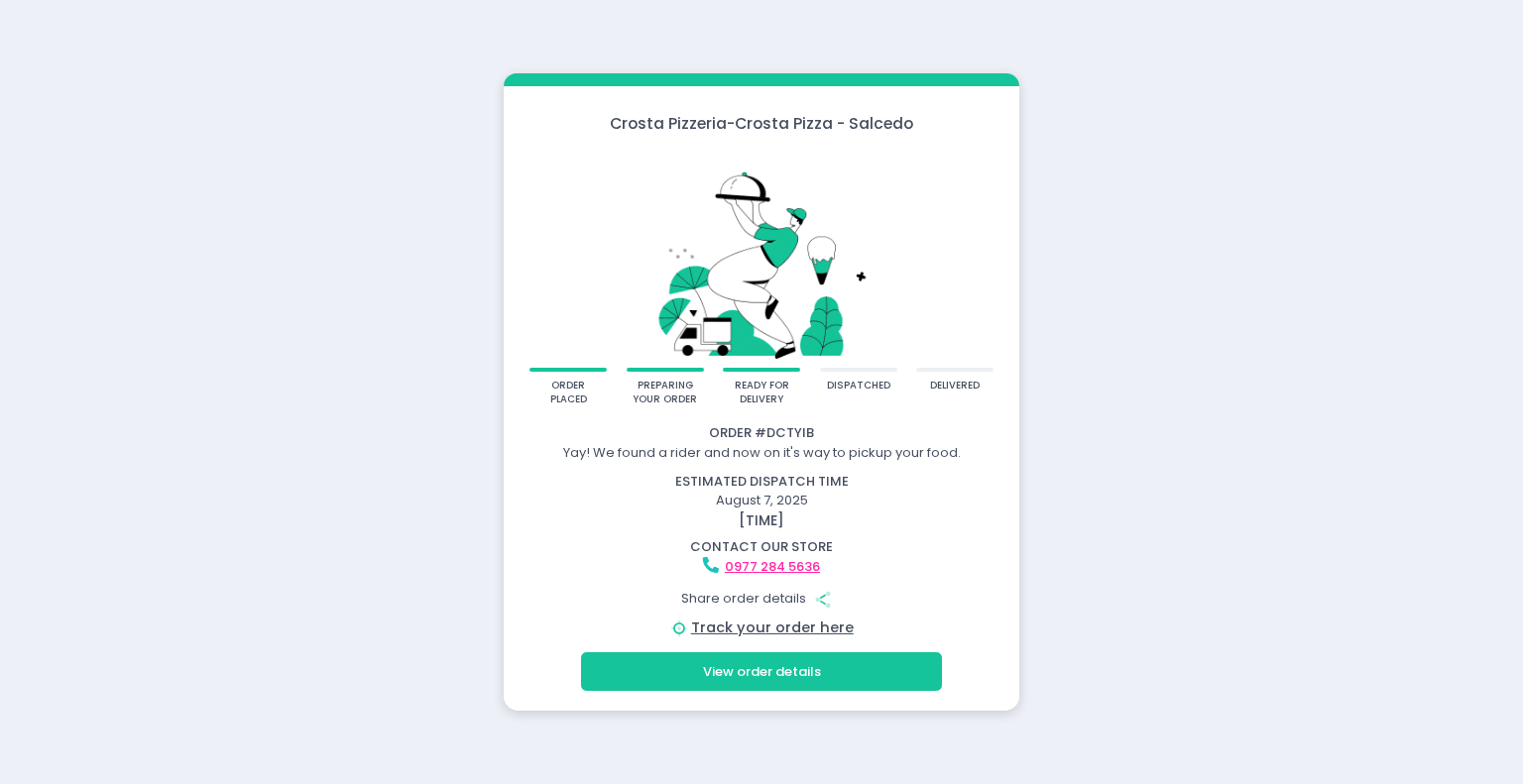 click on "View order details" at bounding box center (762, 671) 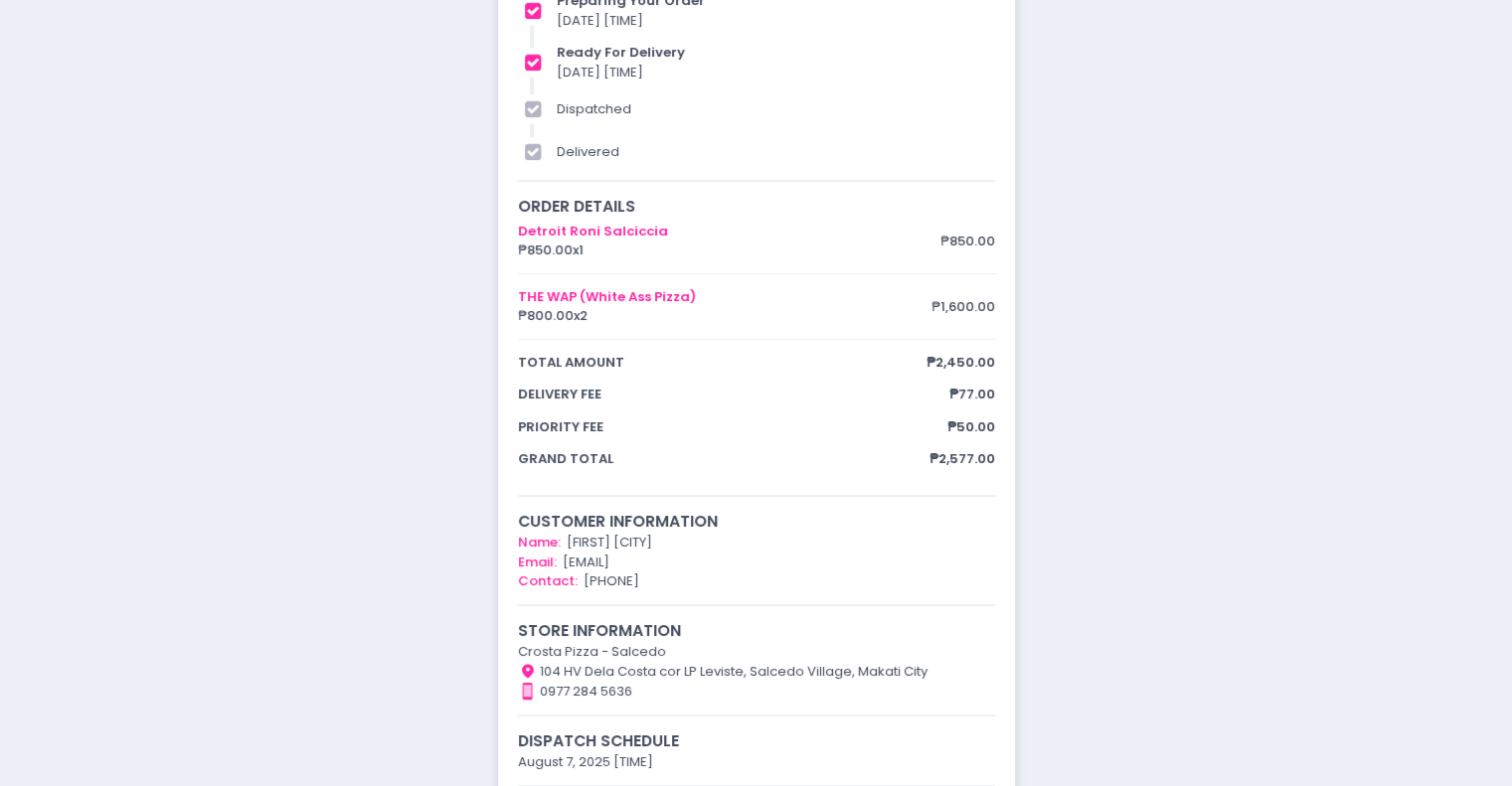 scroll, scrollTop: 0, scrollLeft: 0, axis: both 